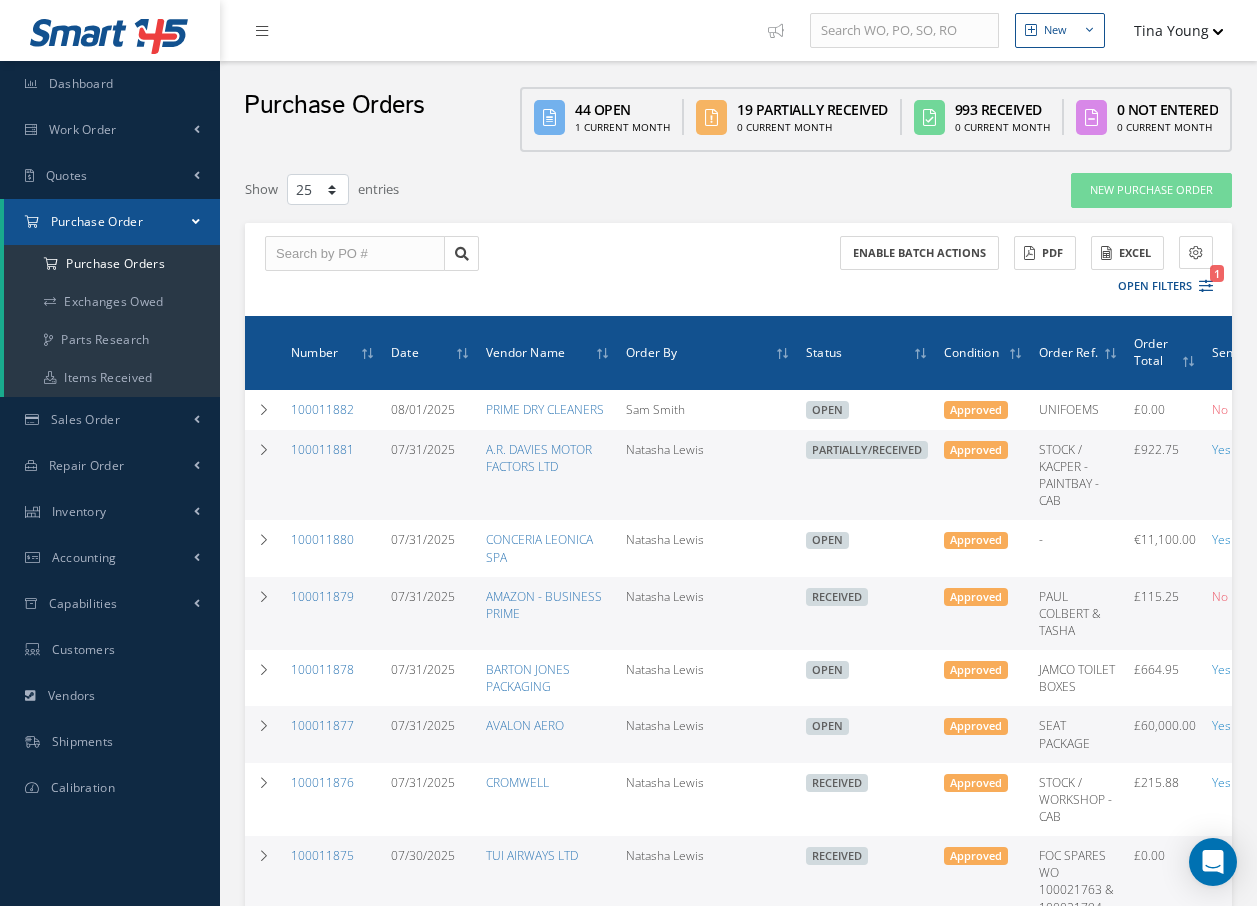 select on "25" 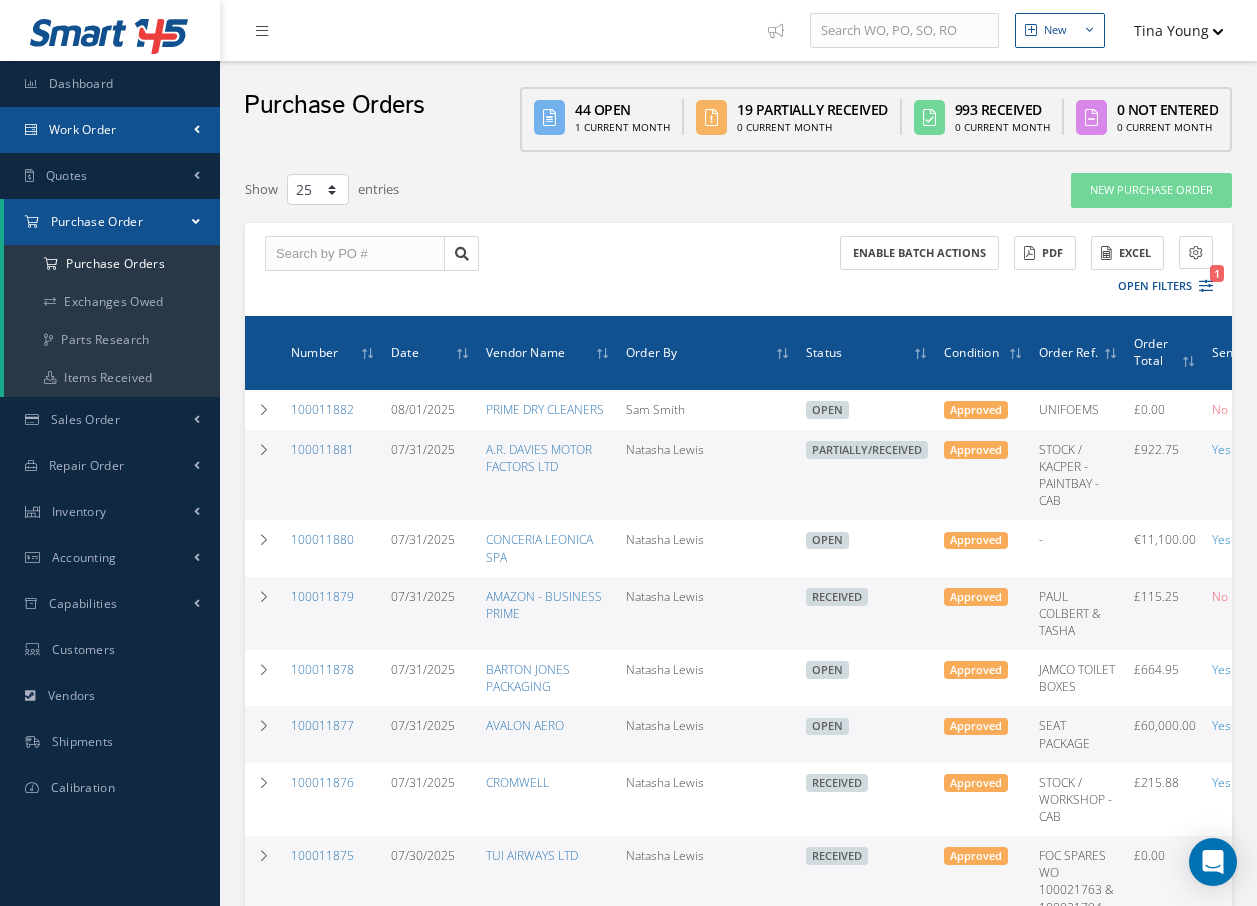 click on "Work Order" at bounding box center (83, 129) 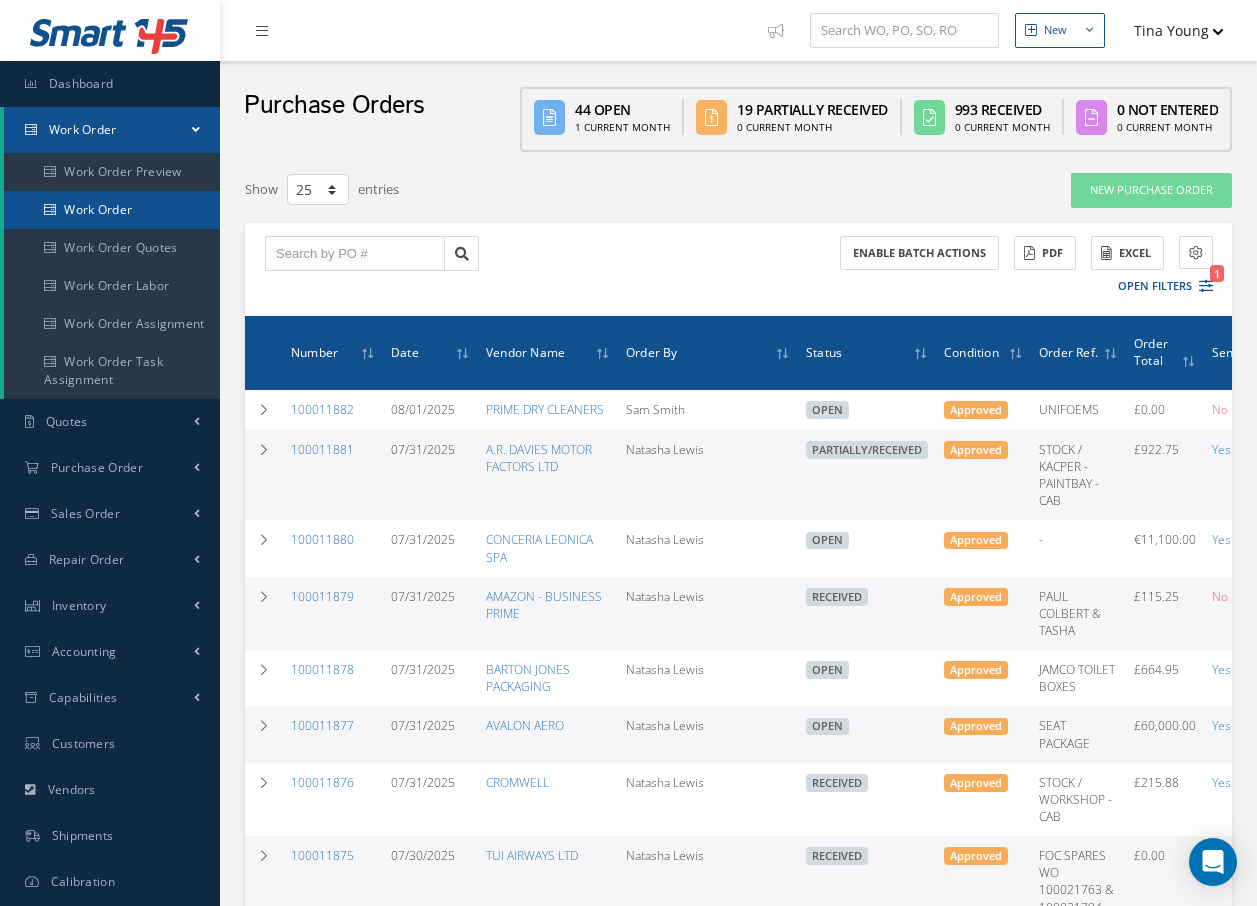 drag, startPoint x: 109, startPoint y: 221, endPoint x: 115, endPoint y: 203, distance: 18.973665 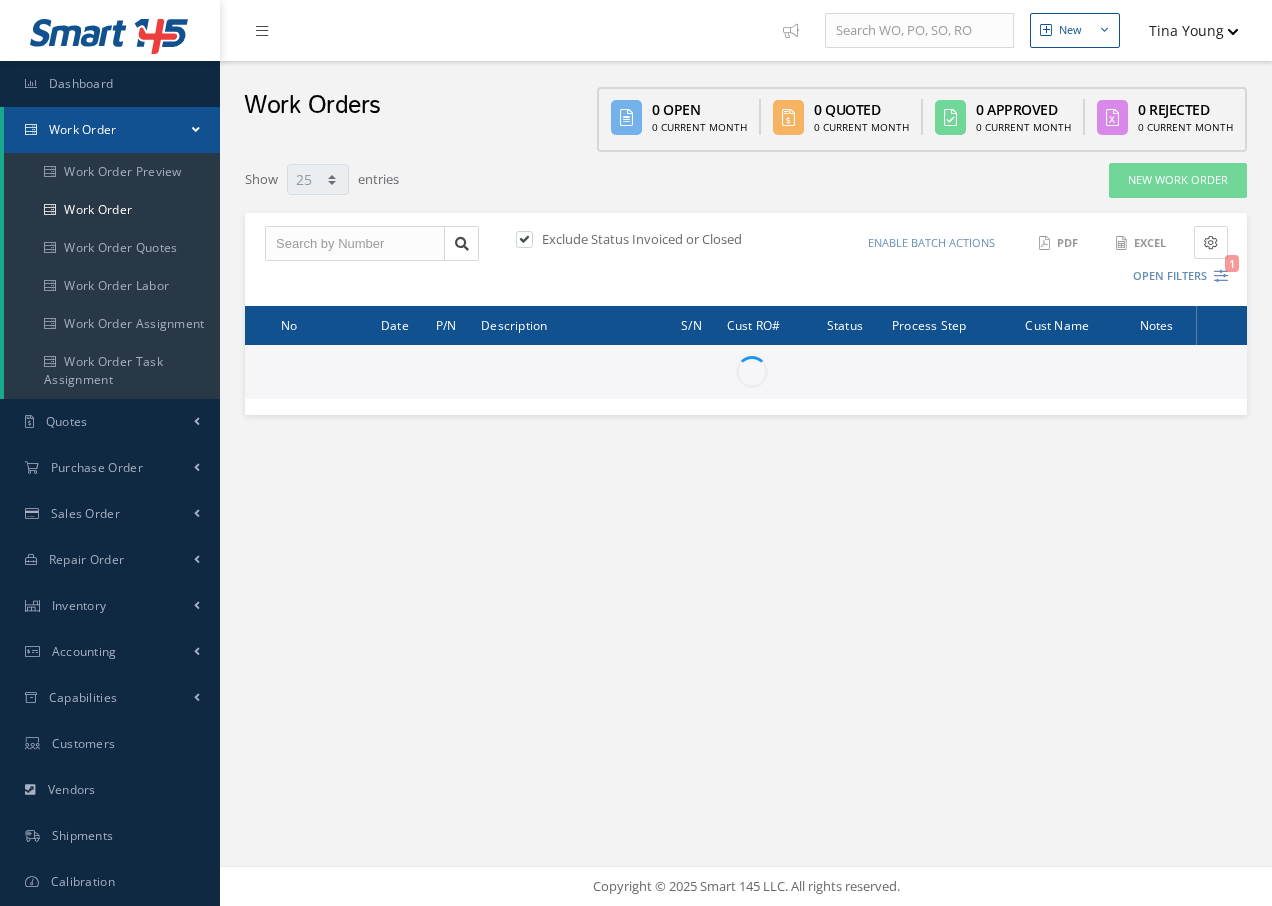 select on "25" 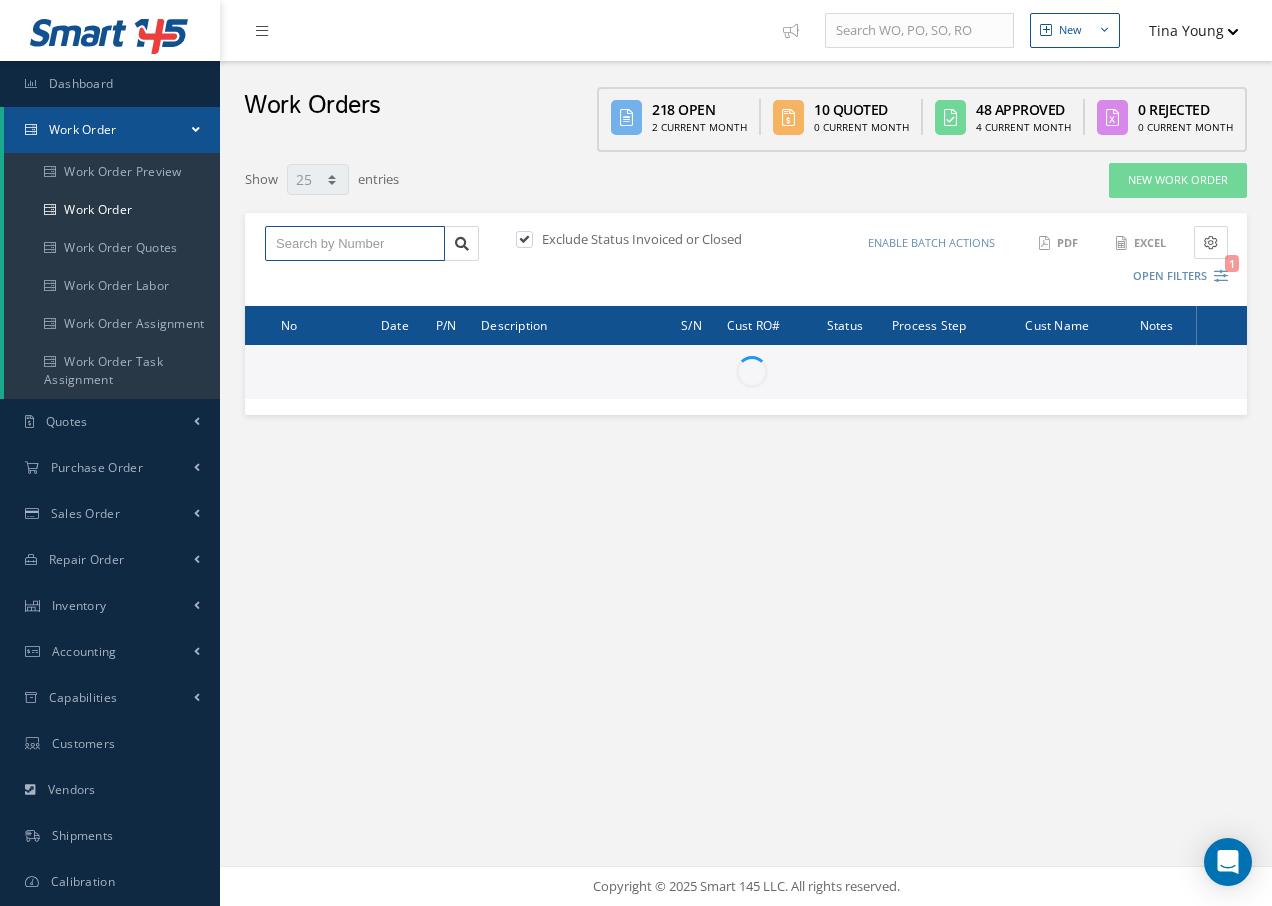 drag, startPoint x: 324, startPoint y: 239, endPoint x: 331, endPoint y: 222, distance: 18.384777 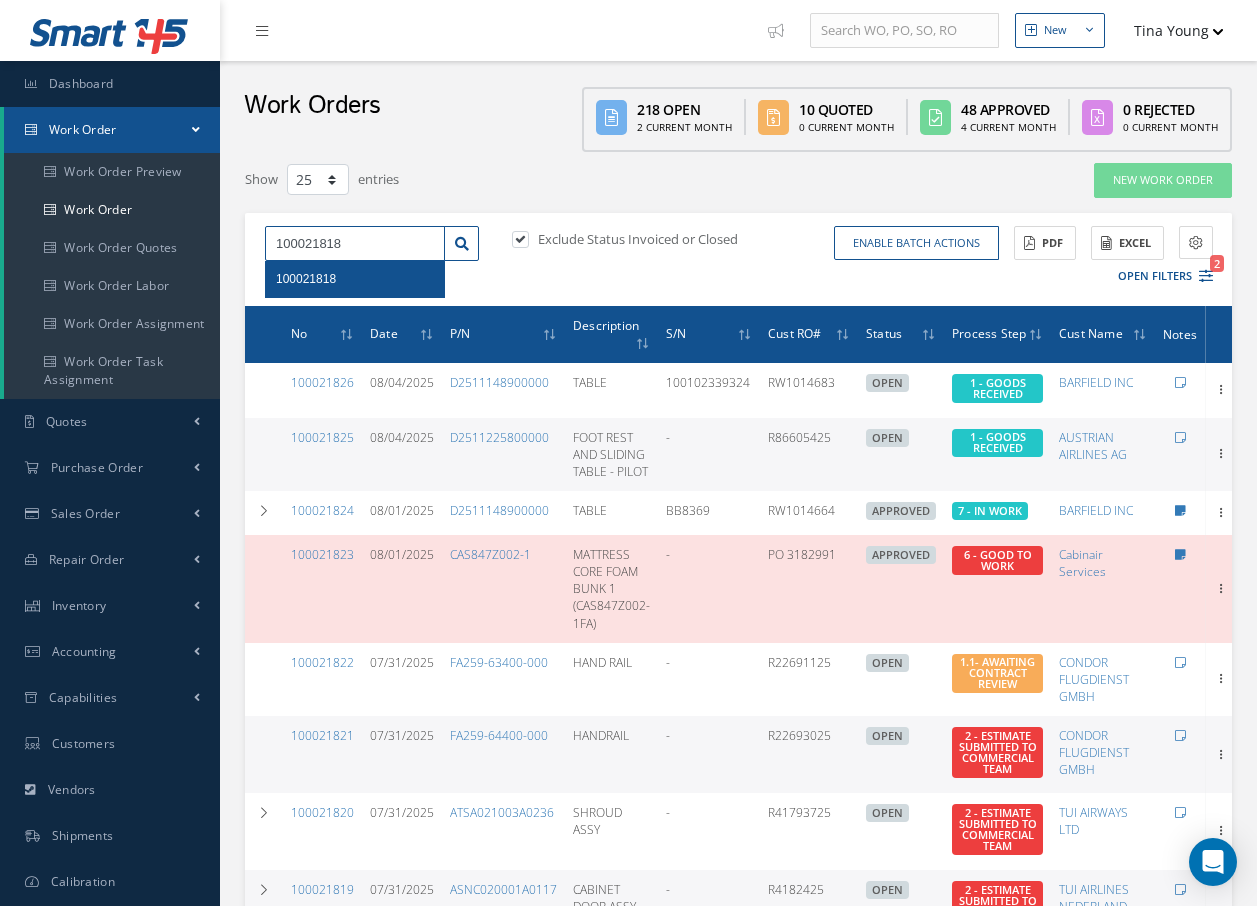 type on "100021818" 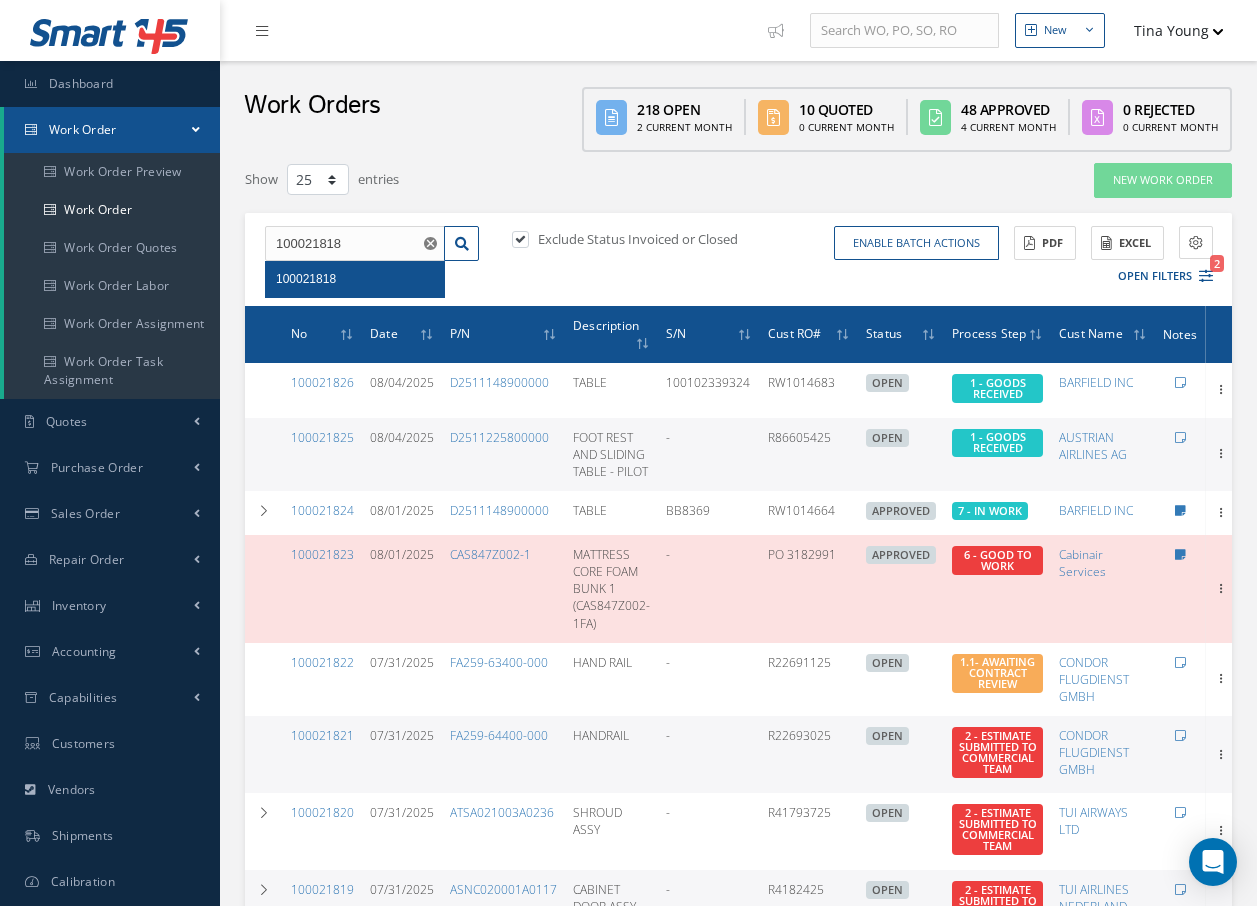 click on "100021818" at bounding box center (355, 279) 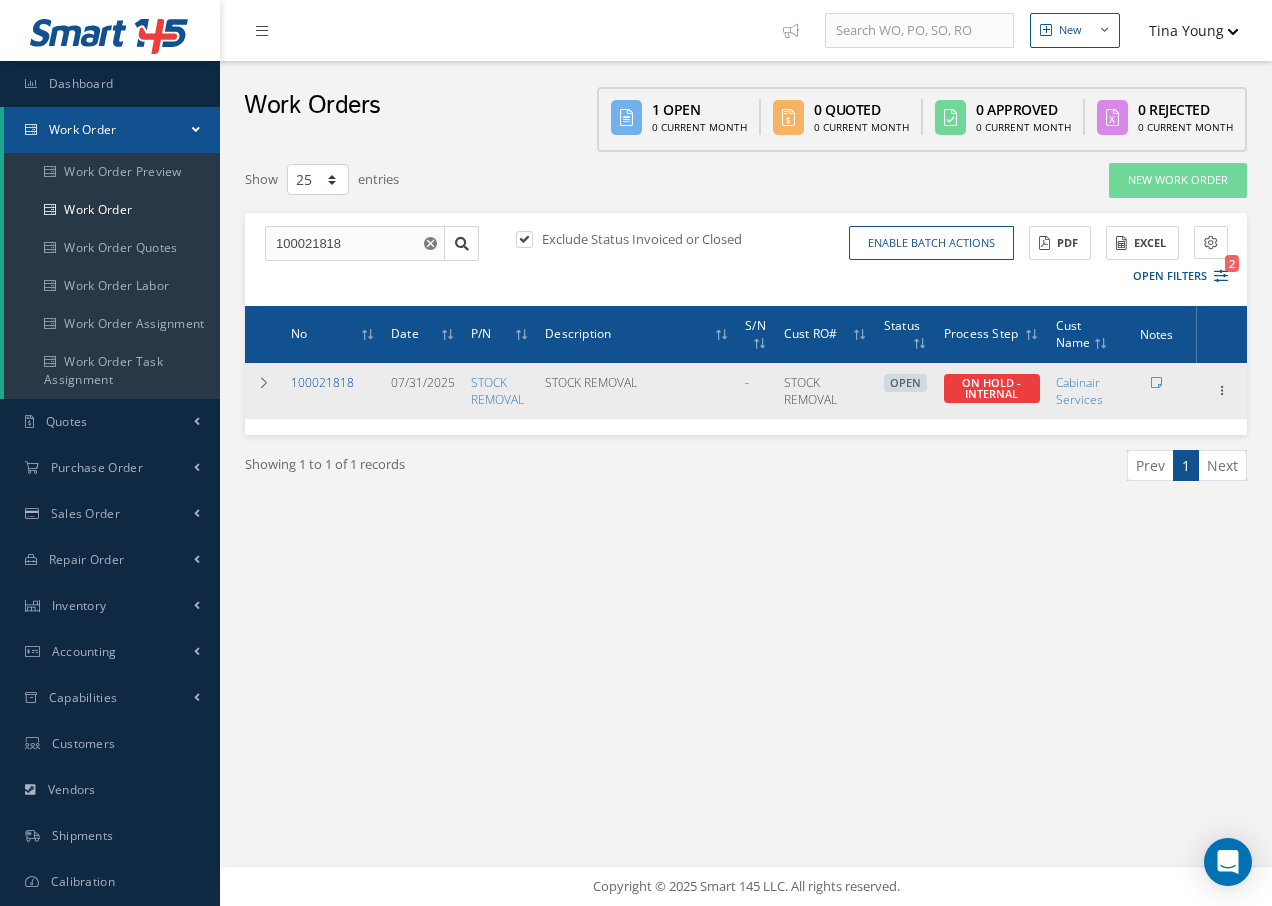 click on "100021818" at bounding box center [322, 382] 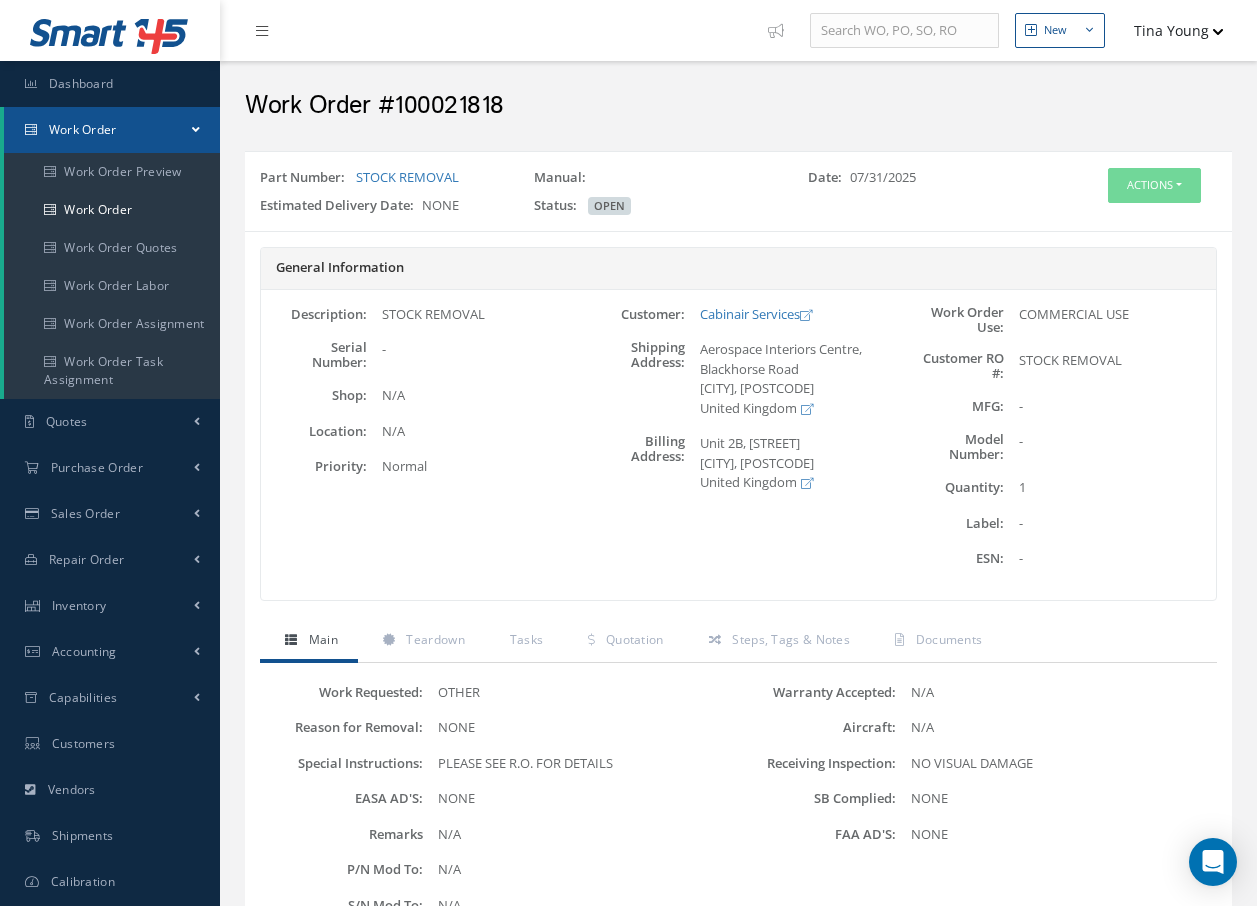 scroll, scrollTop: 0, scrollLeft: 0, axis: both 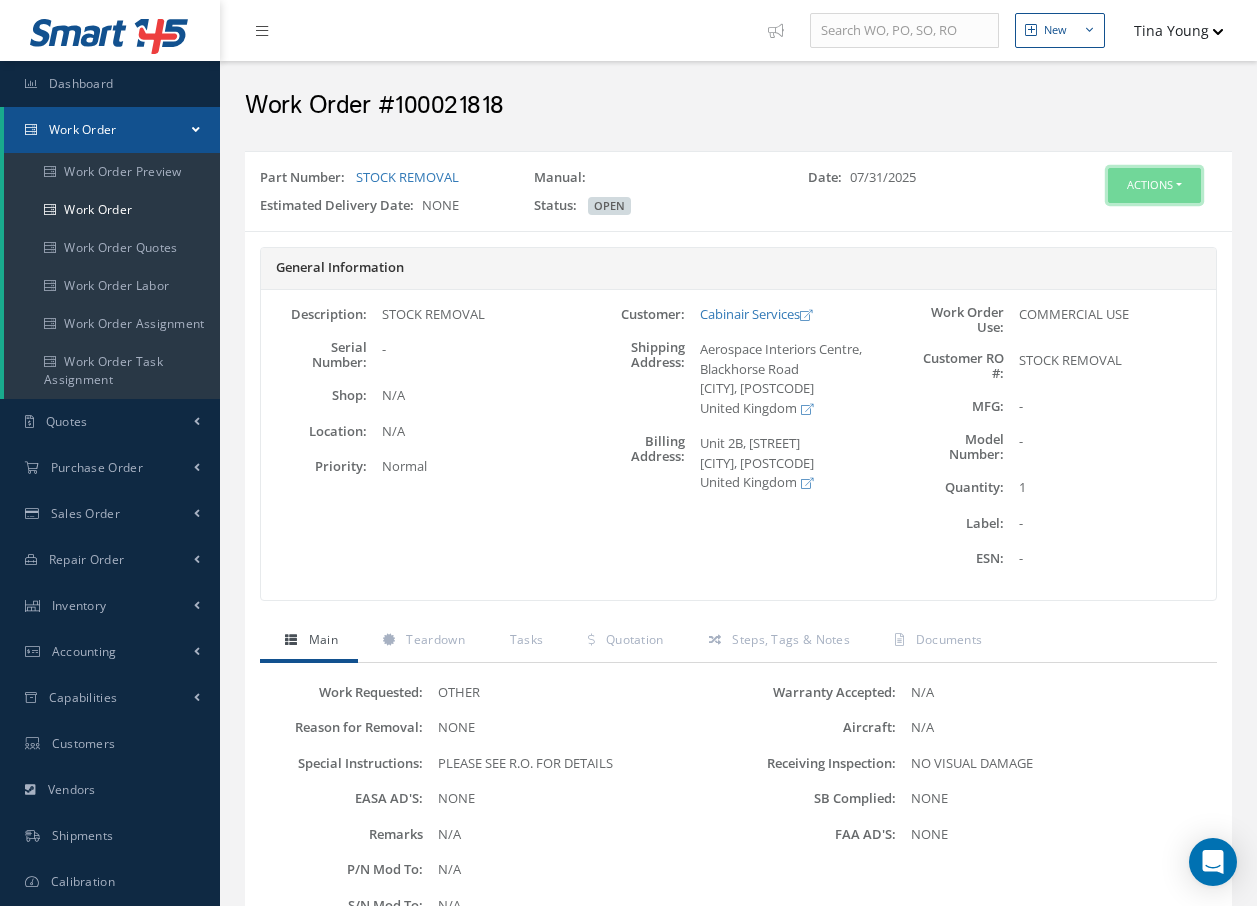 click on "Actions" at bounding box center (1154, 185) 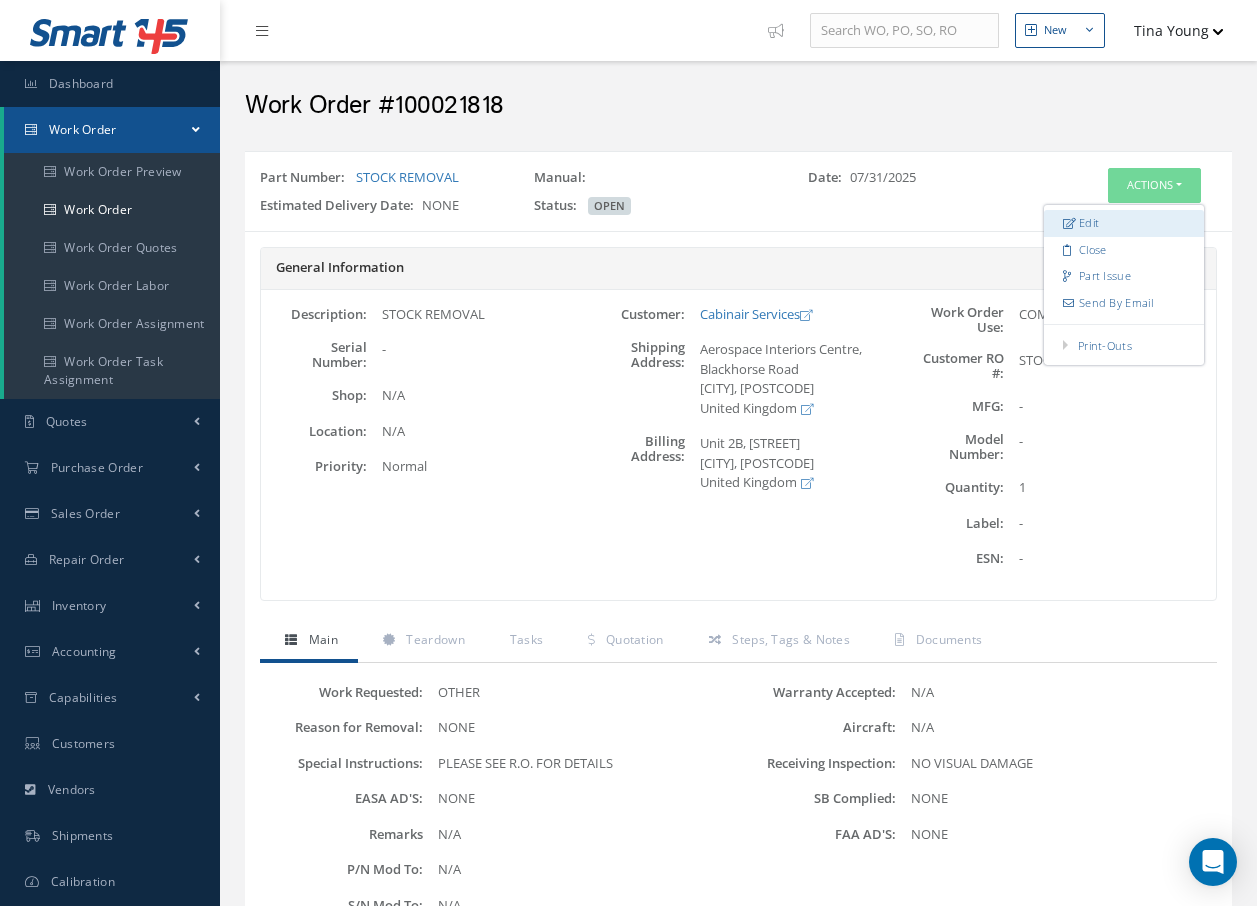 click on "Edit" at bounding box center (1124, 223) 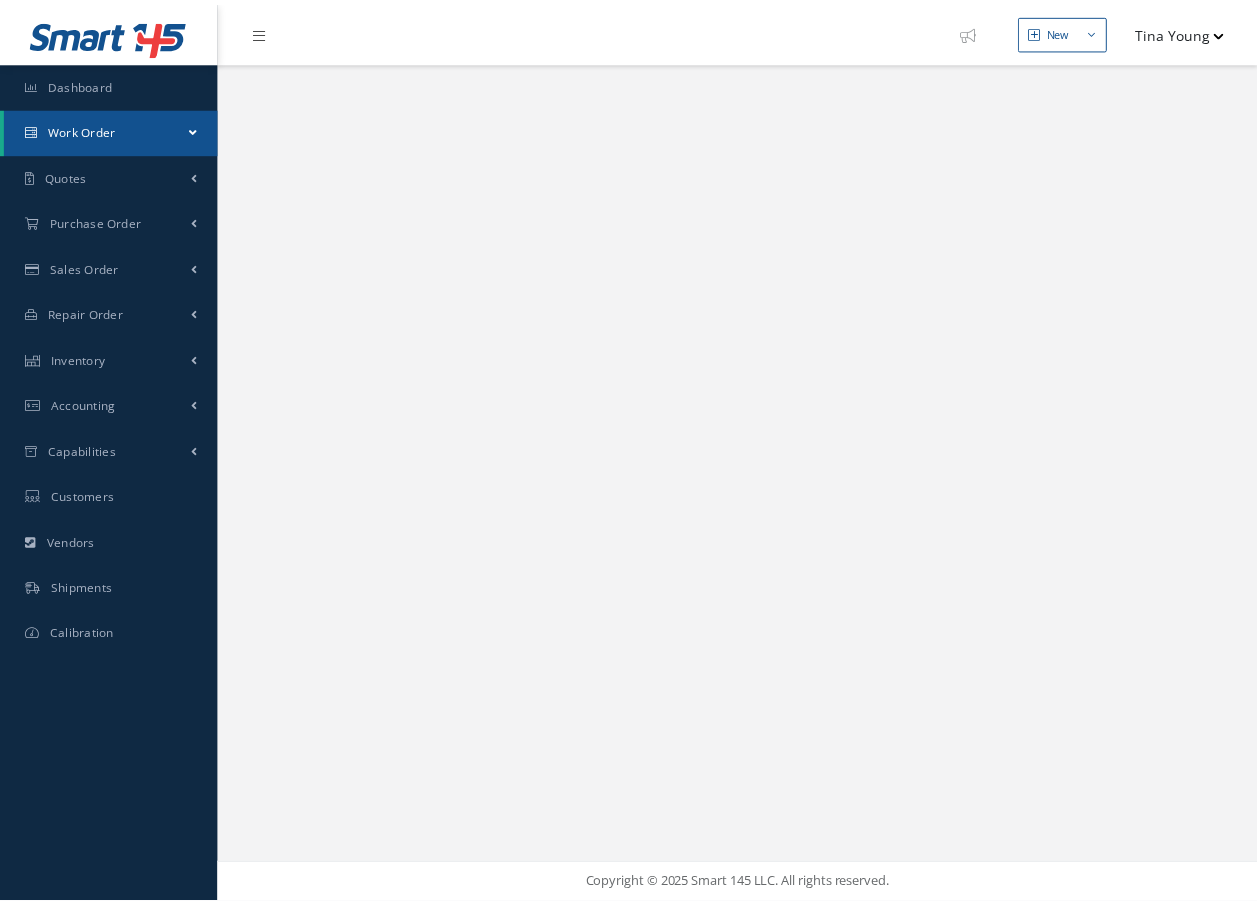 scroll, scrollTop: 0, scrollLeft: 0, axis: both 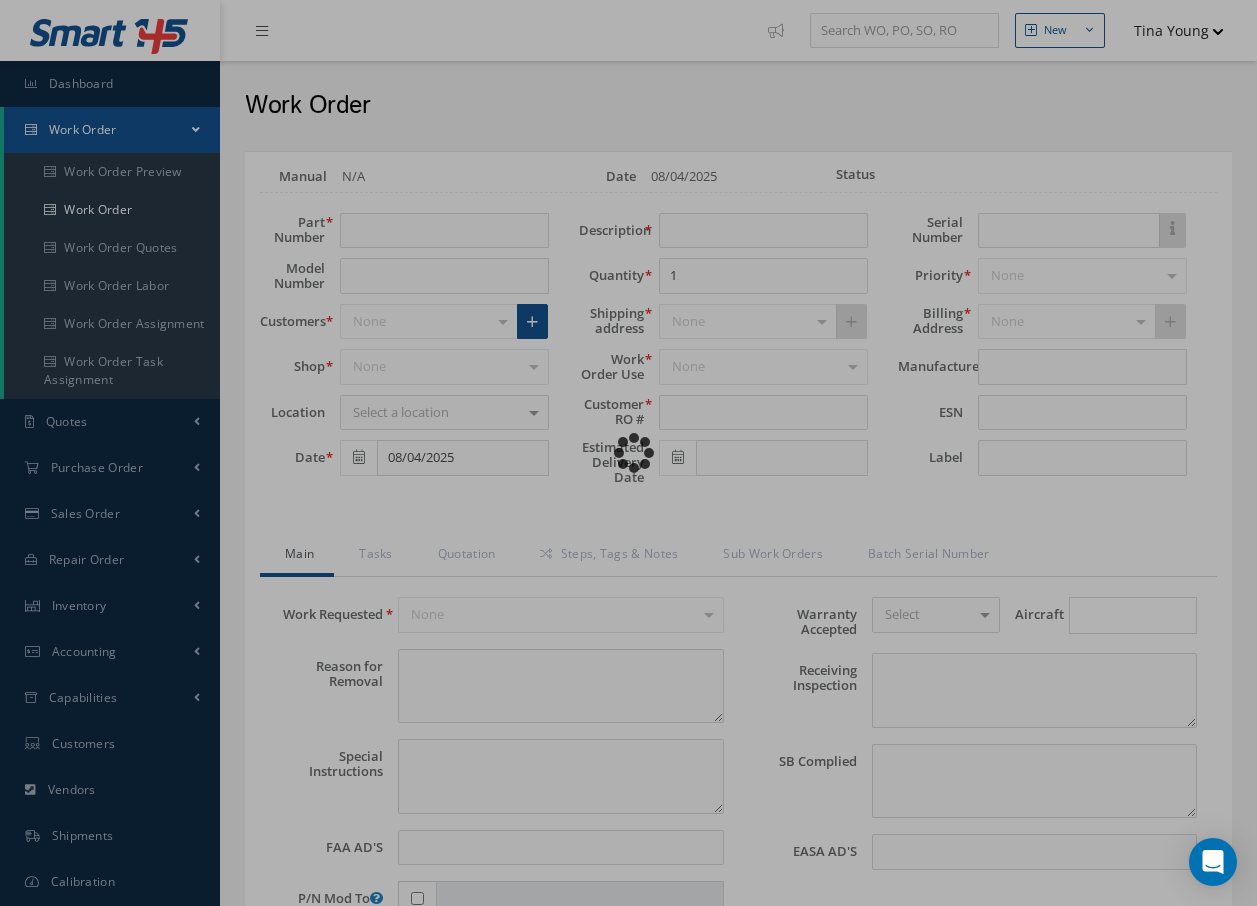 type on "STOCK REMOVAL" 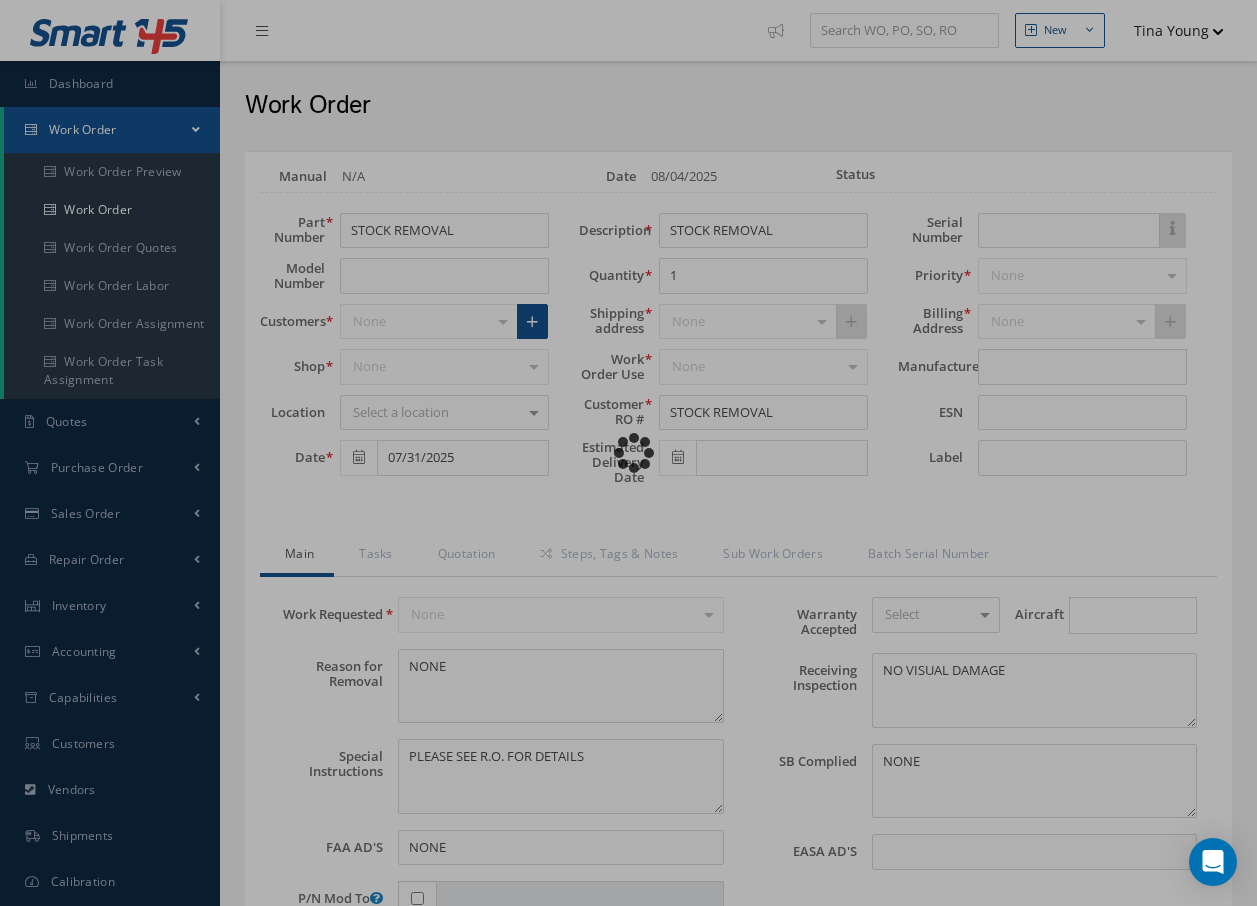 type on "NONE" 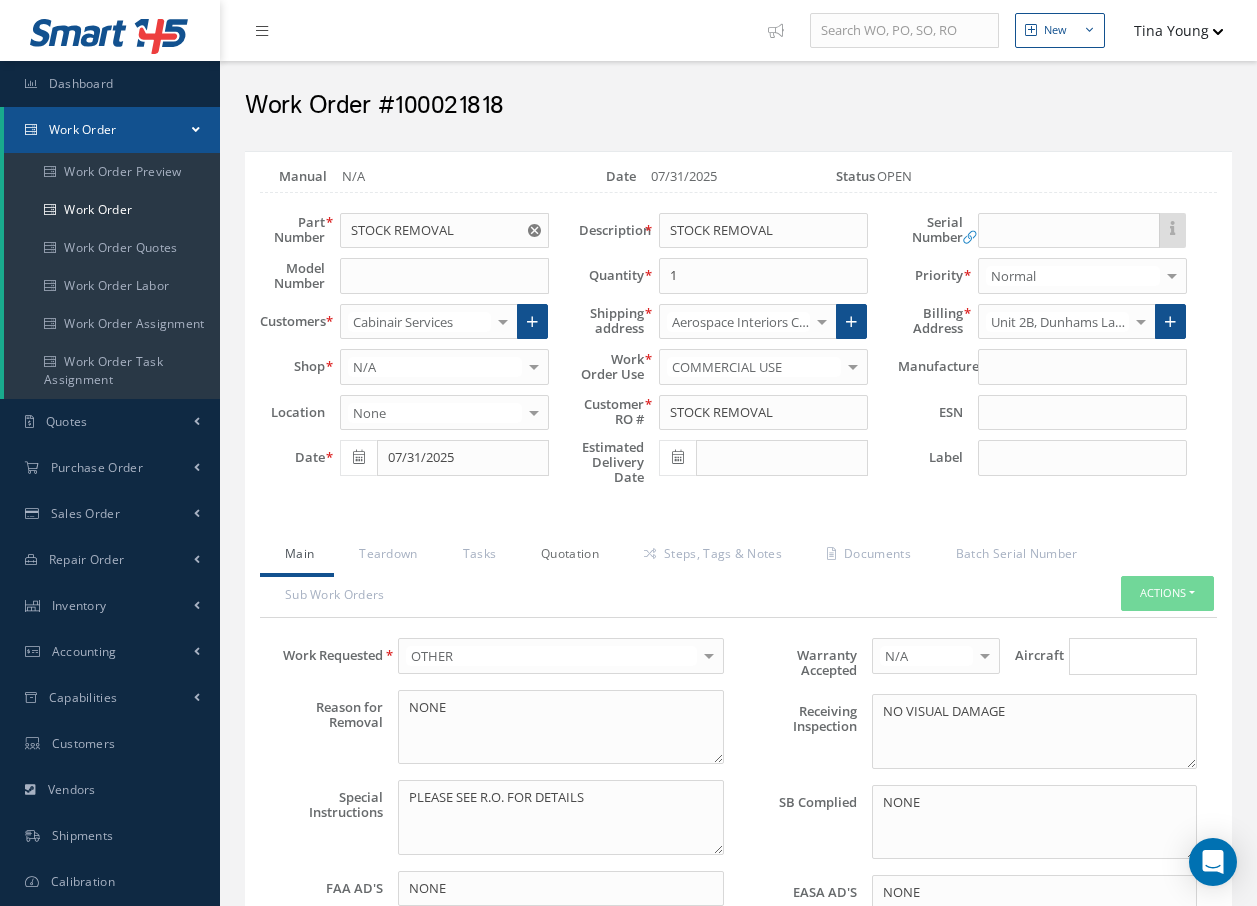 click on "Quotation" at bounding box center (567, 556) 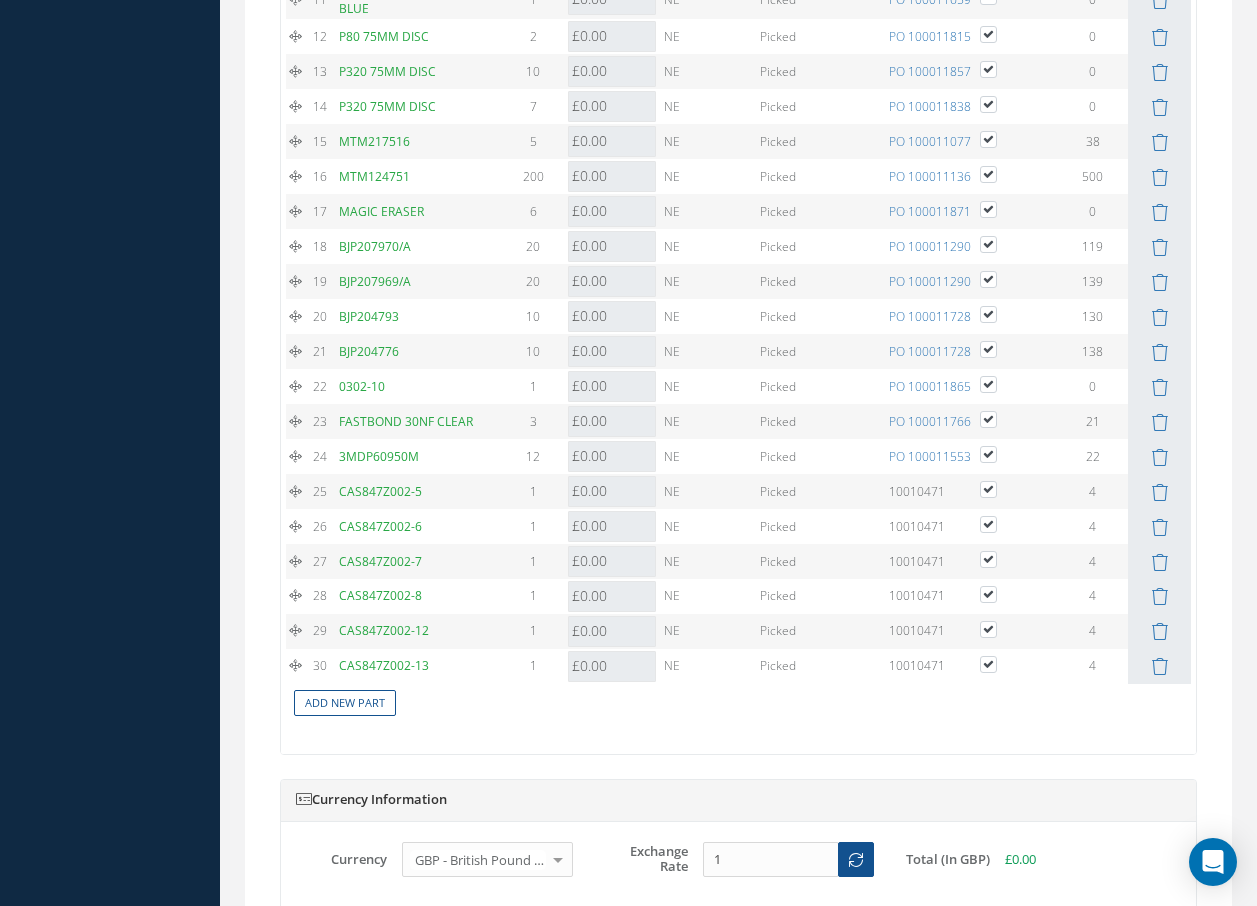 scroll, scrollTop: 2700, scrollLeft: 0, axis: vertical 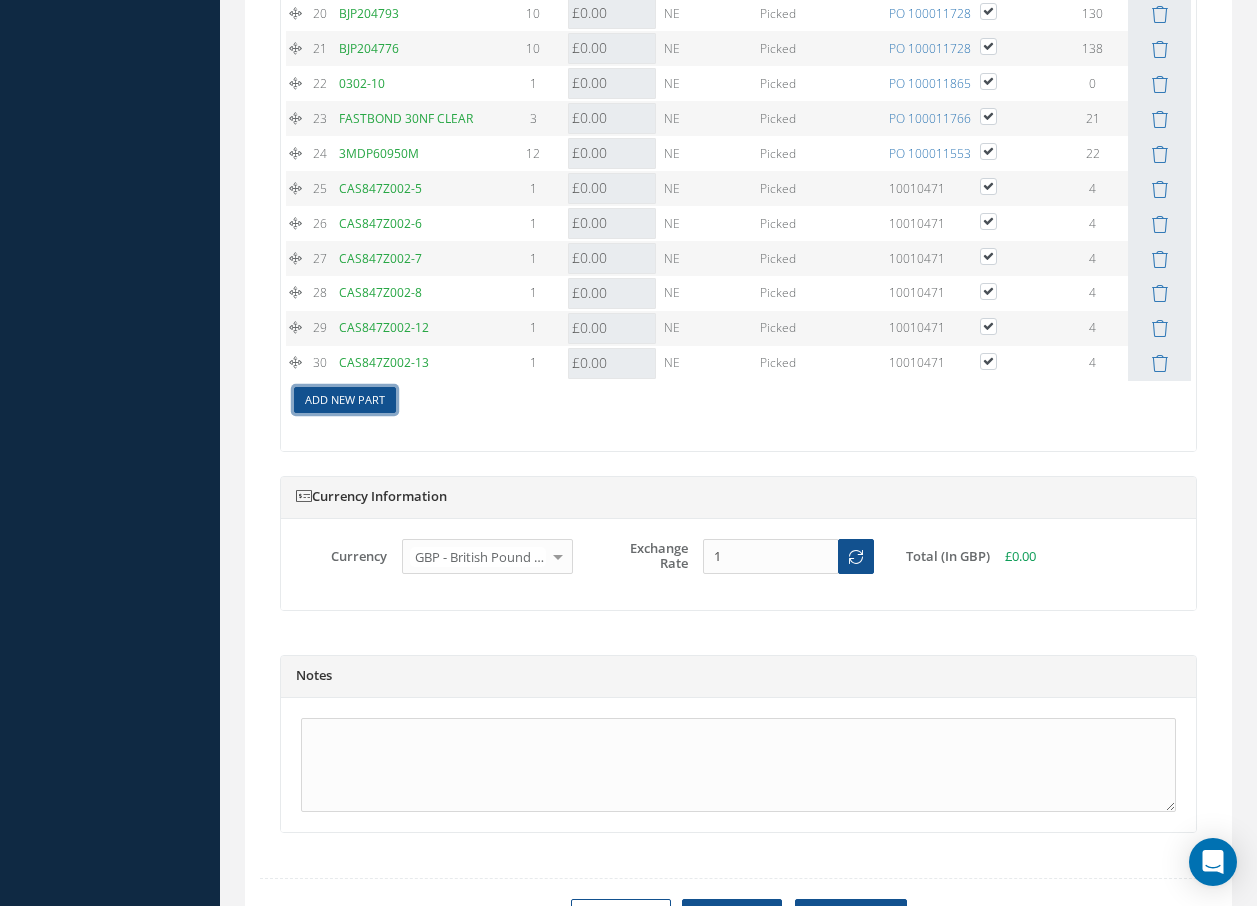 click on "Add New Part" at bounding box center [345, 400] 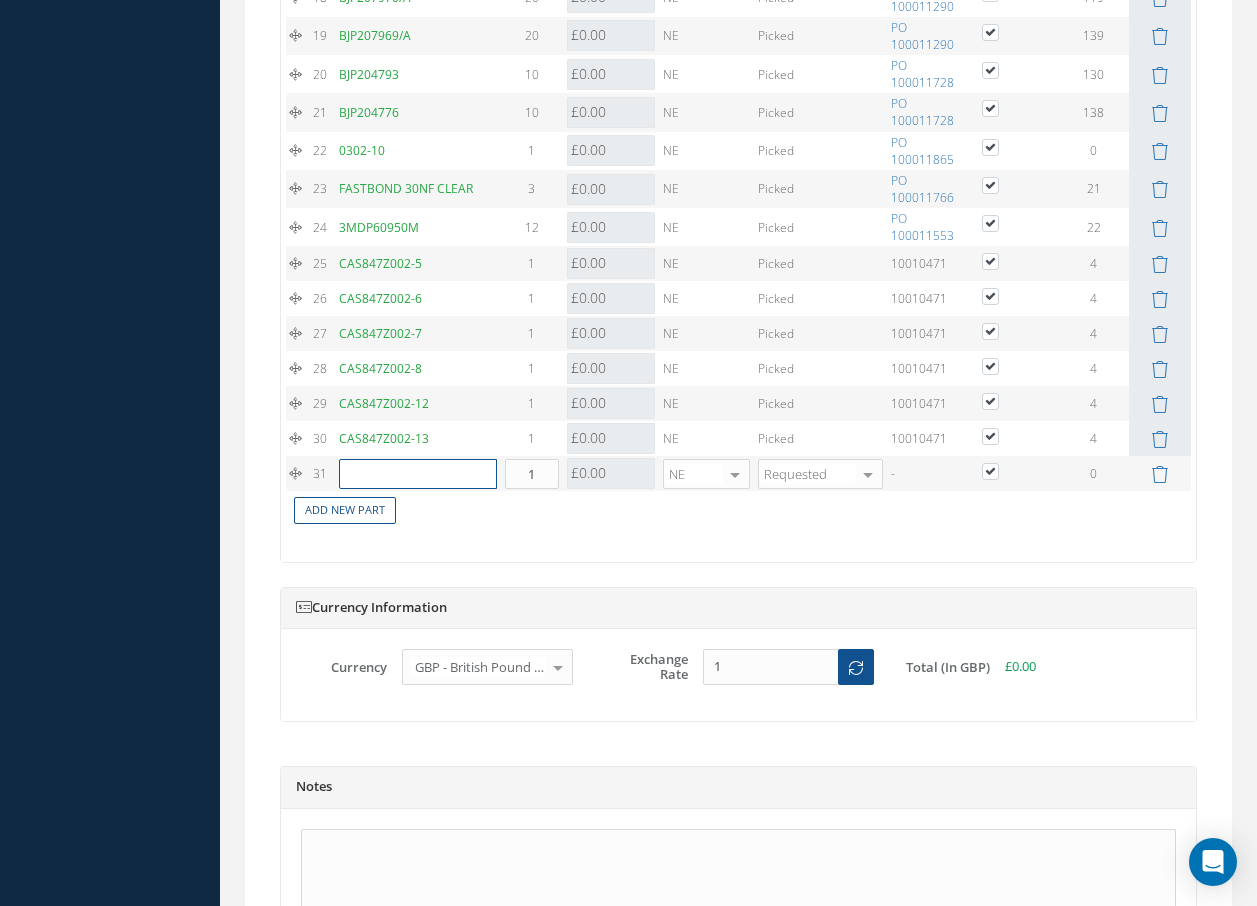 click at bounding box center [418, 474] 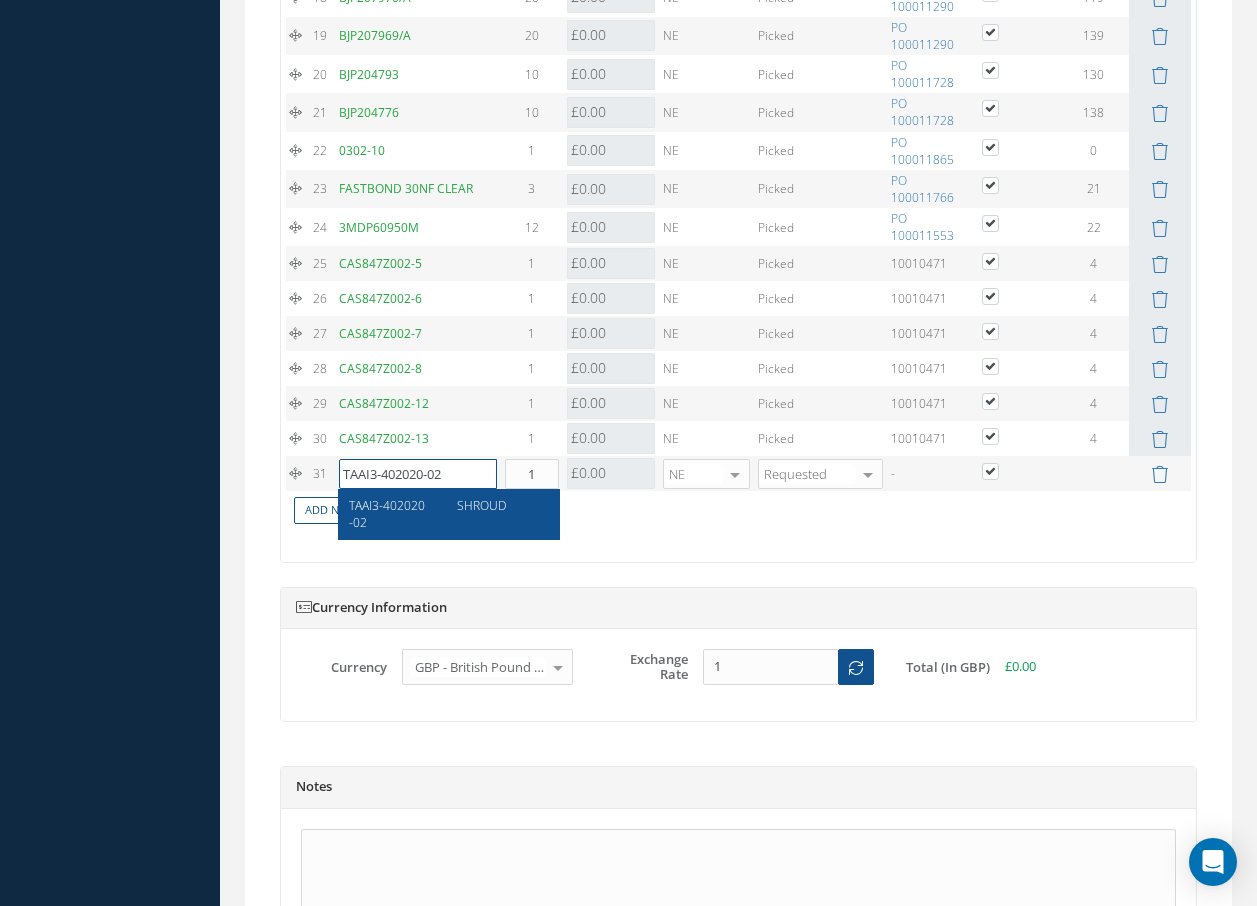 type on "TAAI3-402020-02" 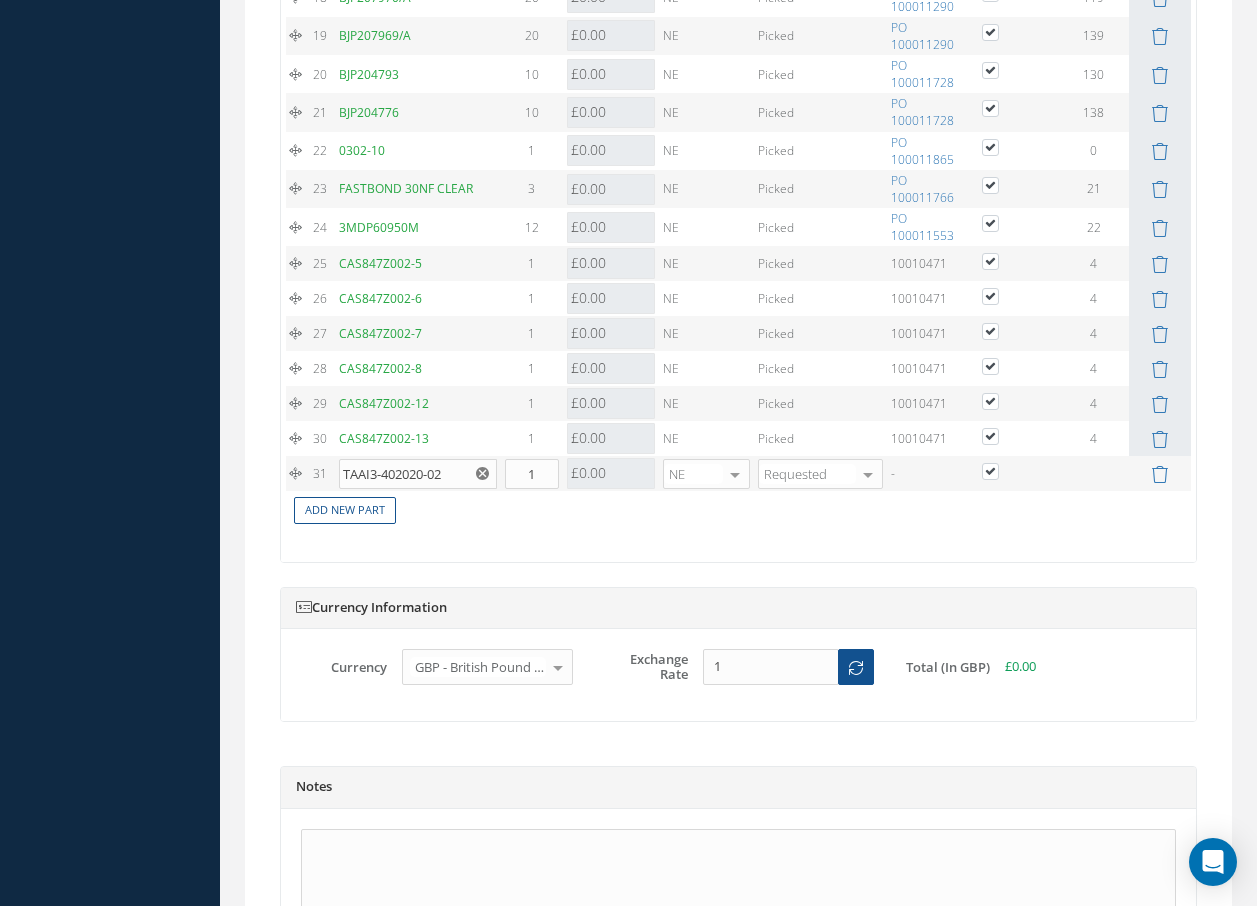 click on "1
3MDP60950M
DP609 50ML
5
£20.76
Cost References for:
Main PN: 3MDP60950M
Vendors Quotes
Purchase Orders
Inventory
Work Orders
No data available
Close
0.00
£0.00
EA       NE
None
No elements found.
List is empty.     0   Picked
PO 100011553" at bounding box center [738, -73] 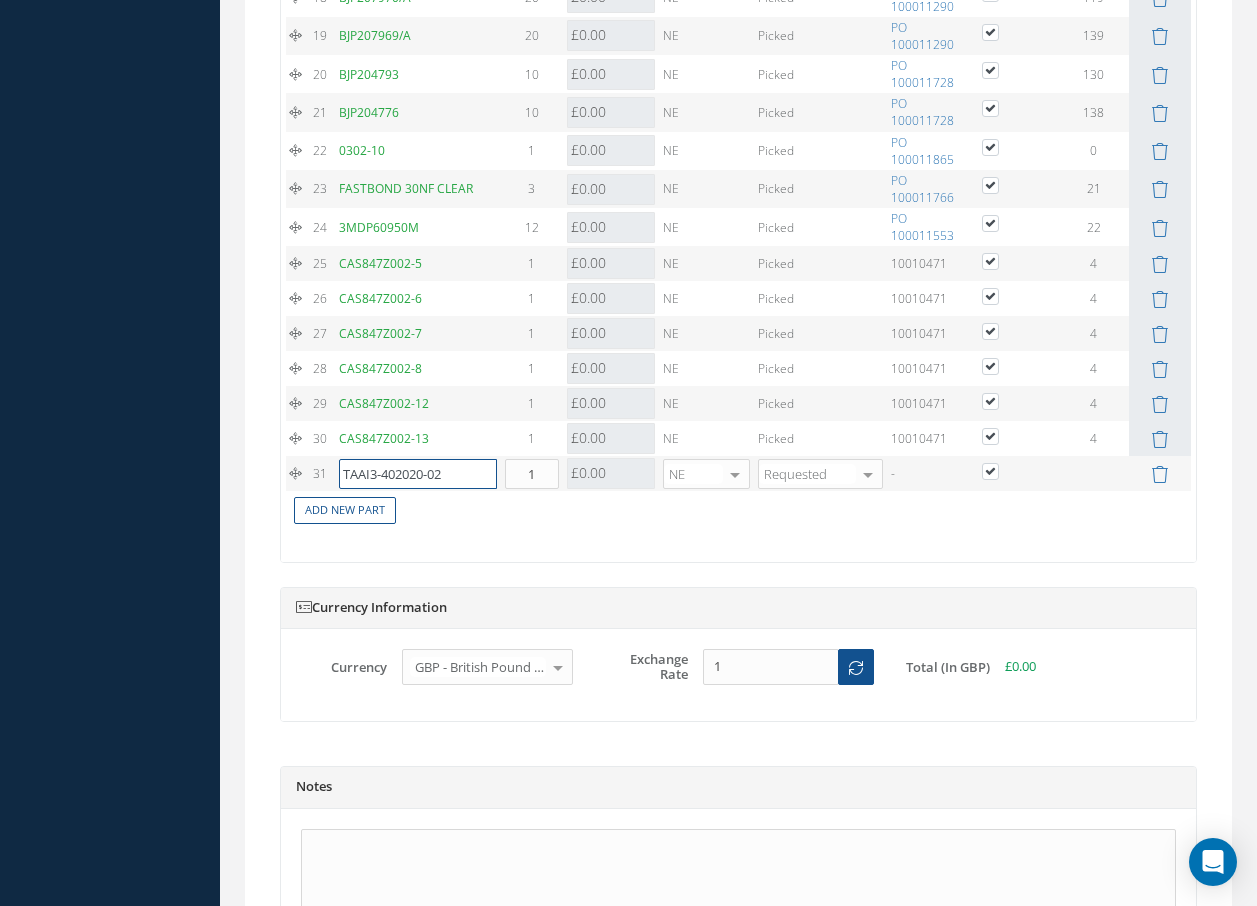 click on "TAAI3-402020-02" at bounding box center (418, 474) 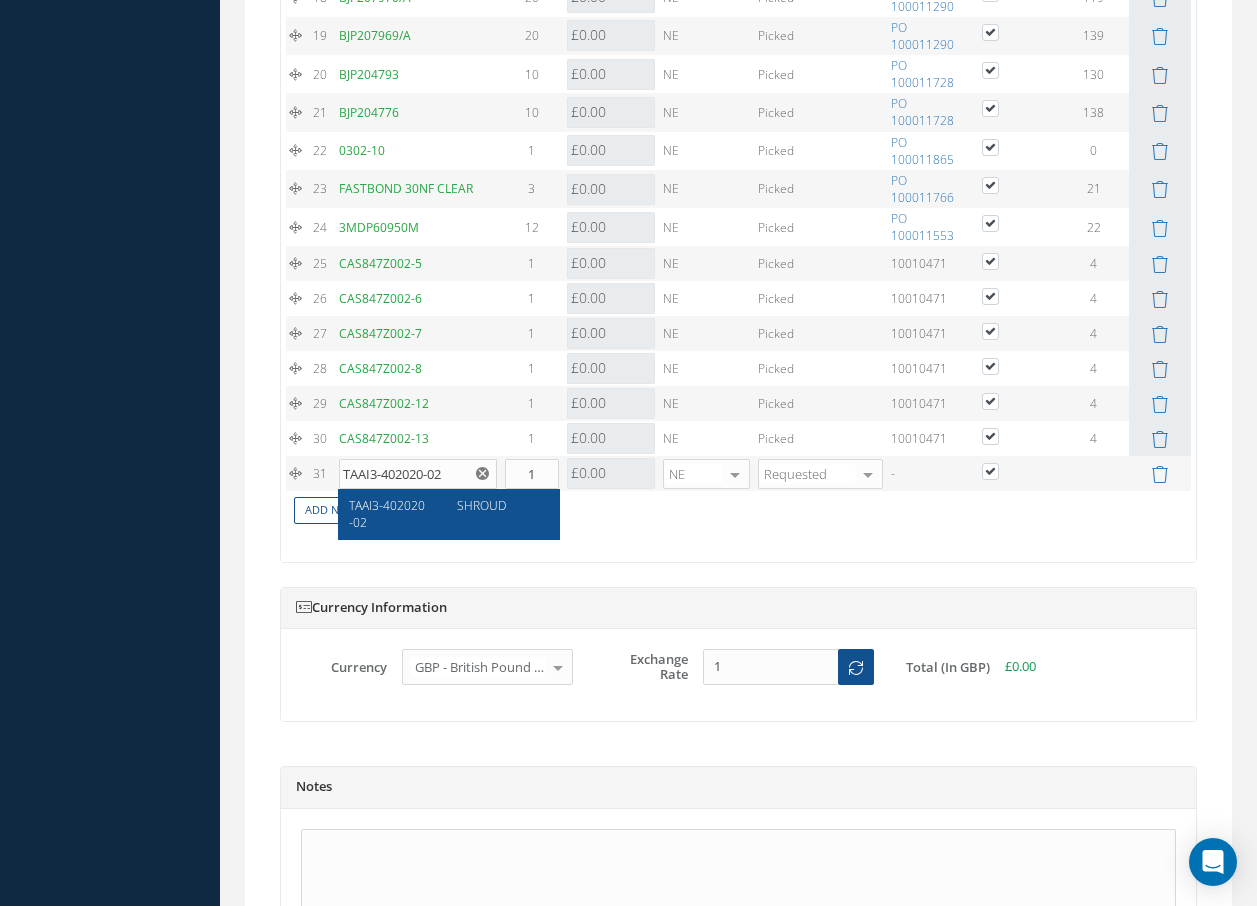 click on "TAAI3-402020-02" at bounding box center [387, 514] 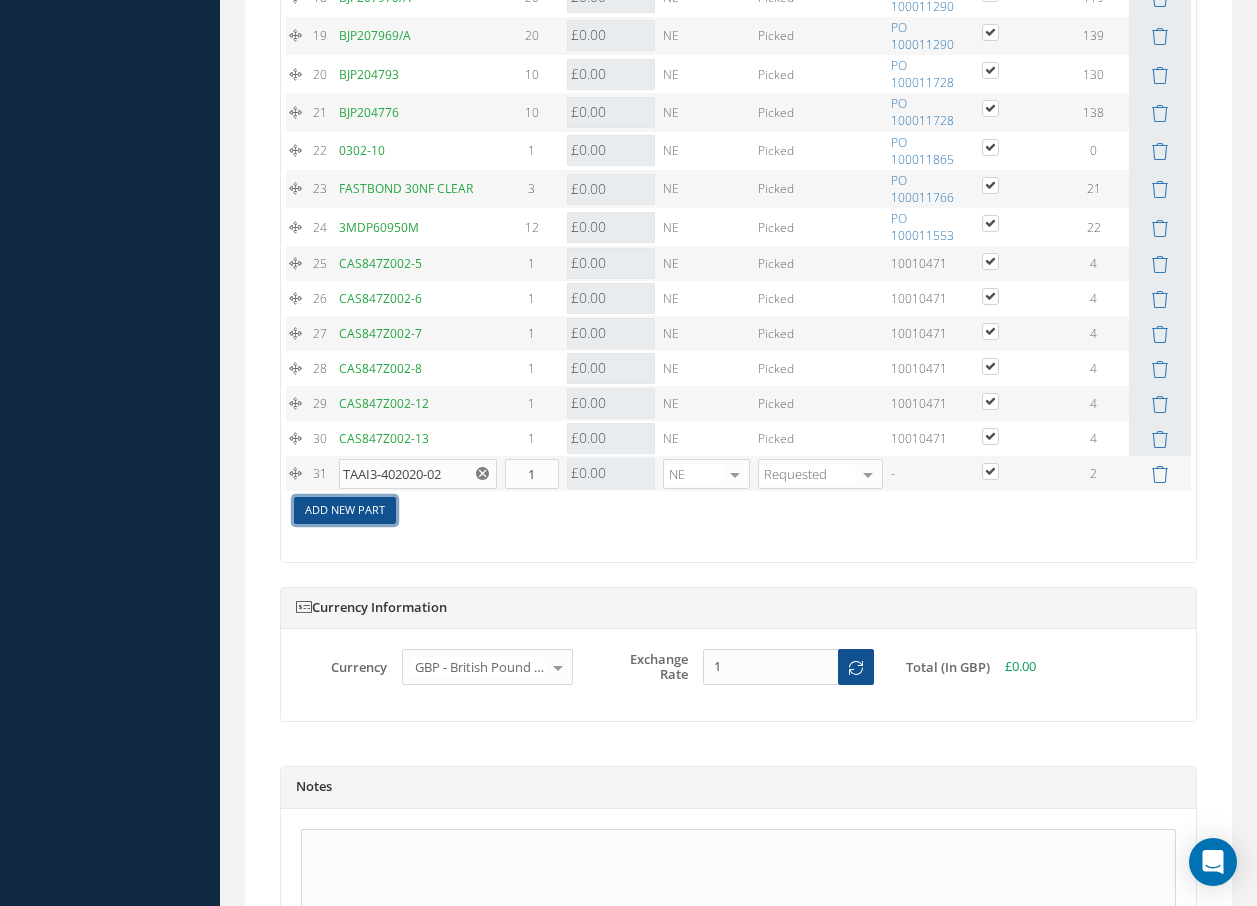 click on "Add New Part" at bounding box center (345, 510) 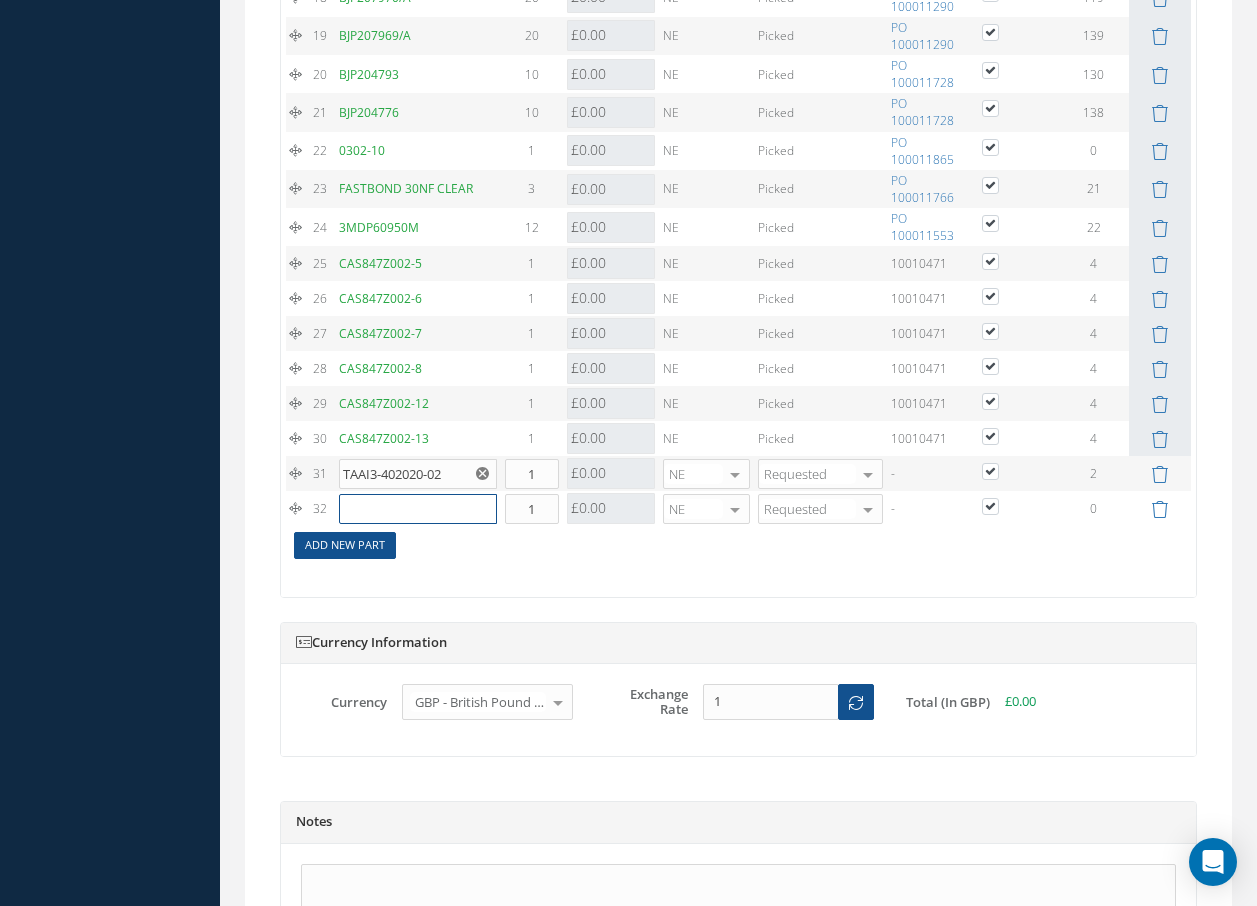 click at bounding box center [418, 509] 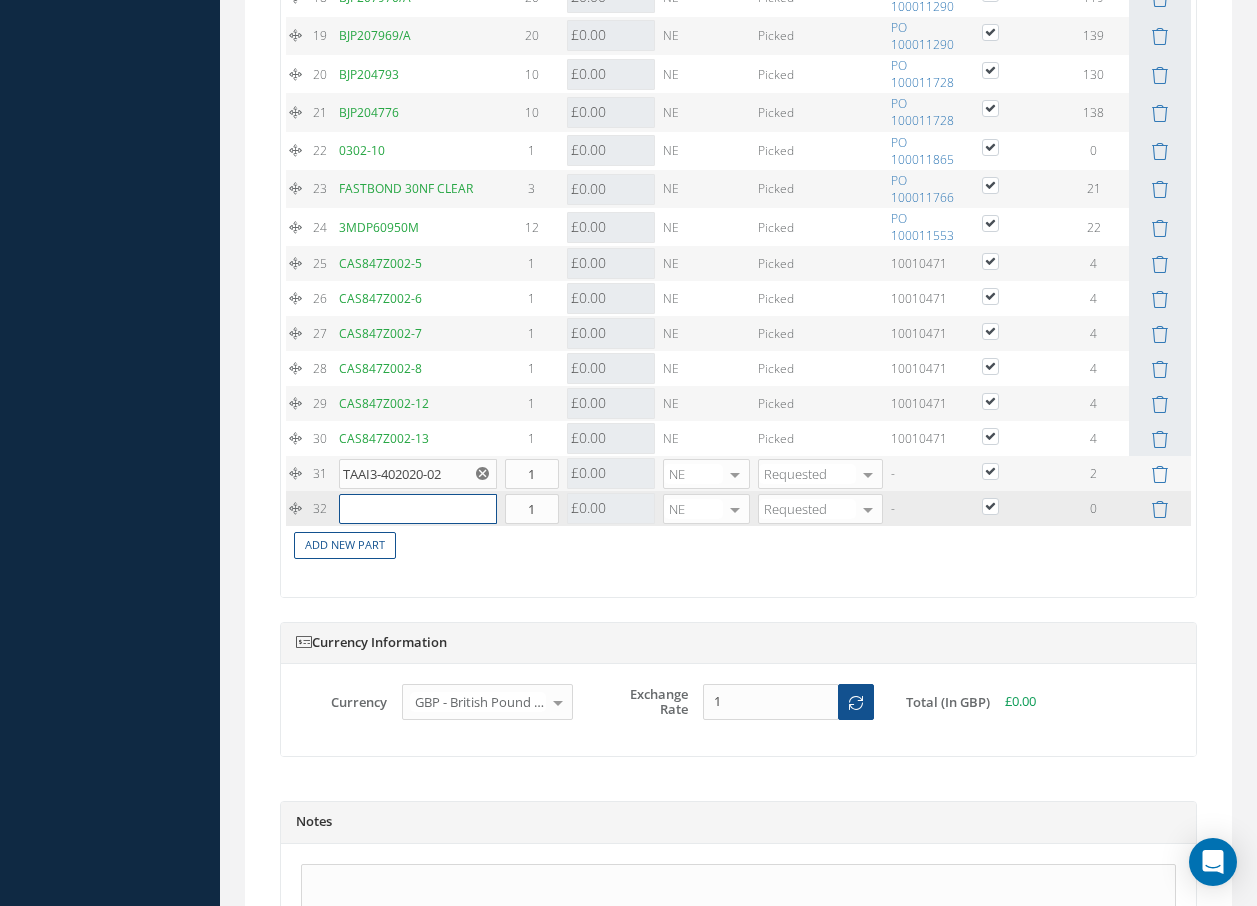 click at bounding box center [418, 509] 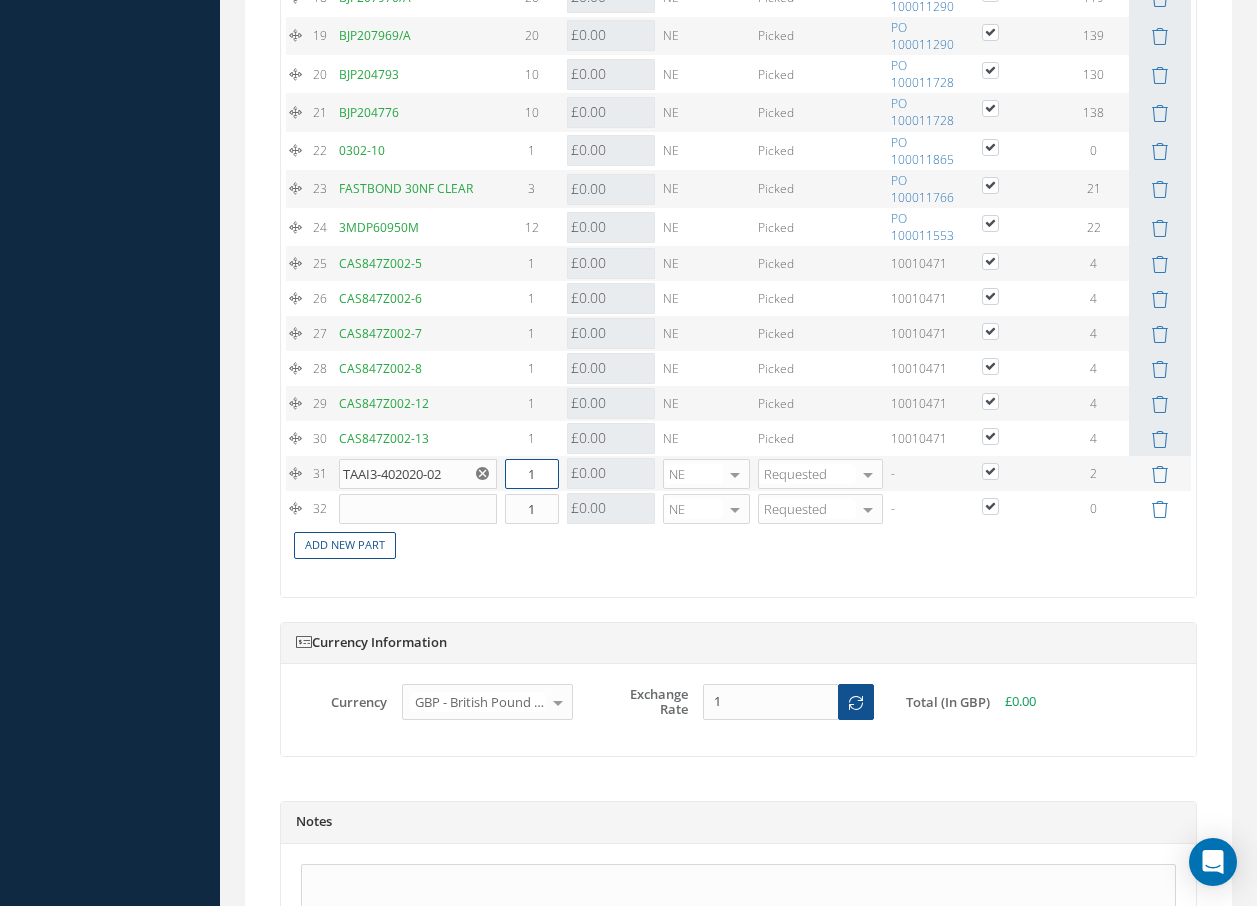 drag, startPoint x: 544, startPoint y: 475, endPoint x: 510, endPoint y: 475, distance: 34 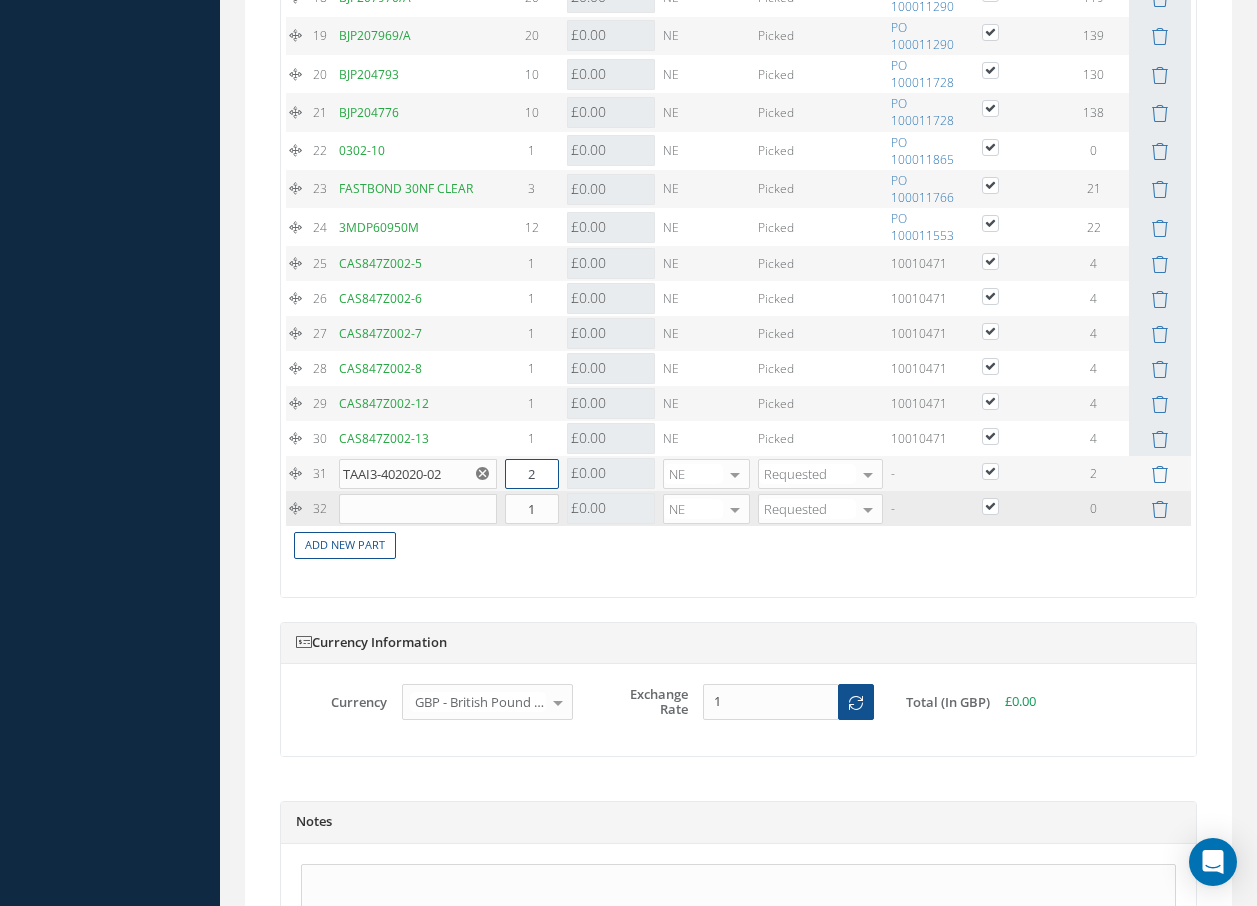 type on "2" 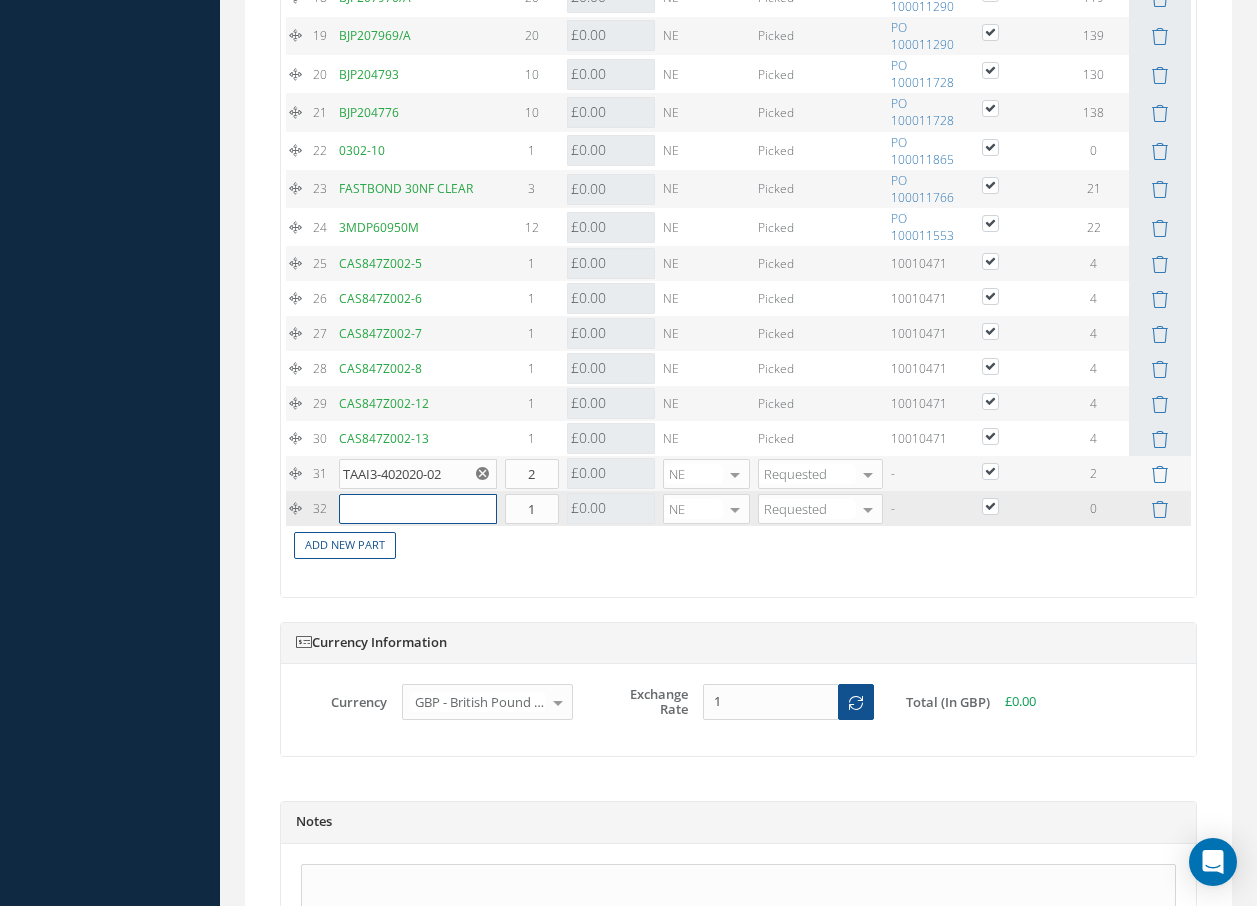 click at bounding box center [418, 509] 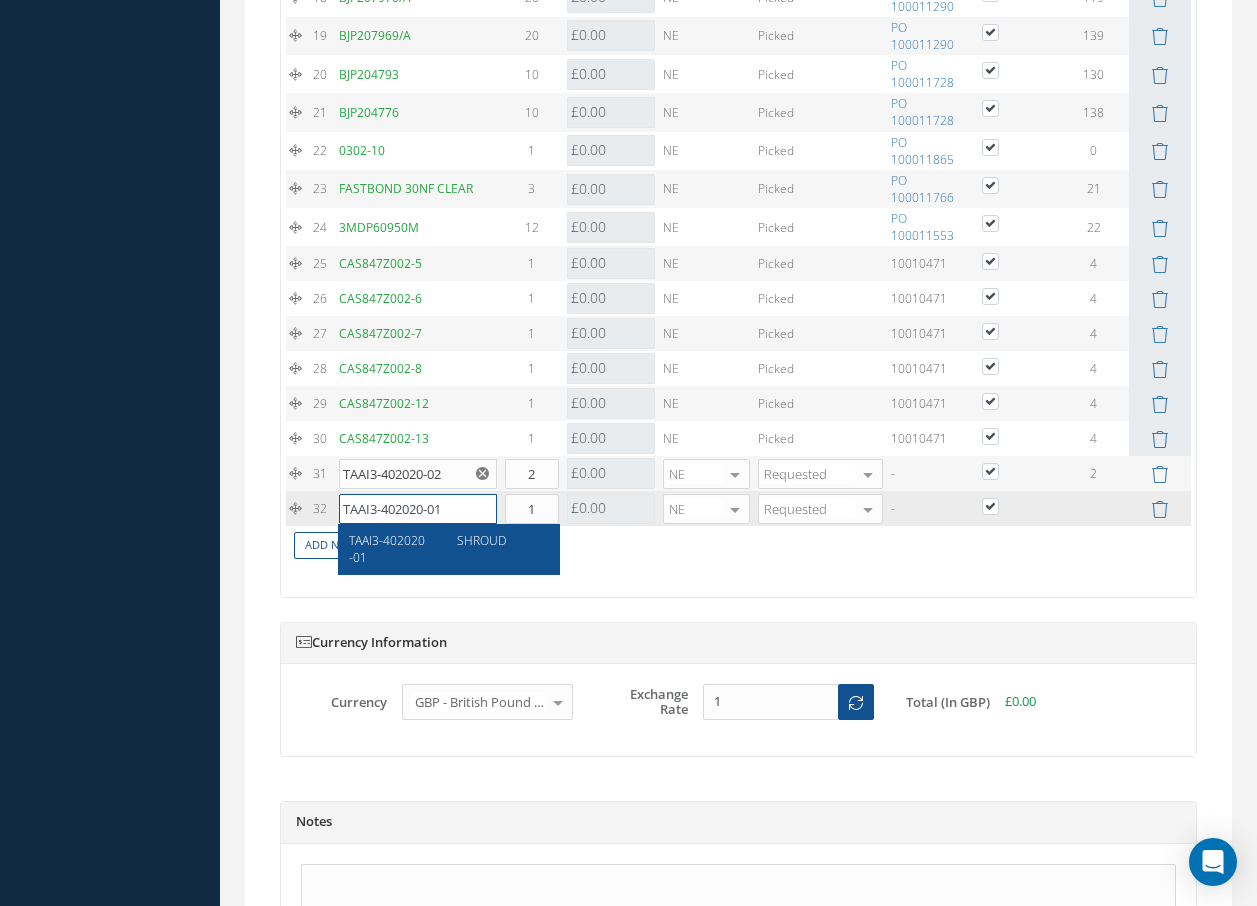 type on "TAAI3-402020-01" 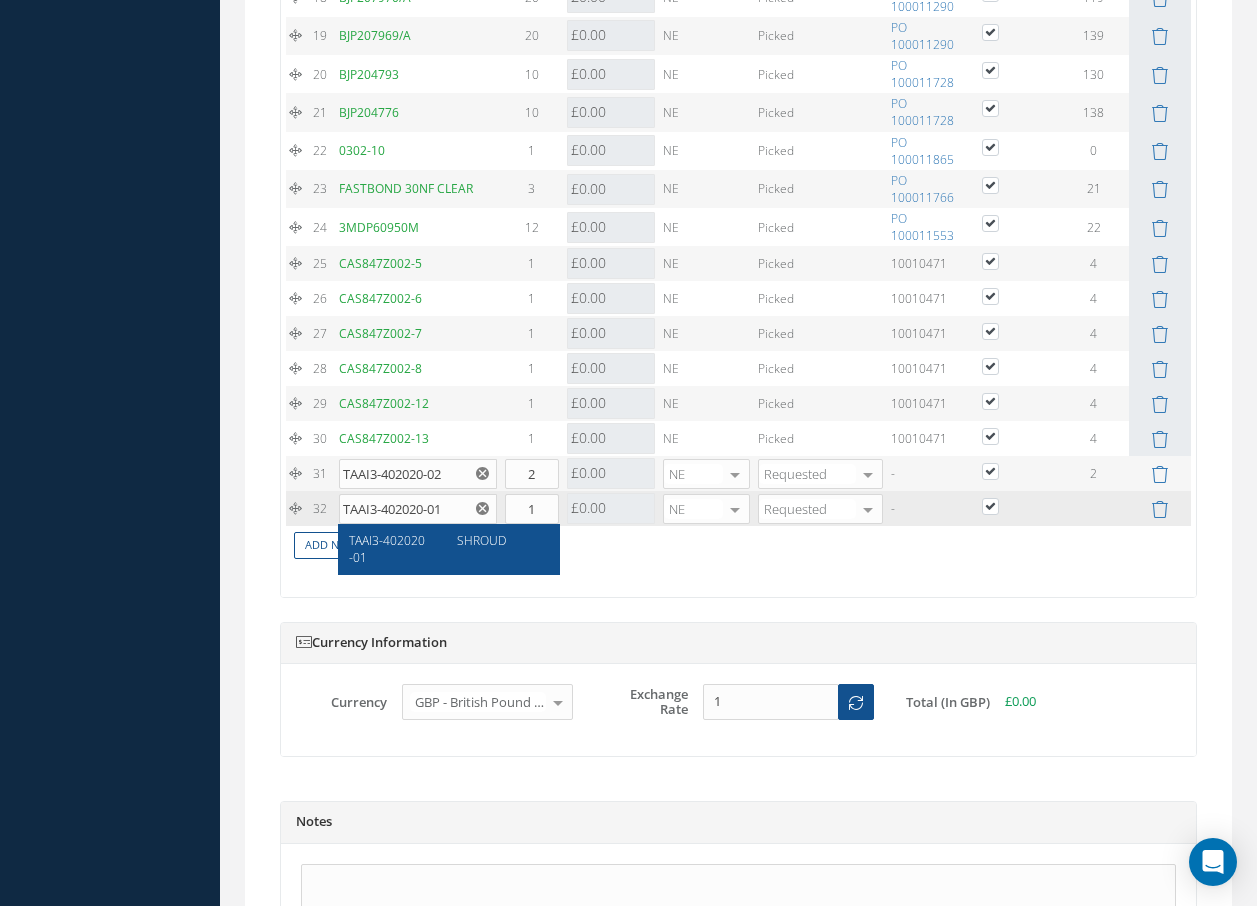 click on "TAAI3-402020-01" at bounding box center (387, 549) 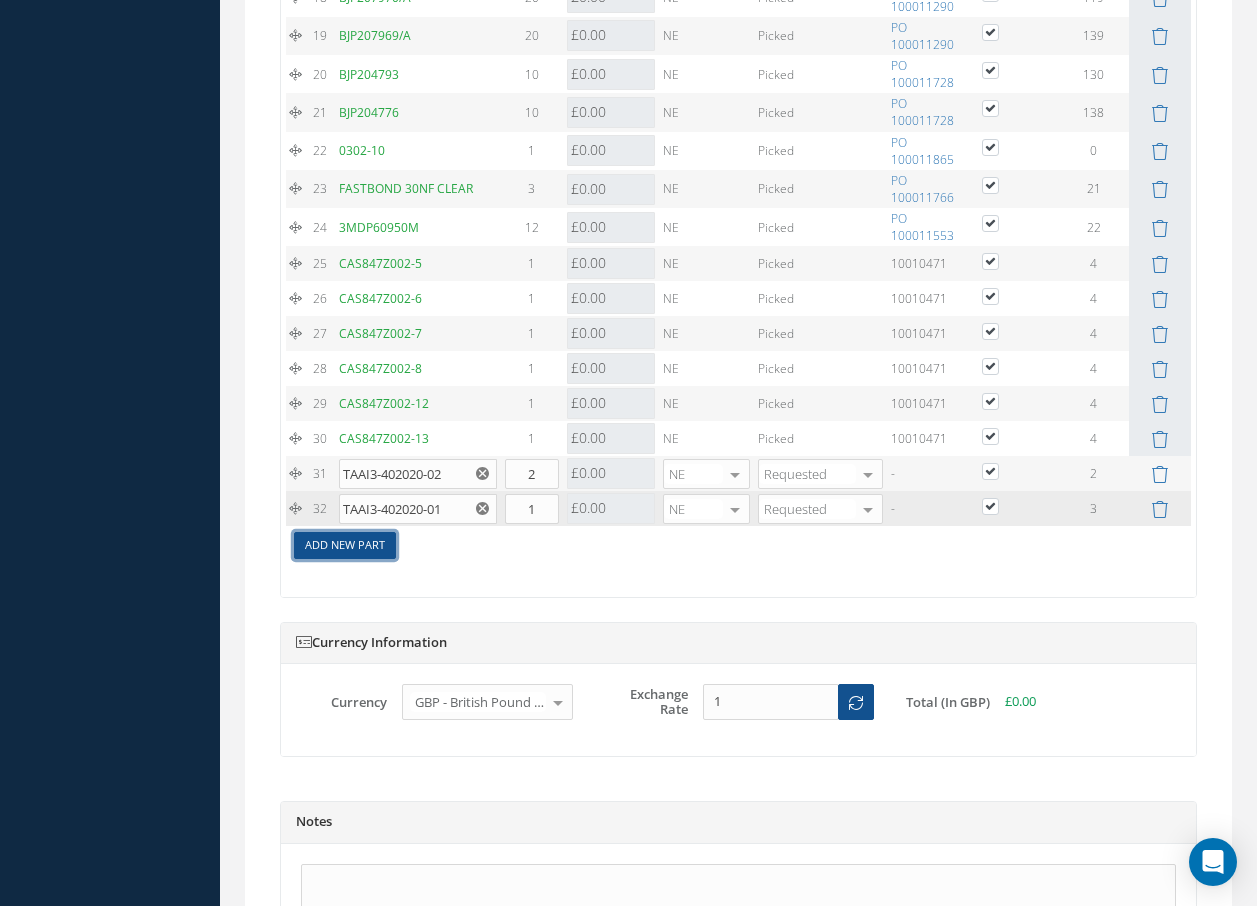 click on "Add New Part" at bounding box center [345, 545] 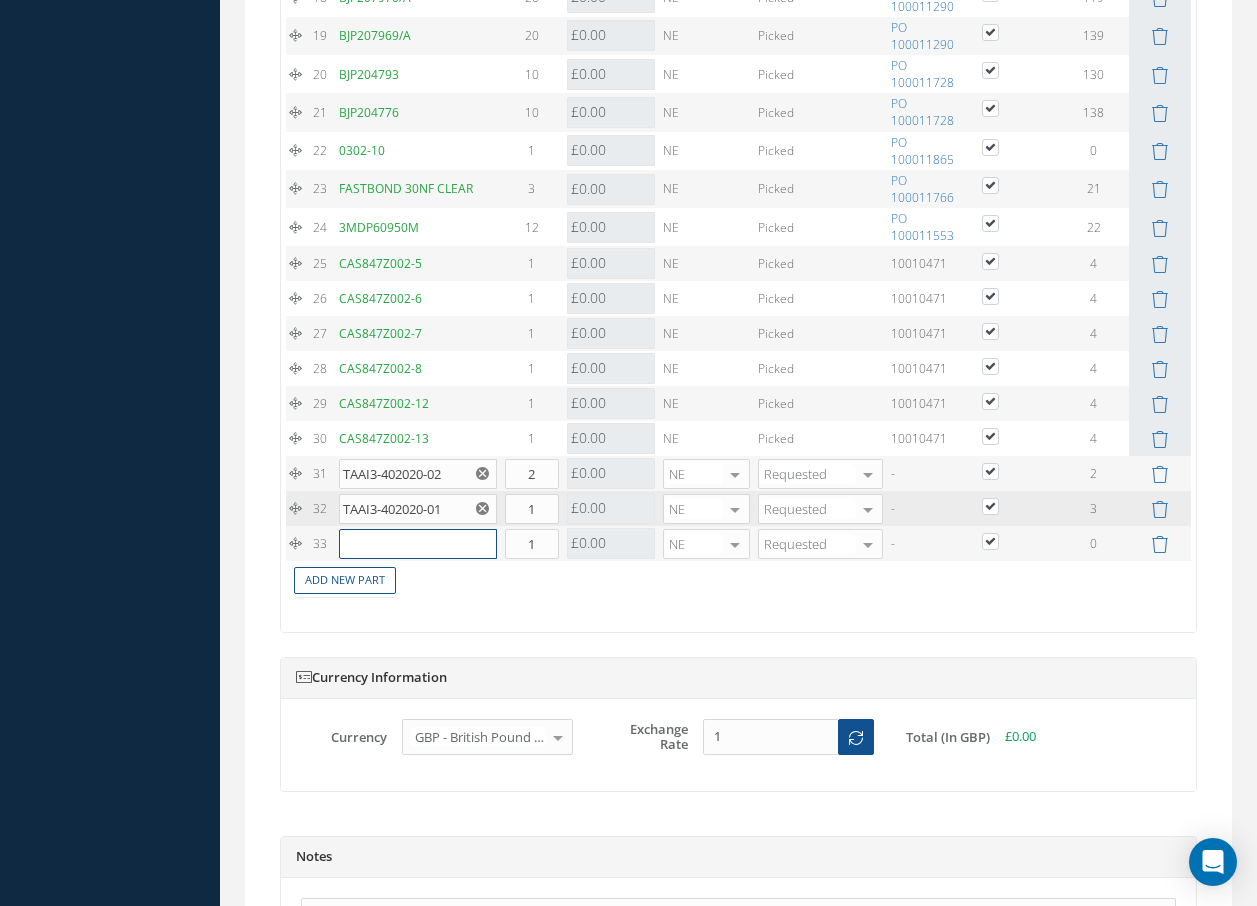 click at bounding box center (418, 544) 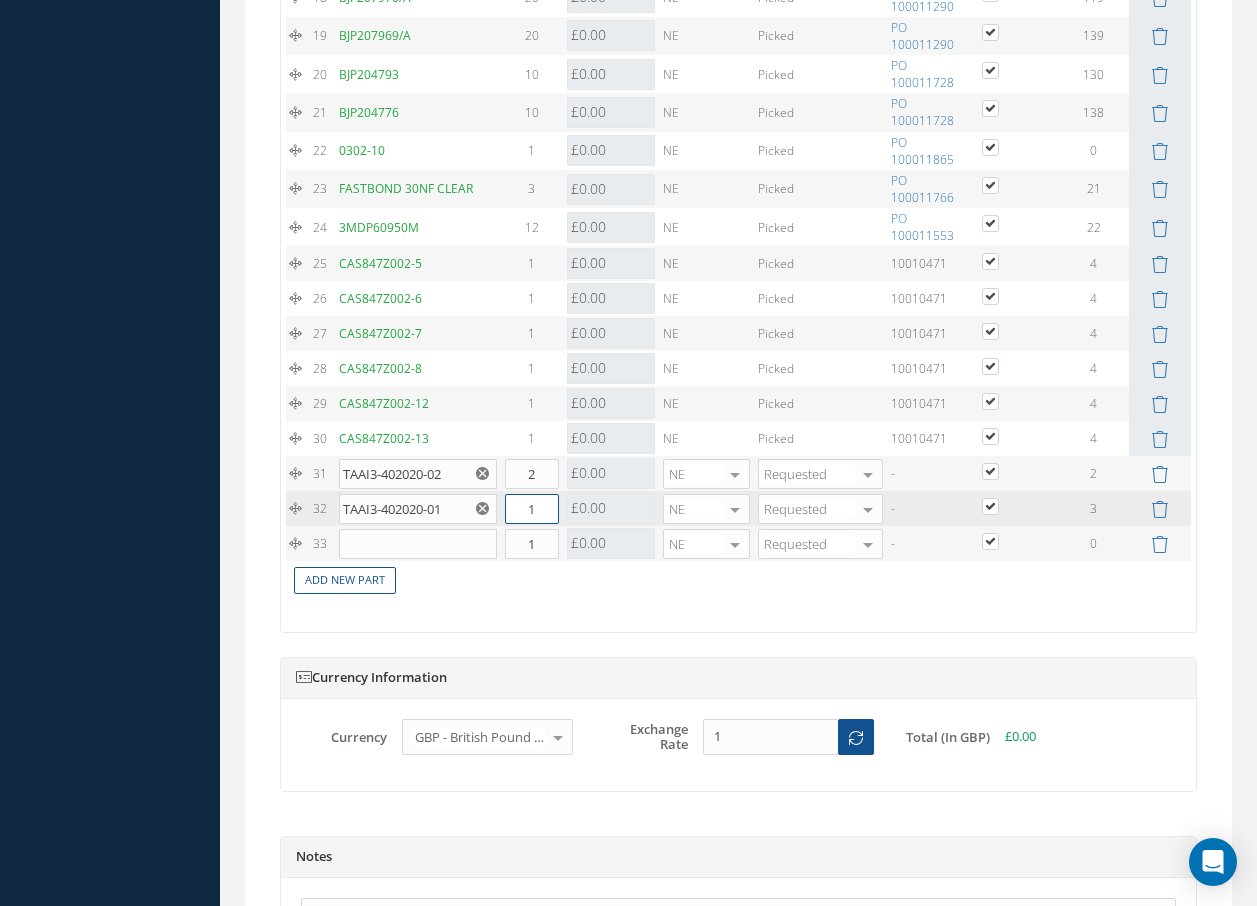 drag, startPoint x: 538, startPoint y: 511, endPoint x: 520, endPoint y: 509, distance: 18.110771 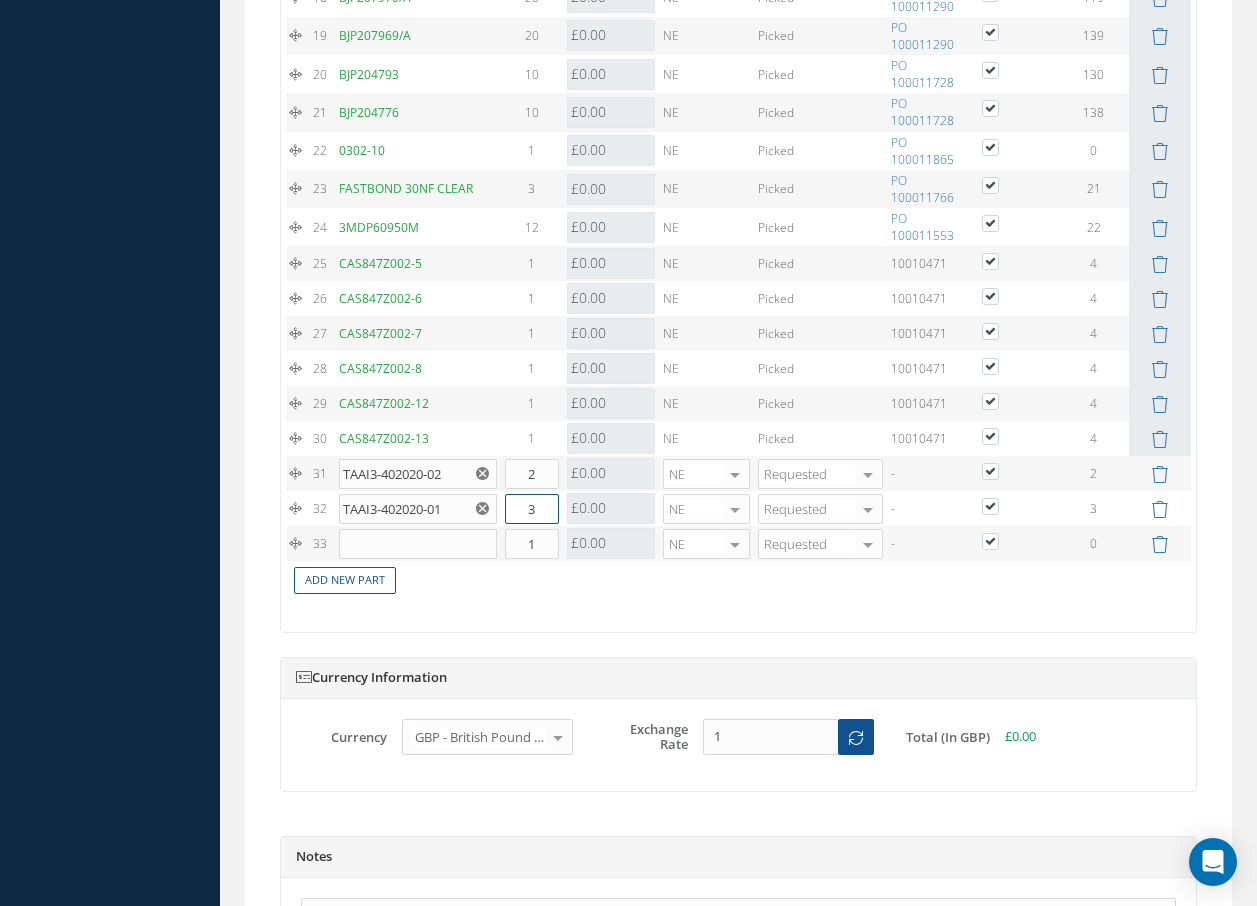 type on "3" 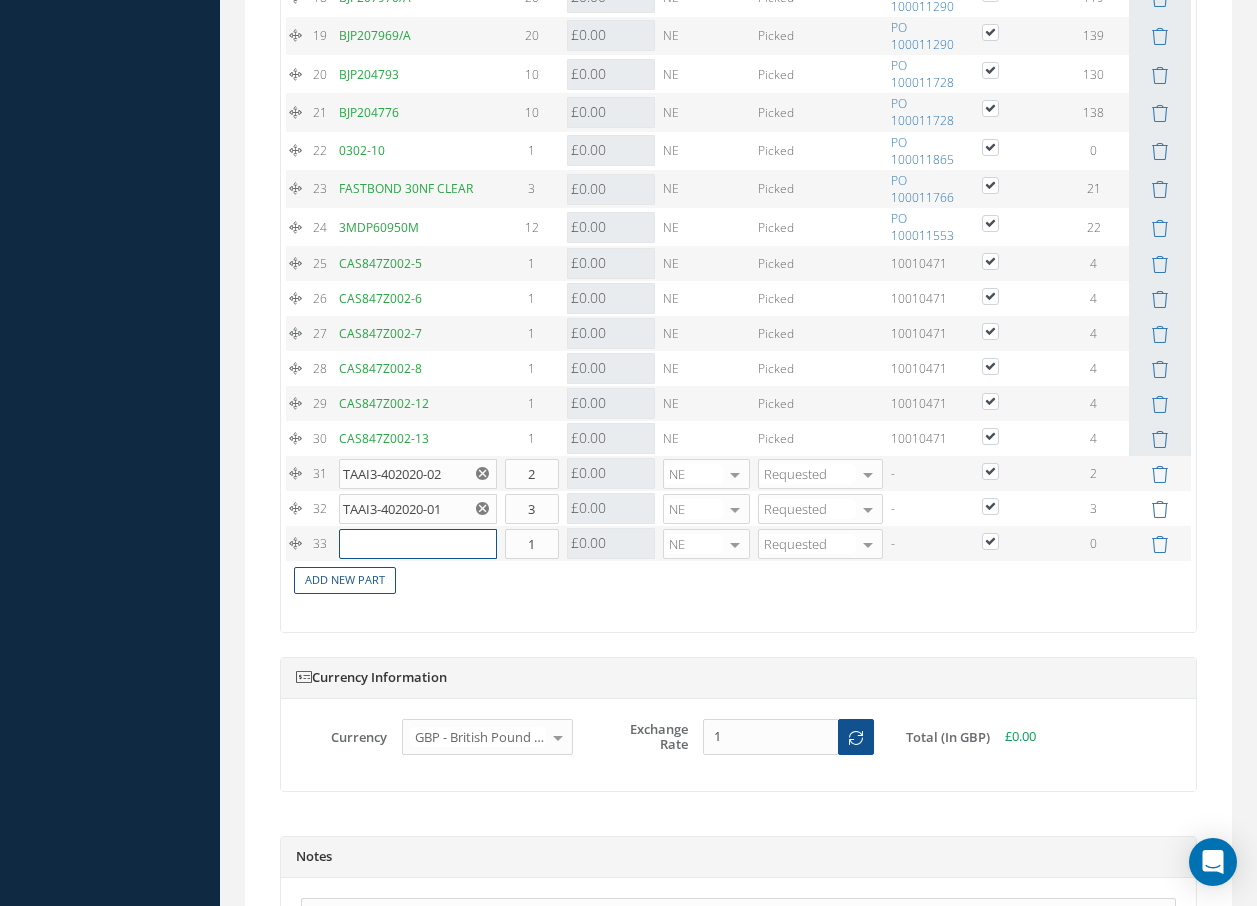 click at bounding box center [418, 544] 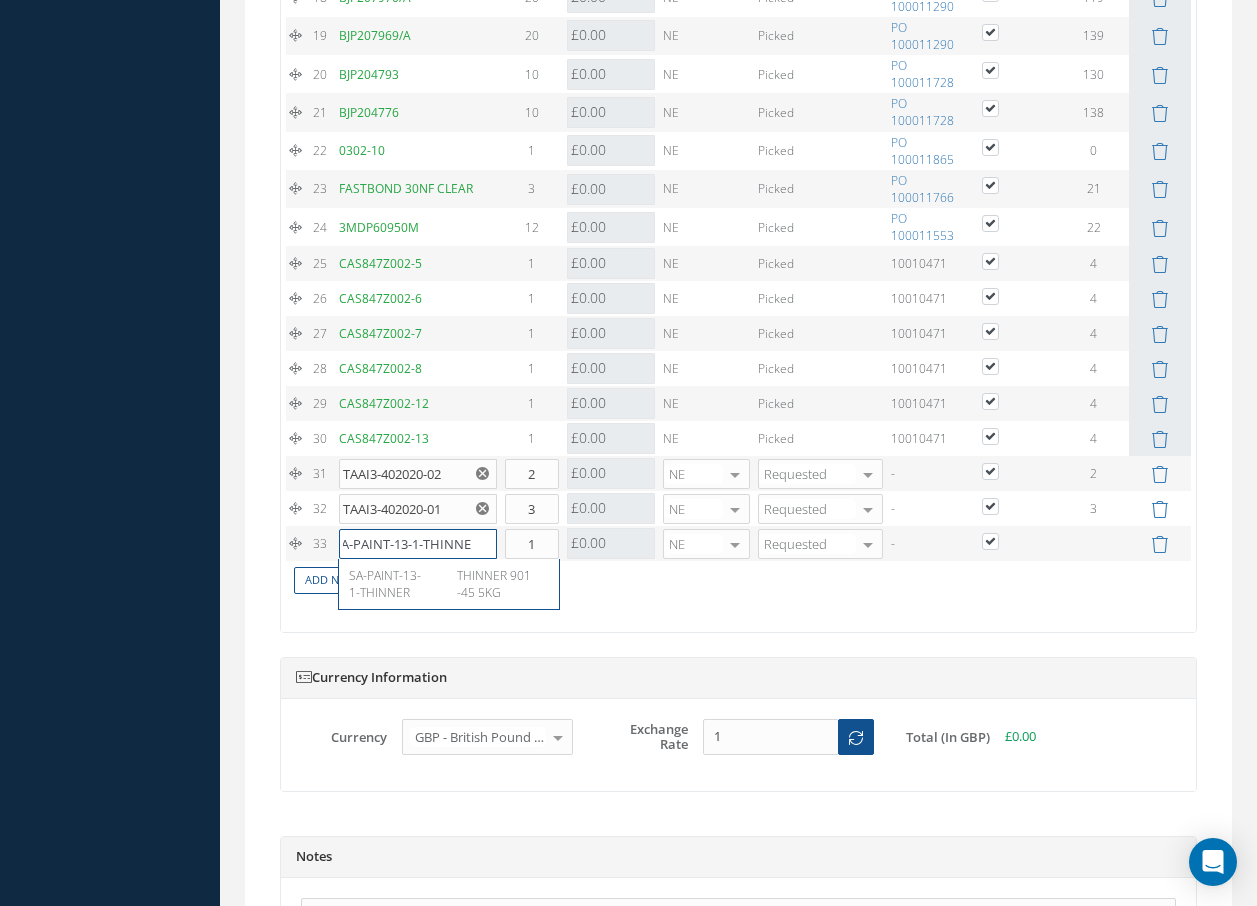 scroll, scrollTop: 0, scrollLeft: 17, axis: horizontal 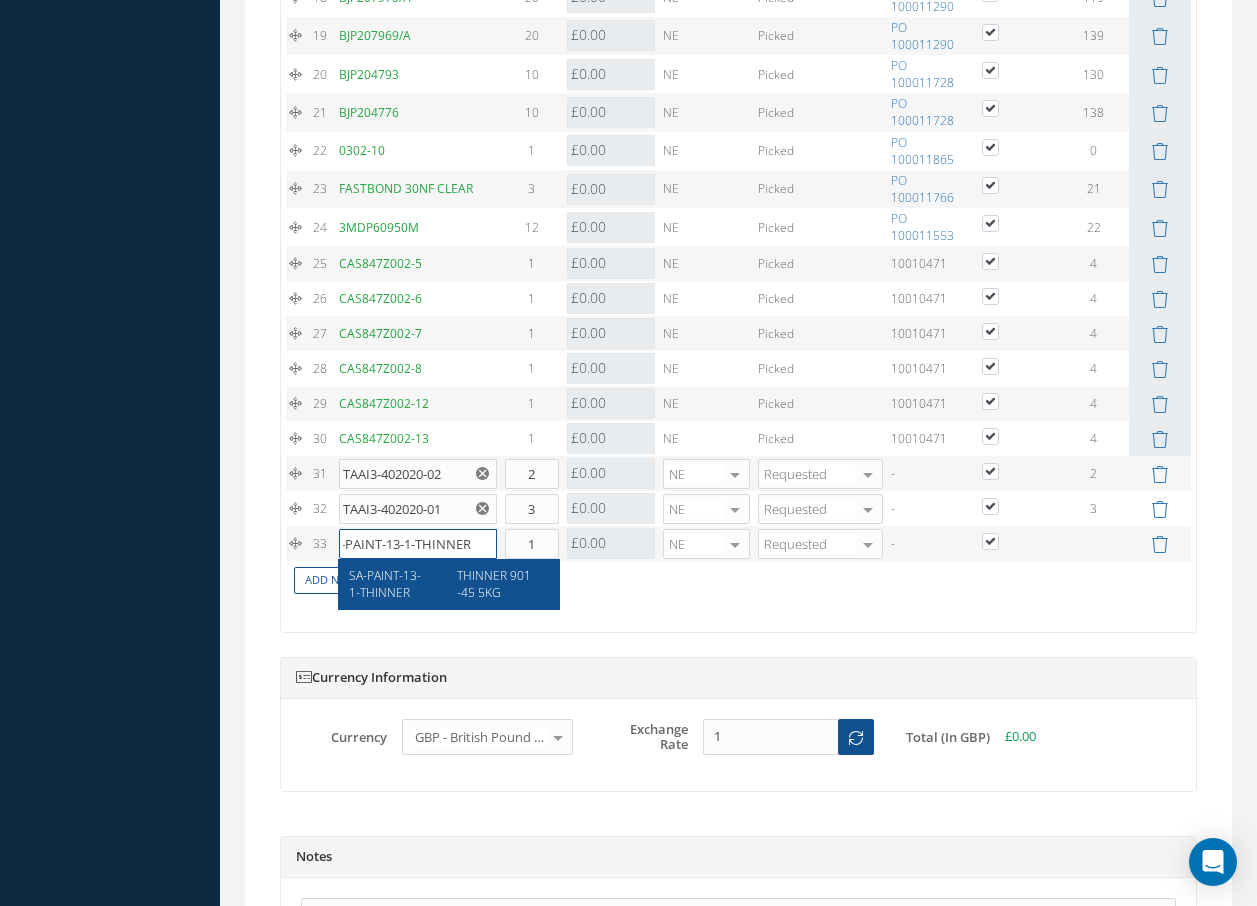 type on "SA-PAINT-13-1-THINNER" 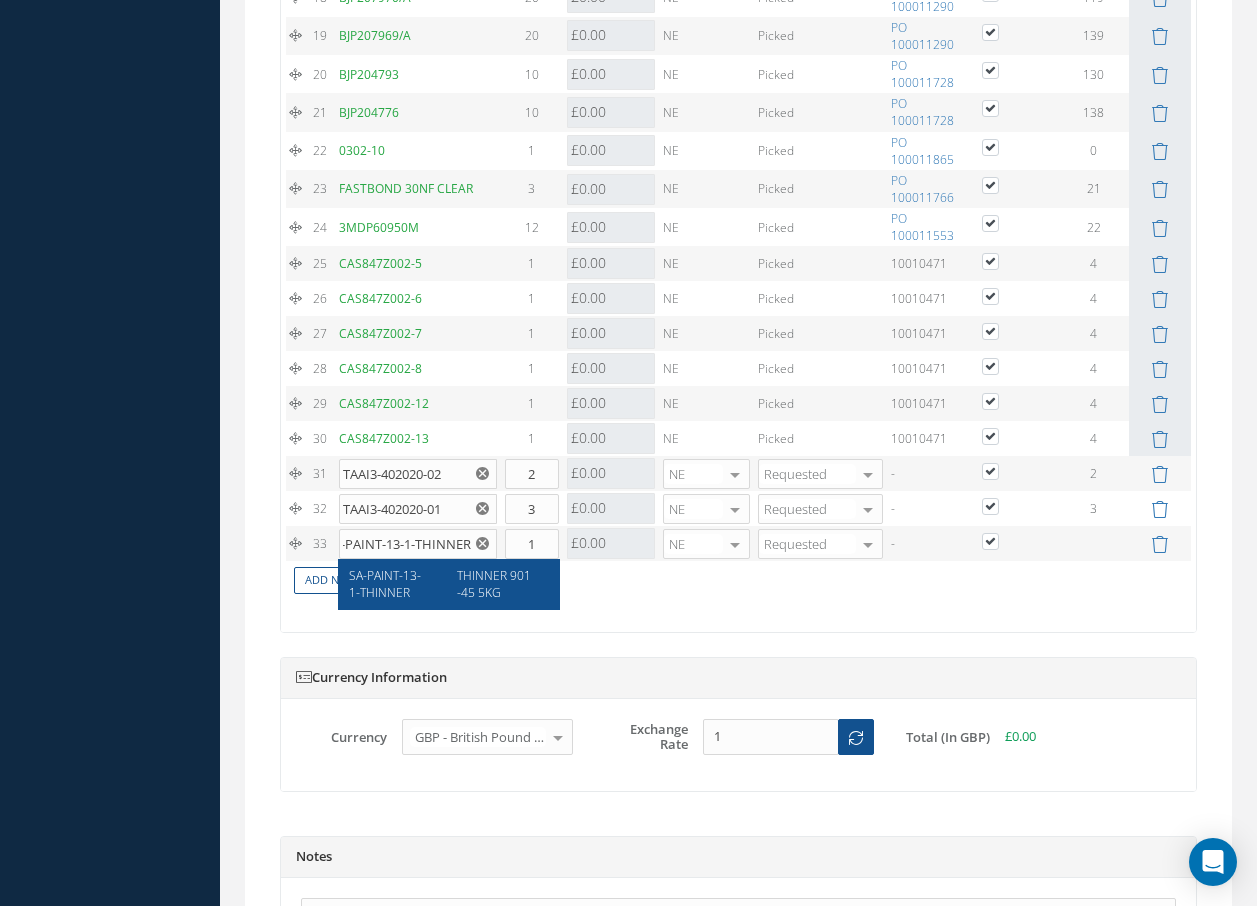 scroll, scrollTop: 0, scrollLeft: 0, axis: both 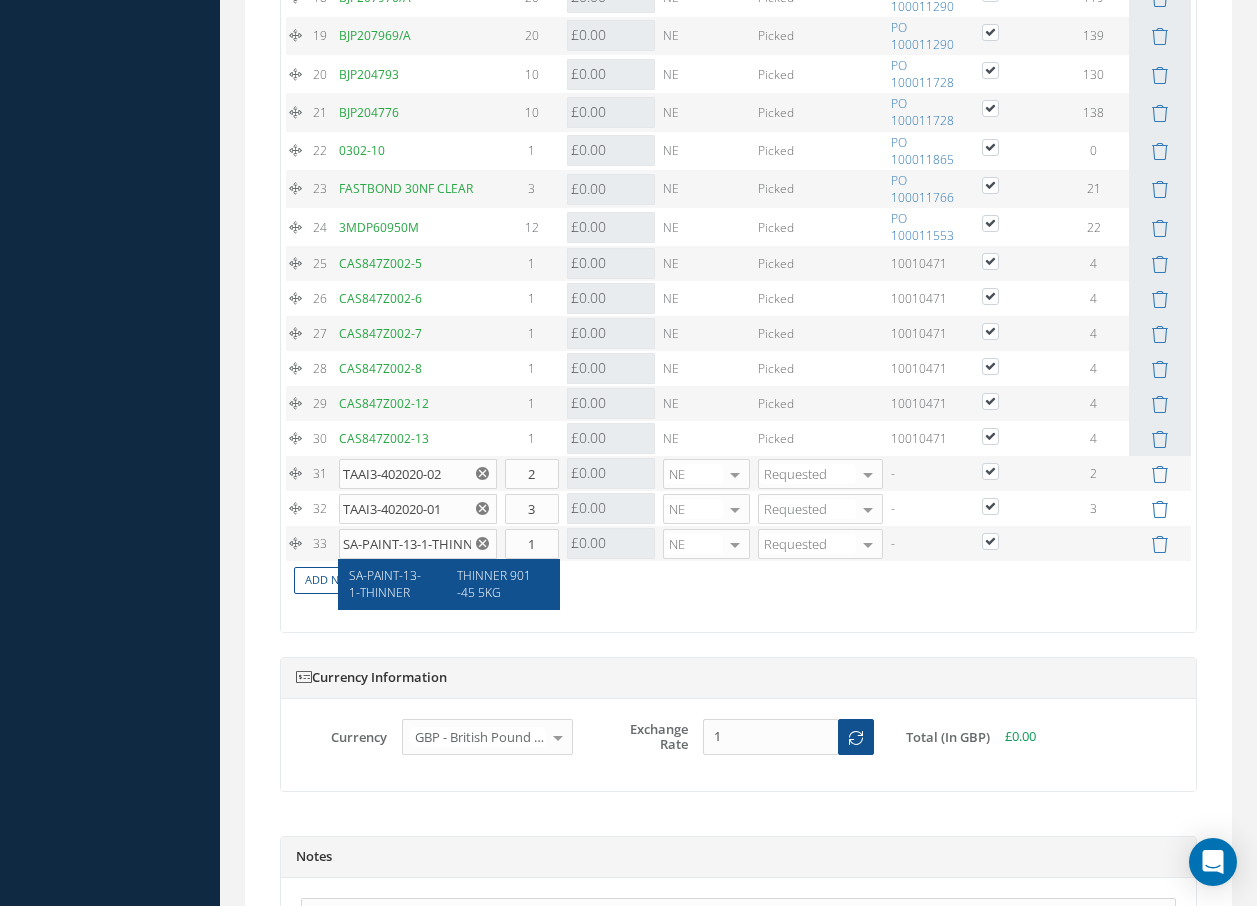 click on "THINNER 901-45 5KG" at bounding box center (496, 584) 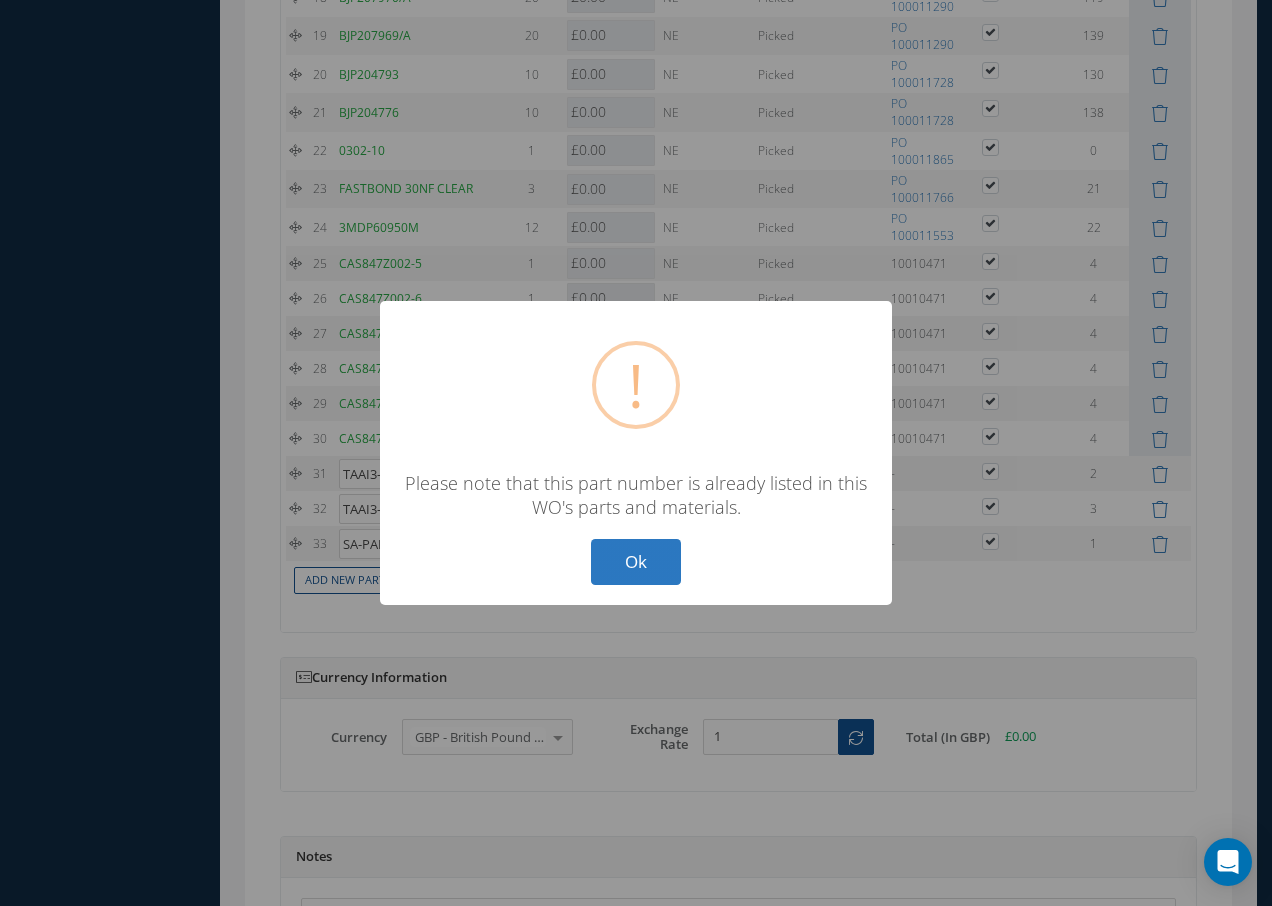 click on "Ok" at bounding box center [636, 562] 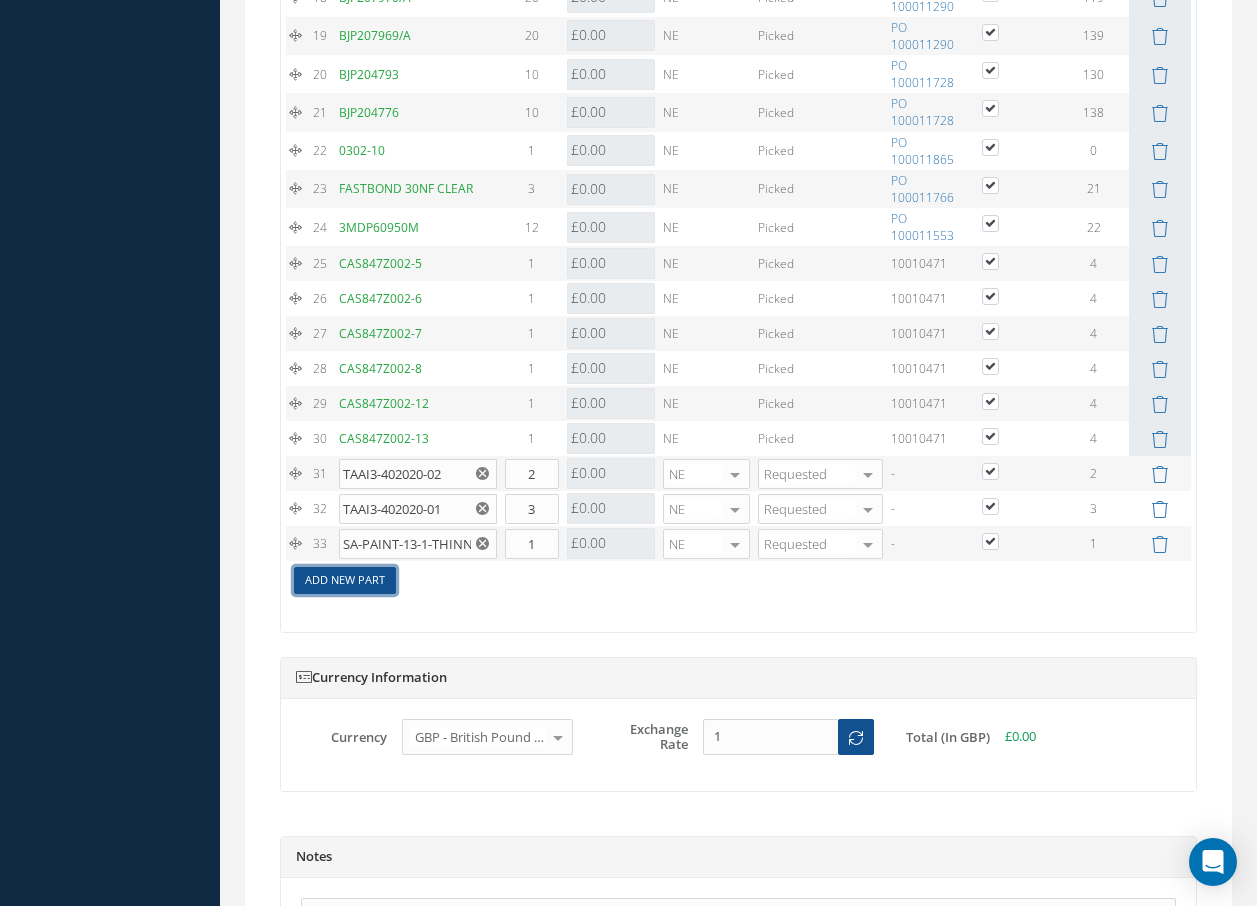 click on "Add New Part" at bounding box center [345, 580] 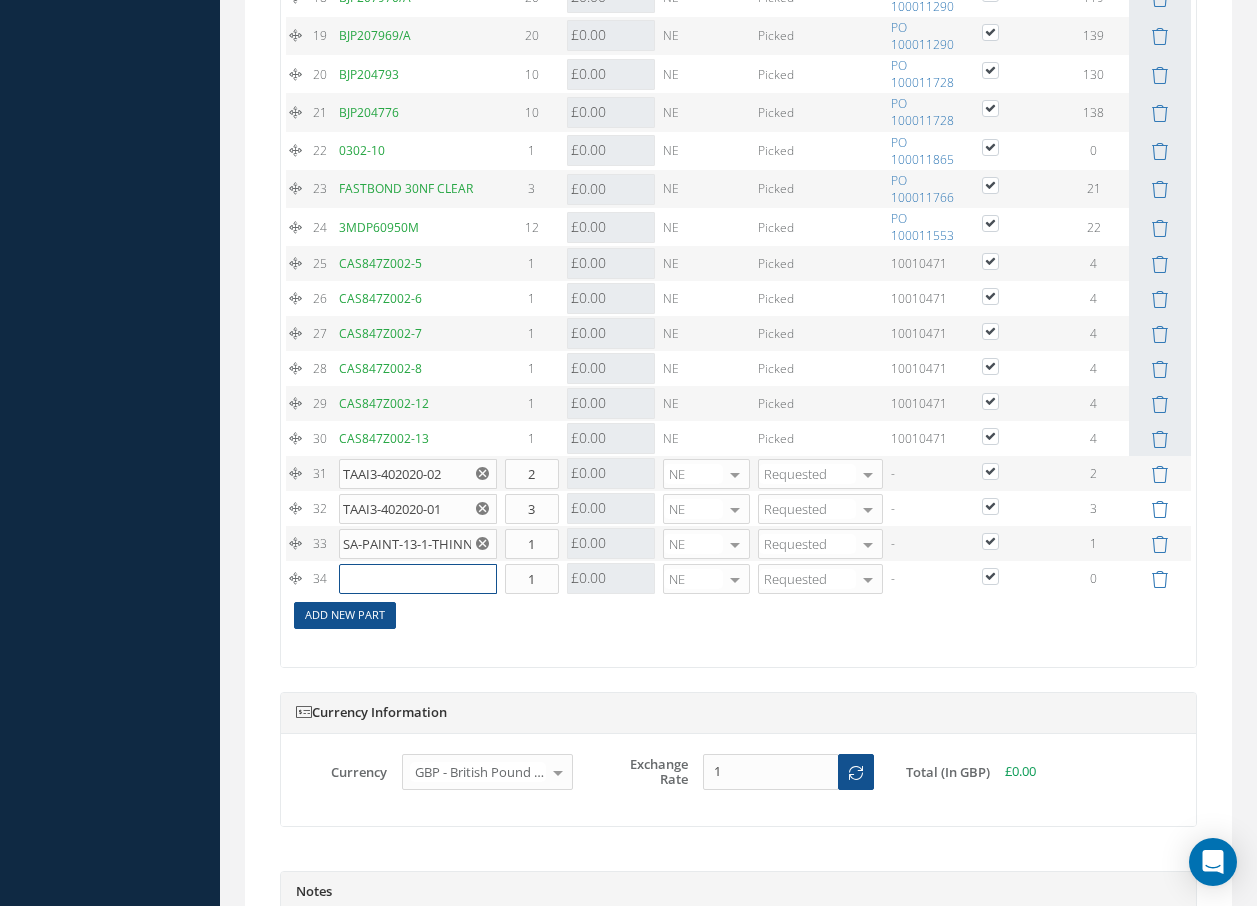 click at bounding box center (418, 579) 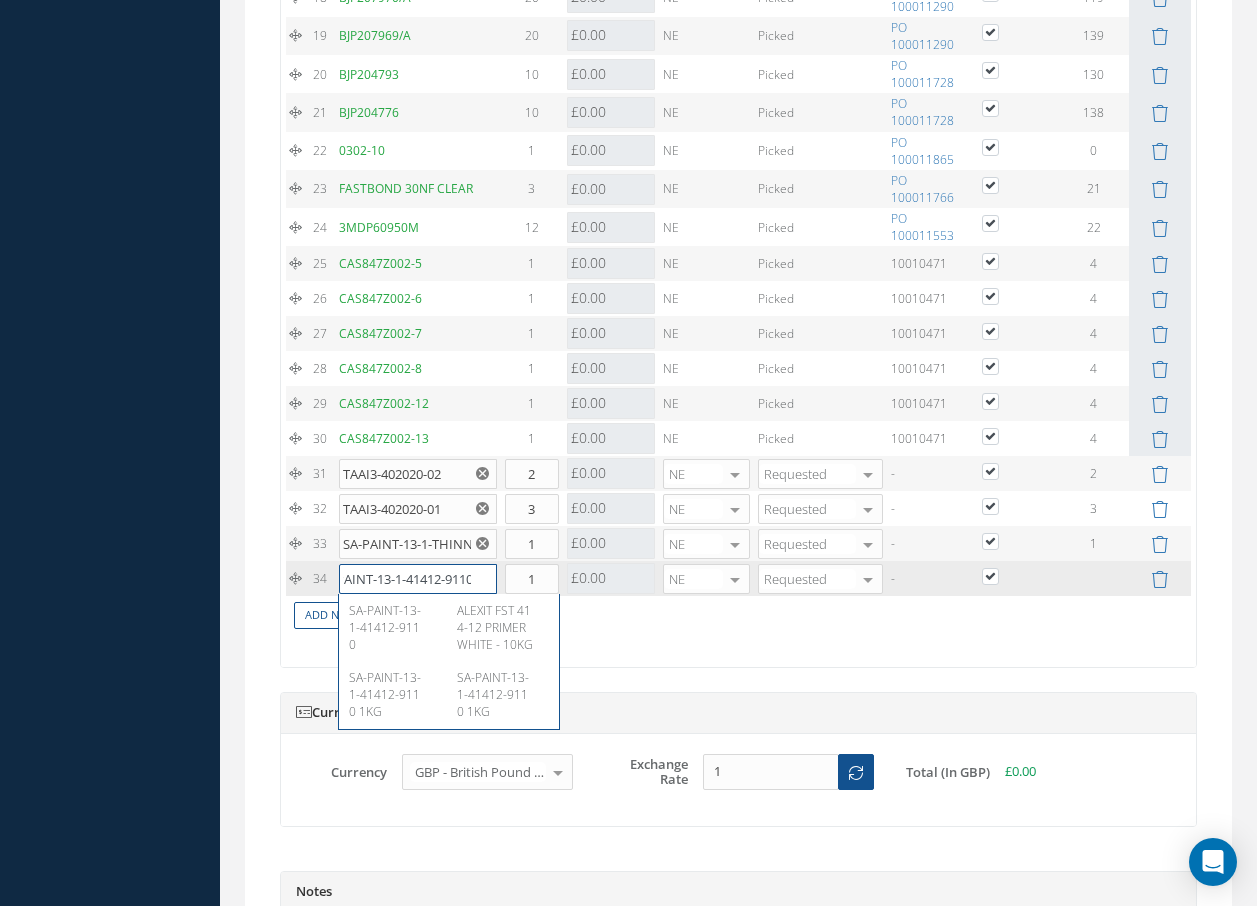 scroll, scrollTop: 0, scrollLeft: 33, axis: horizontal 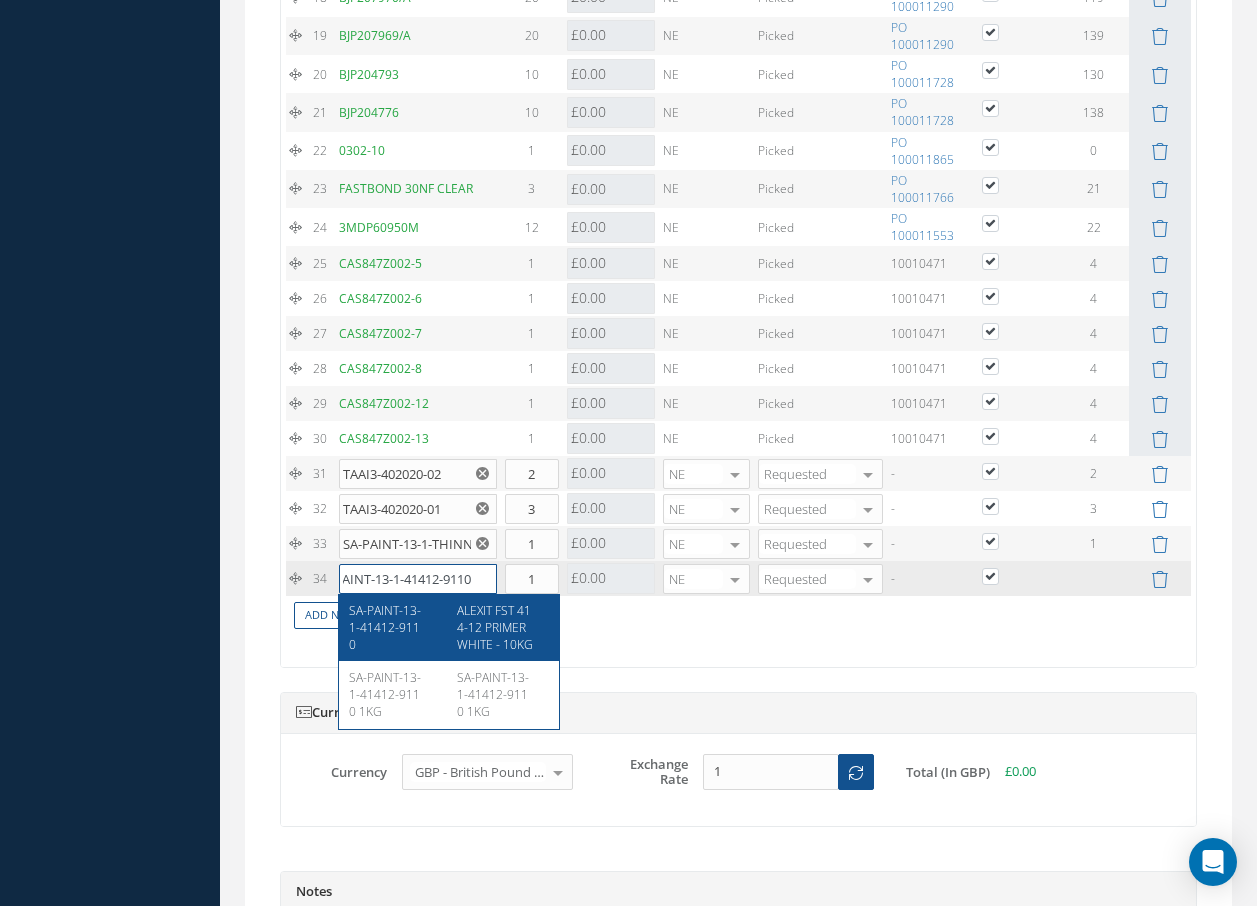 type on "SA-PAINT-13-1-41412-9110" 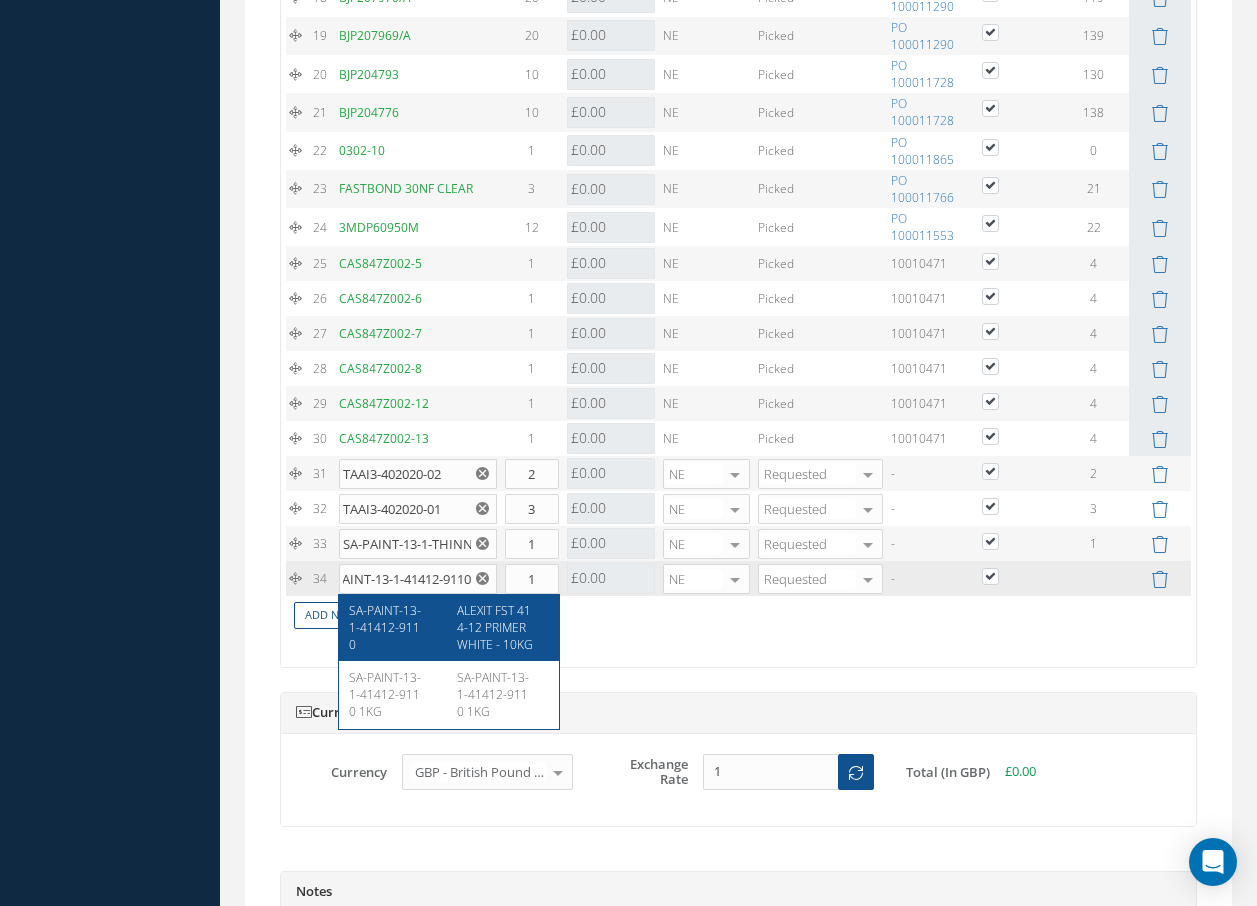 scroll, scrollTop: 0, scrollLeft: 0, axis: both 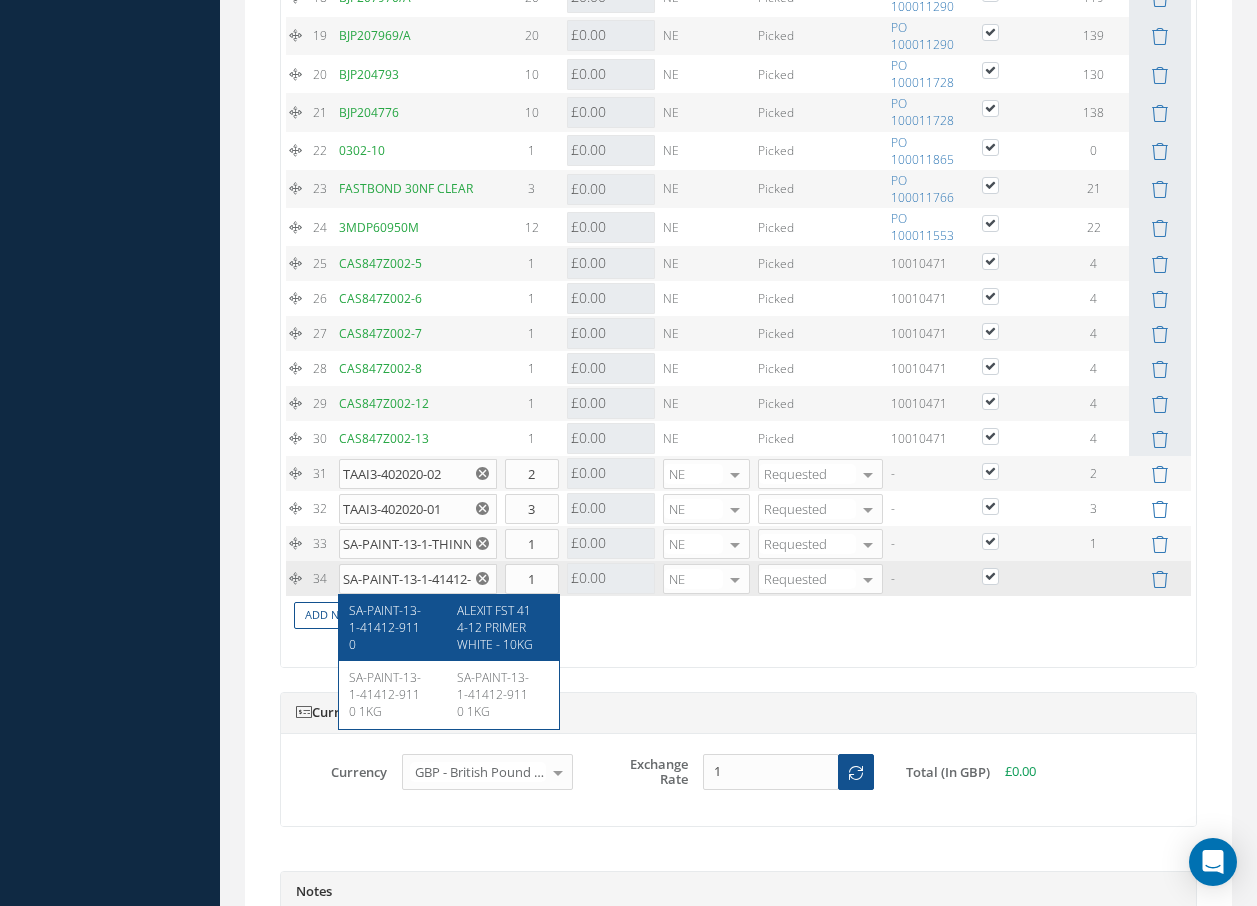 click on "#
Part Number
Description
SN
Alternate PN
Qty
Cost
Markup %
Price
Subtotal
UM
Condition
Repair Code
Task
Figure / Item
Status
PO/REF
Print
In Stock   On Order   Notes   Cust Notes     Action       1
3MDP60950M
DP609 50ML
5" at bounding box center (738, -30) 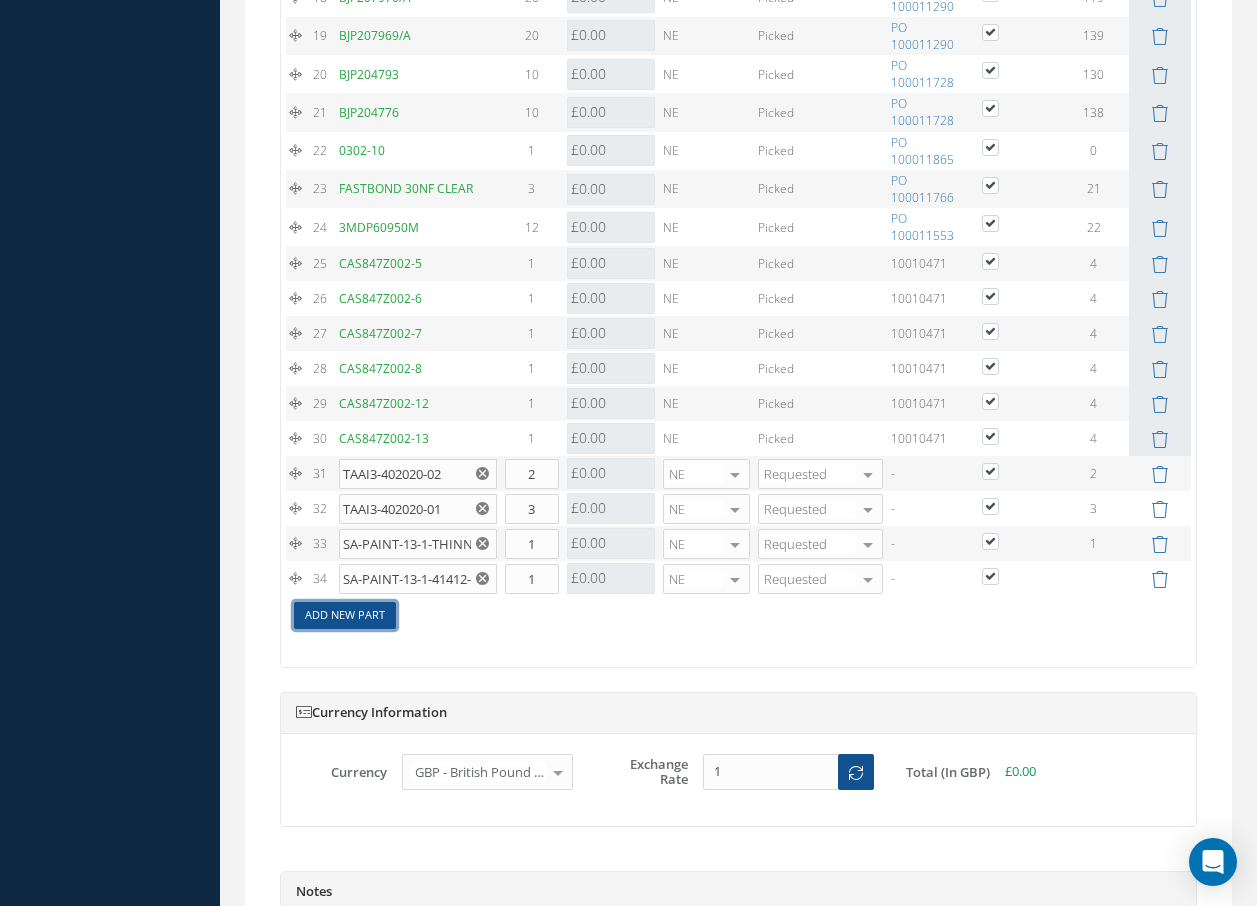 click on "Add New Part" at bounding box center [345, 615] 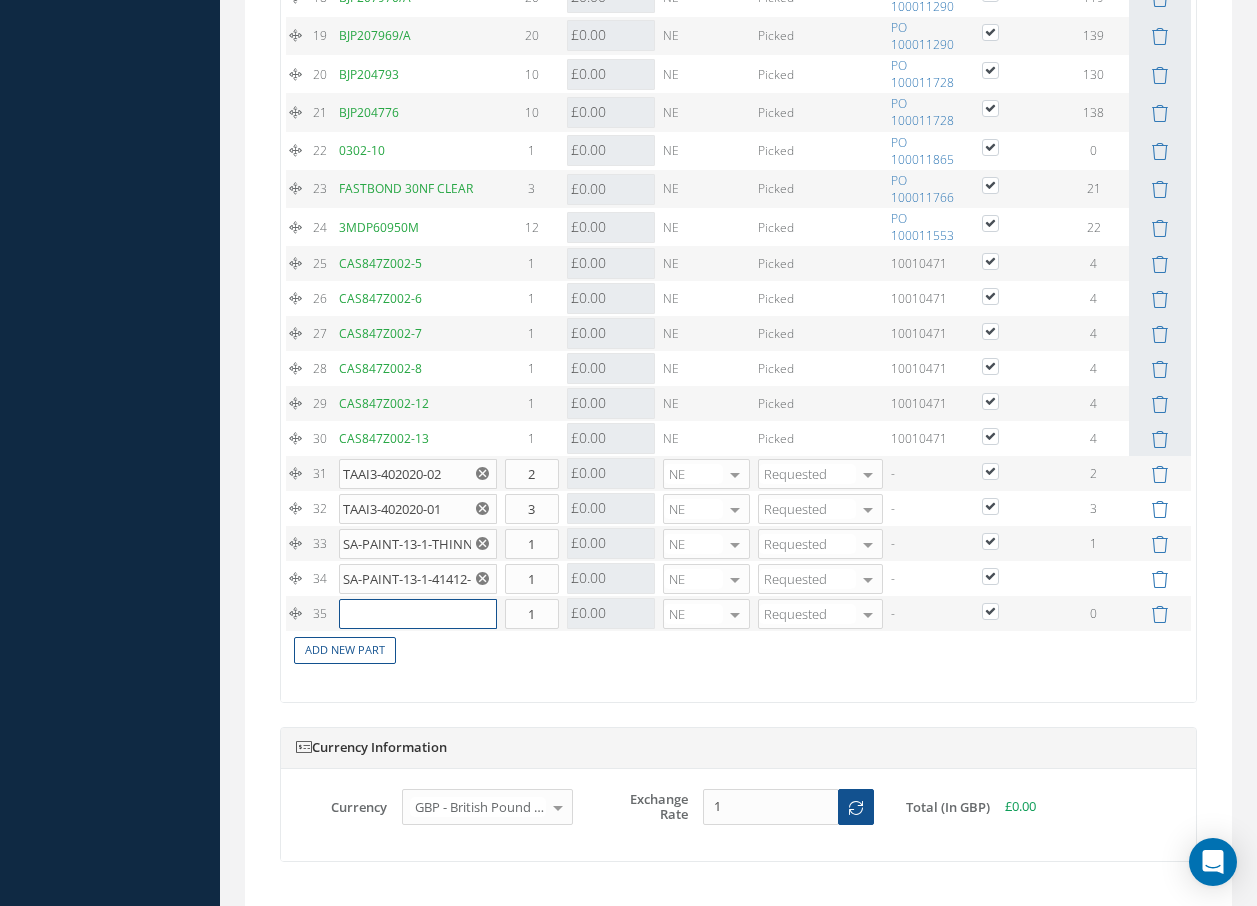 click at bounding box center (418, 614) 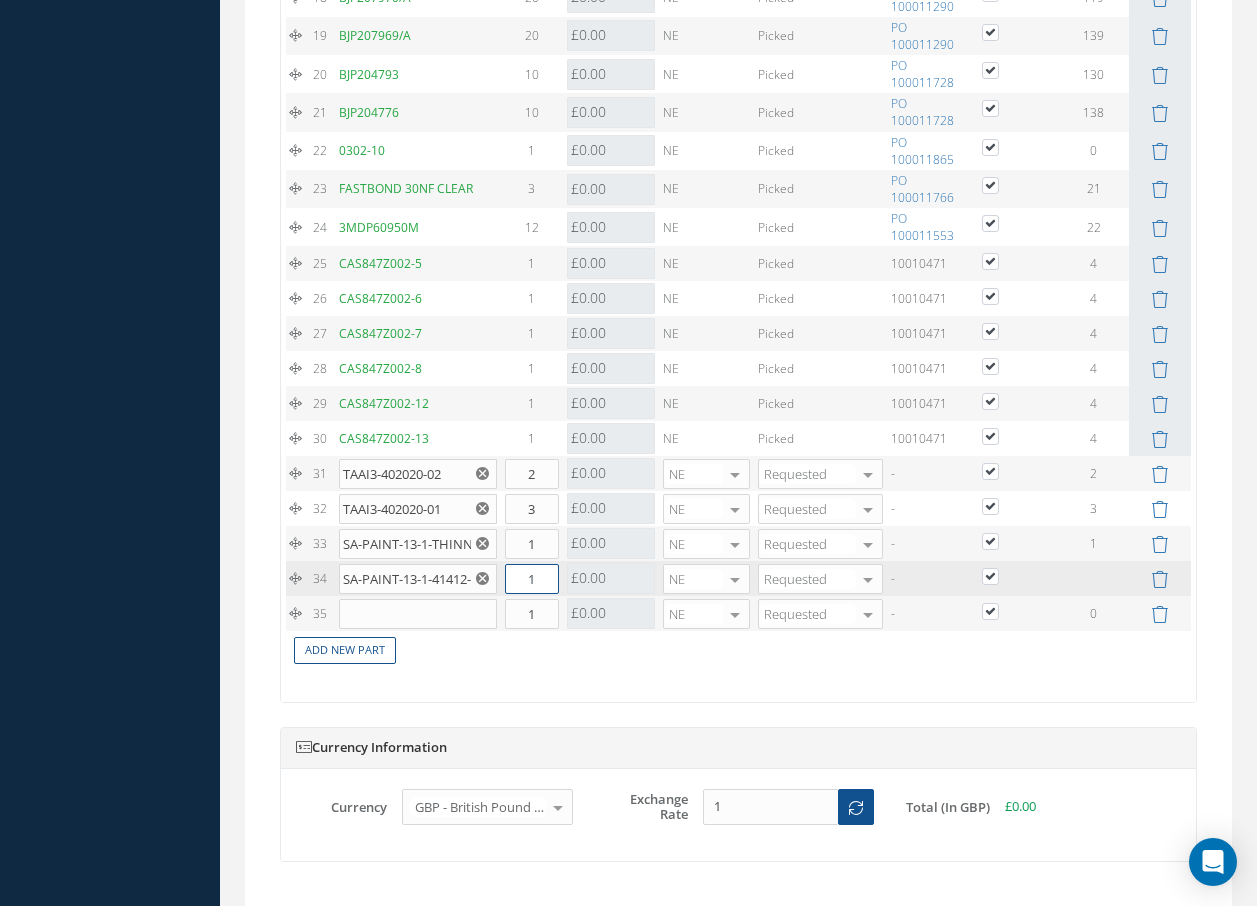 drag, startPoint x: 550, startPoint y: 580, endPoint x: 472, endPoint y: 565, distance: 79.429214 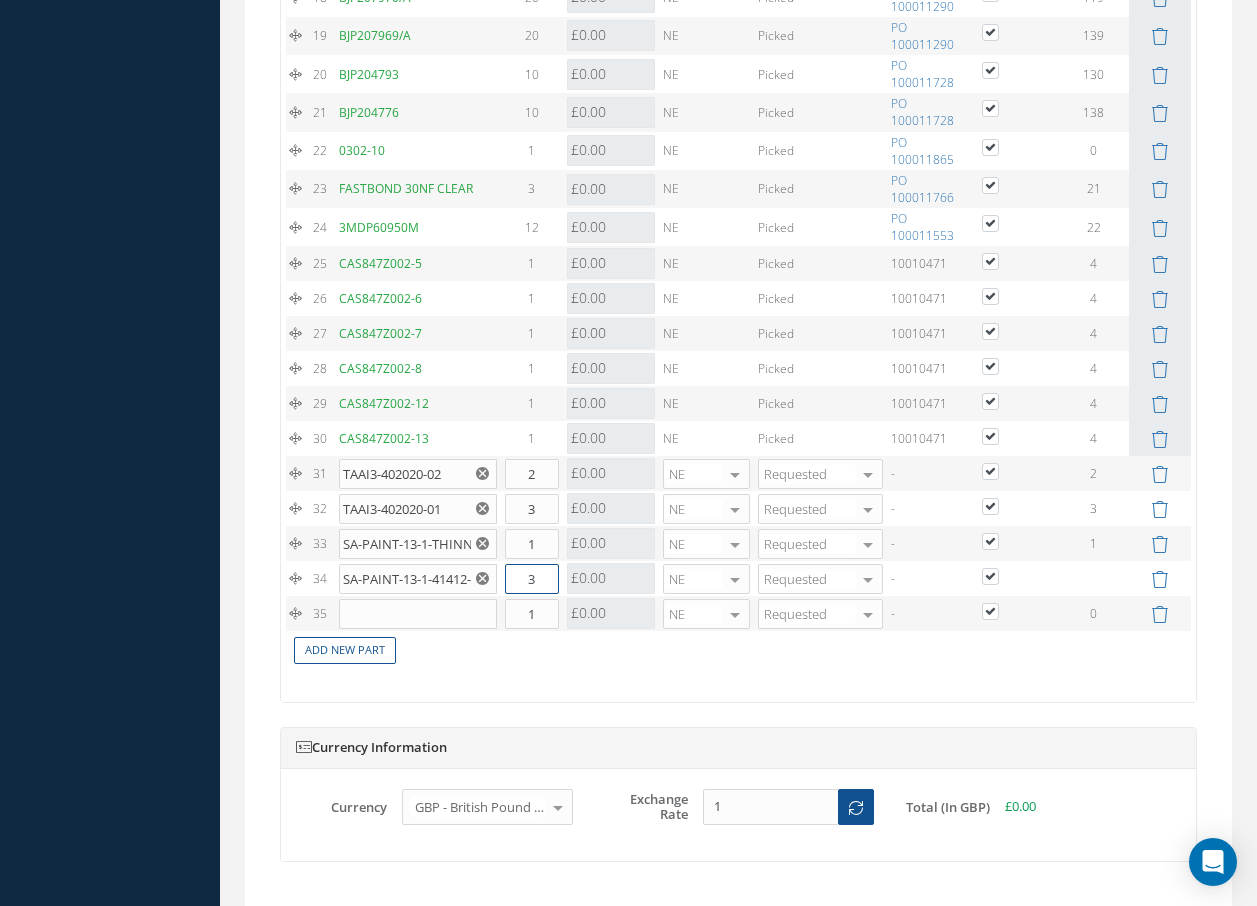 type on "3" 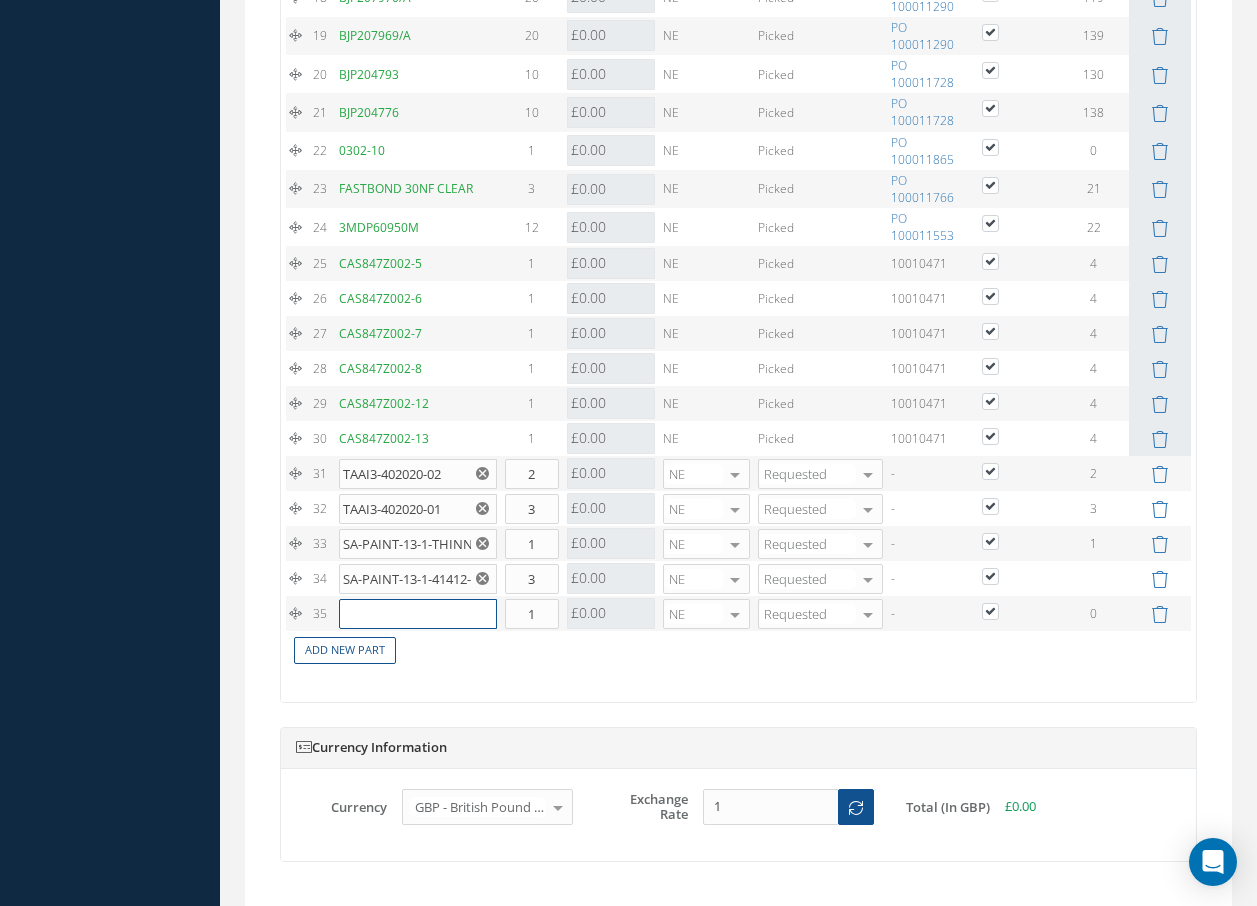 click at bounding box center (418, 614) 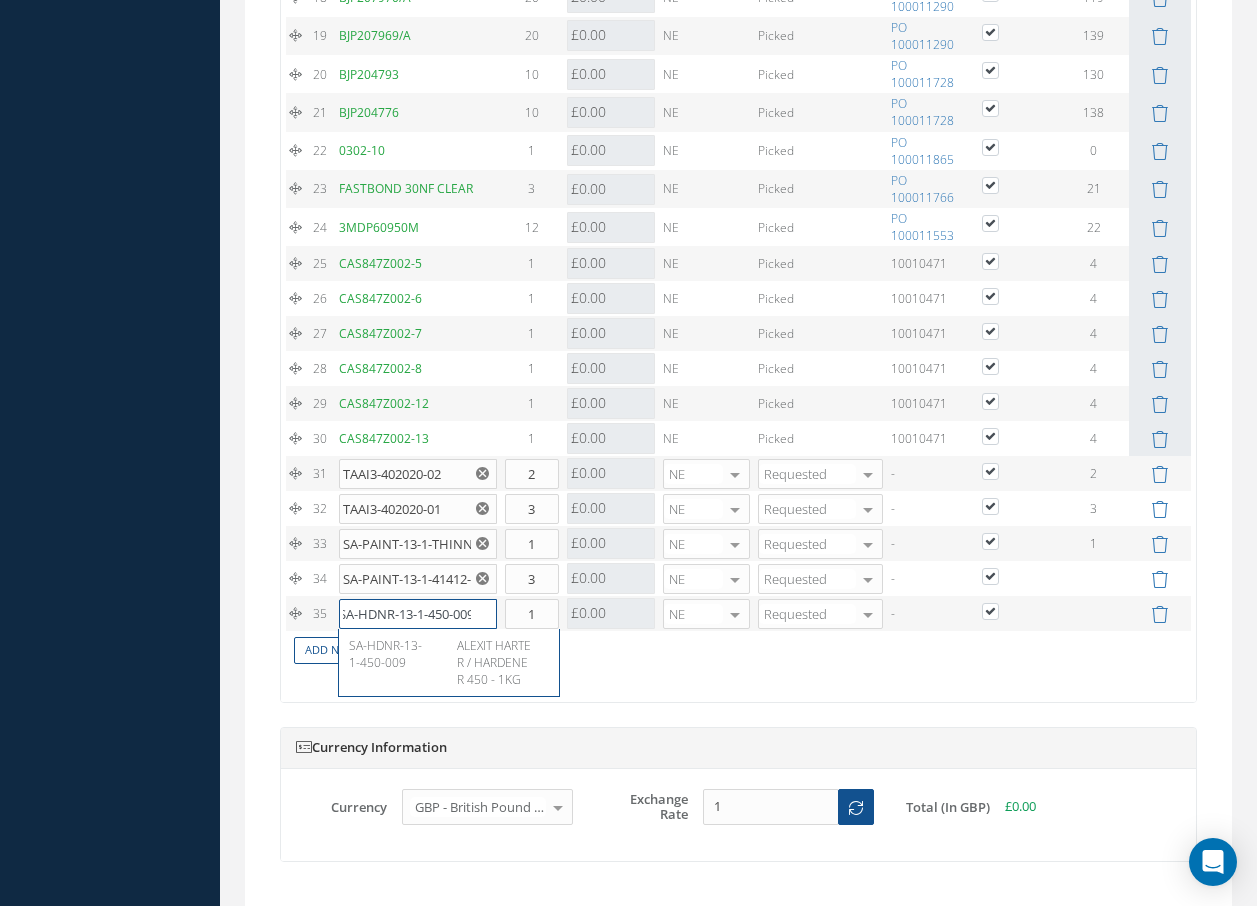 scroll, scrollTop: 0, scrollLeft: 11, axis: horizontal 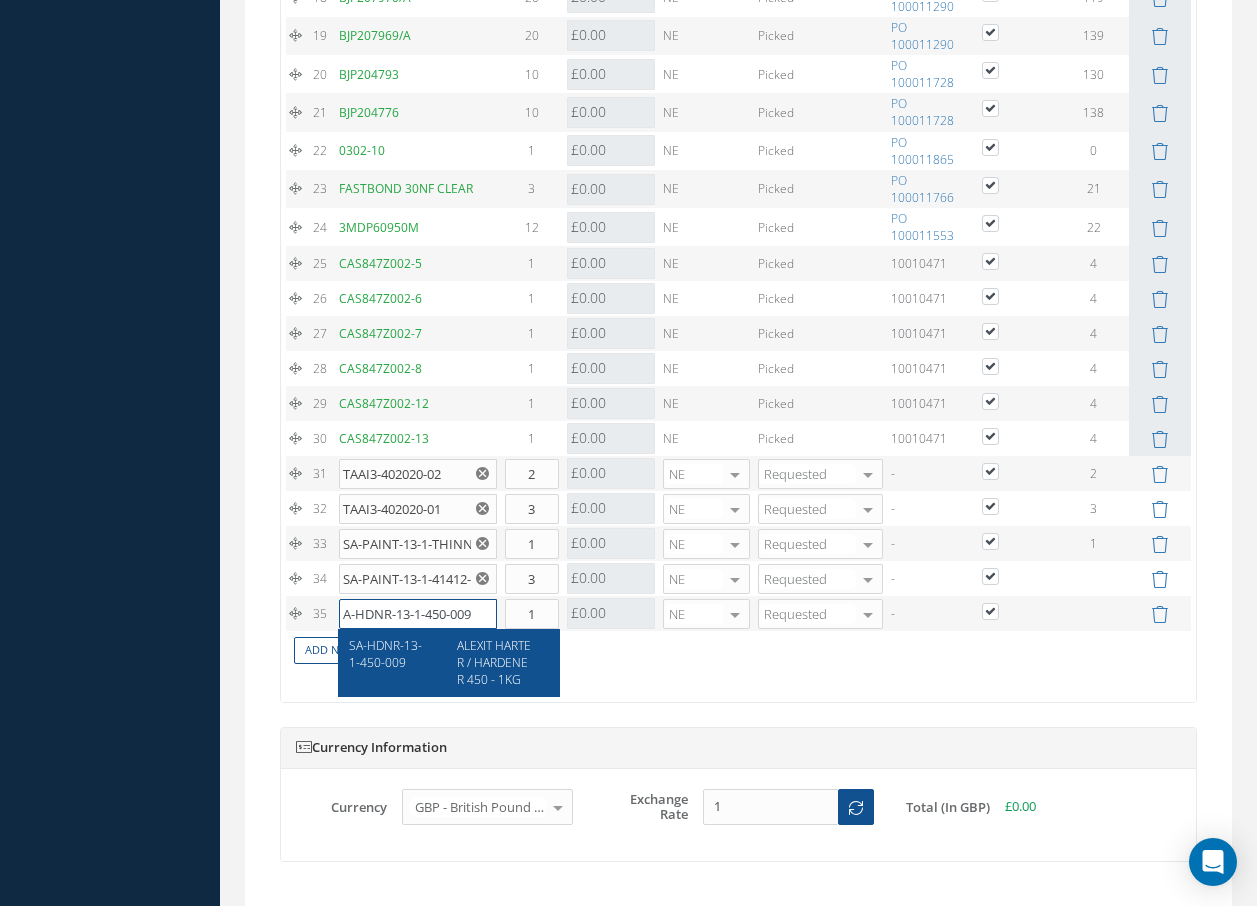 type on "SA-HDNR-13-1-450-009" 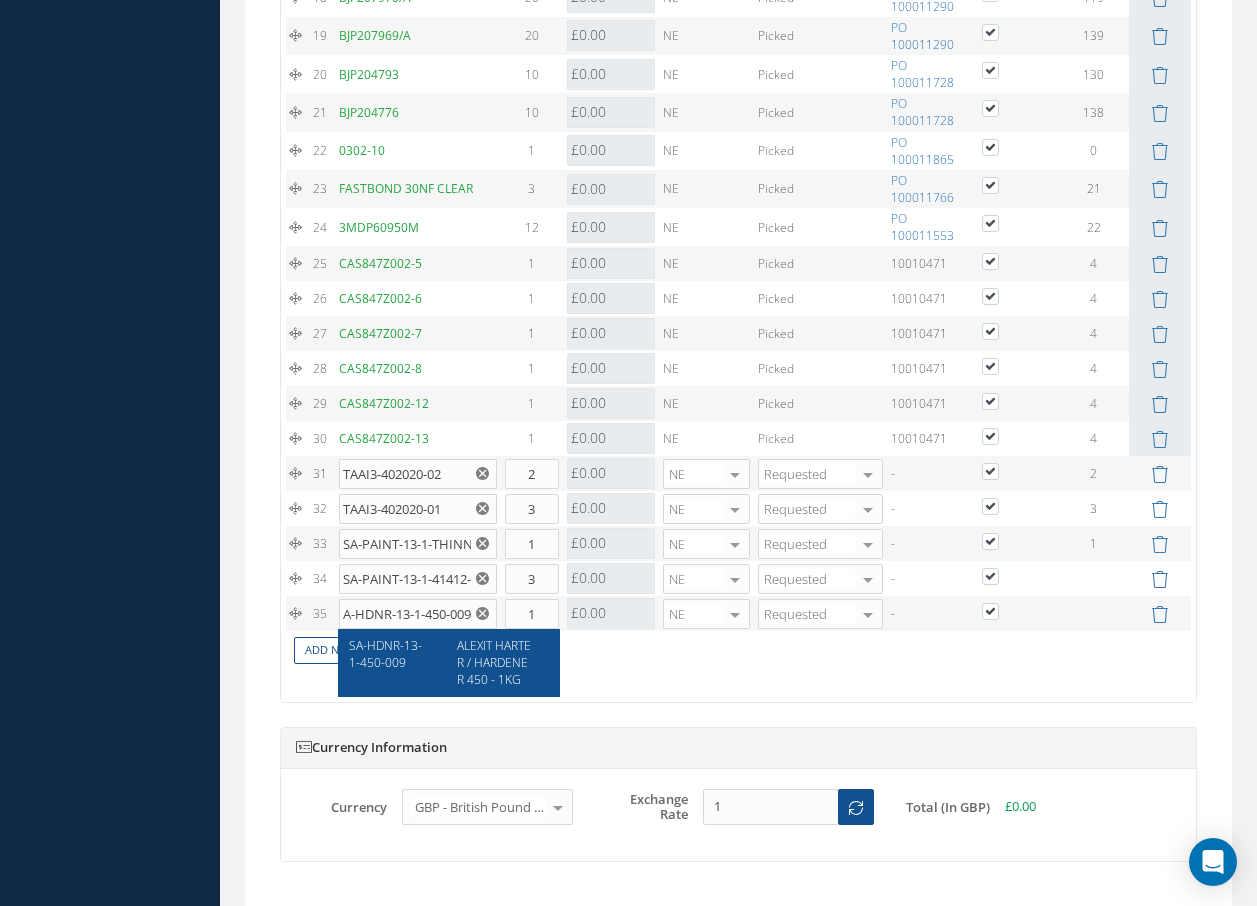 click on "ALEXIT HARTER / HARDENER 450 - 1KG" at bounding box center (494, 662) 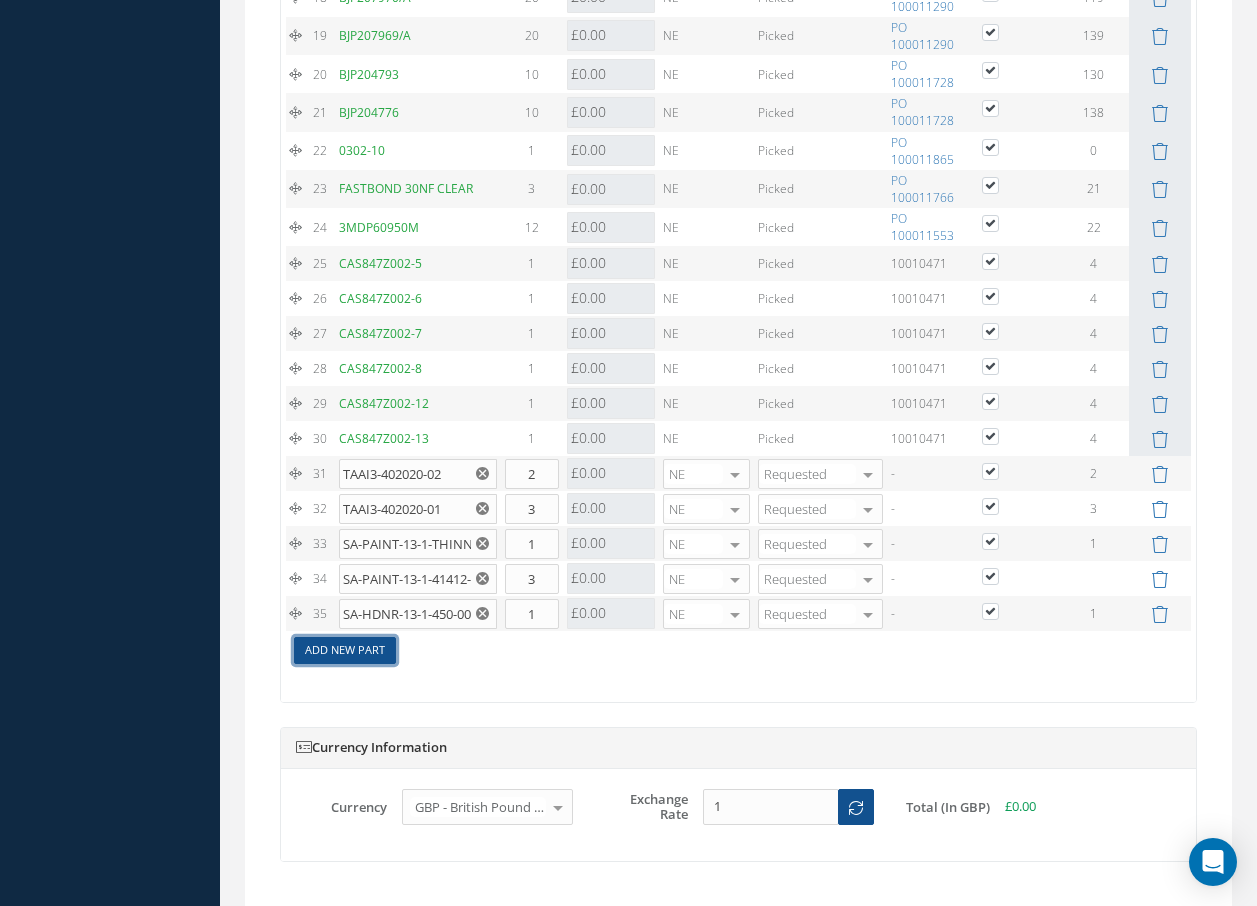 click on "Add New Part" at bounding box center [345, 650] 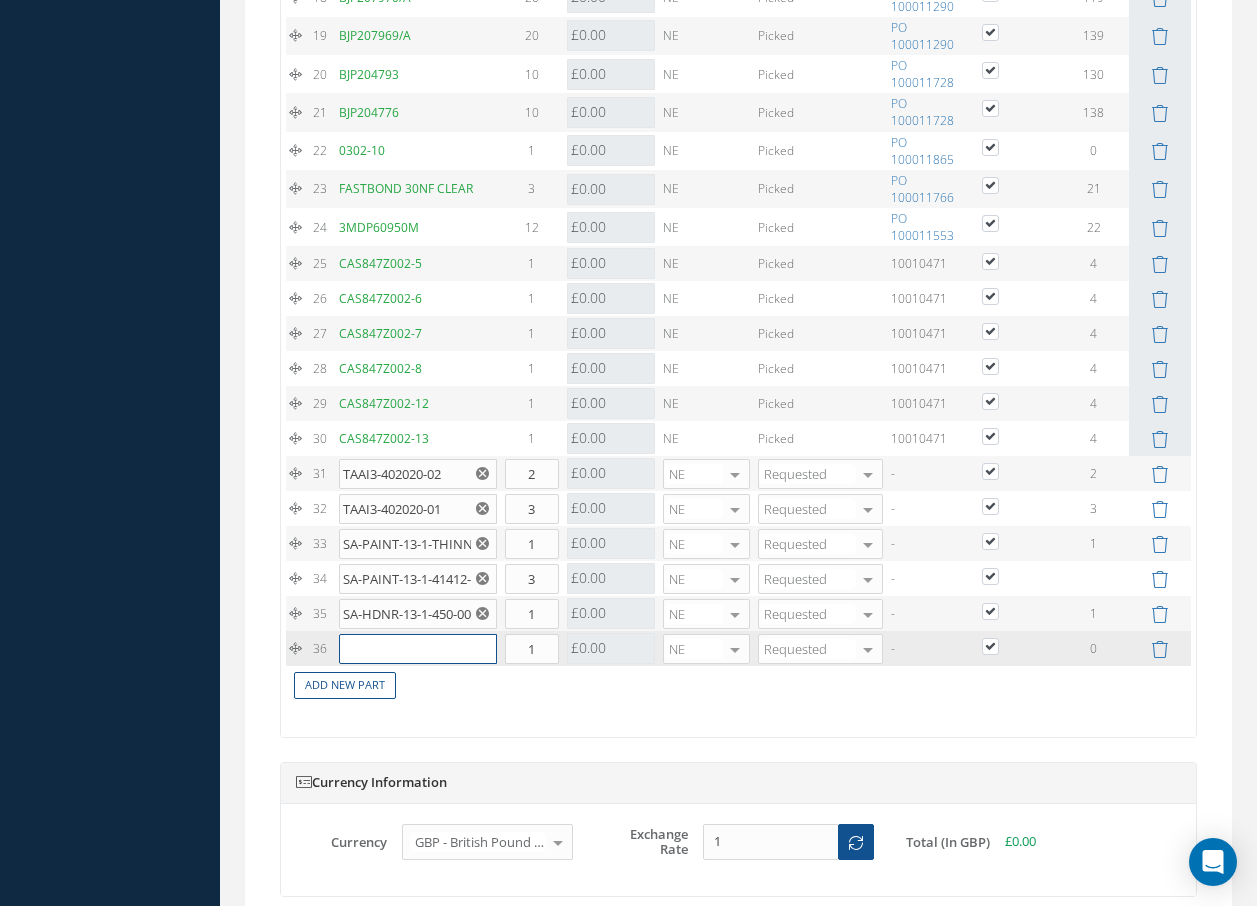 click at bounding box center [418, 649] 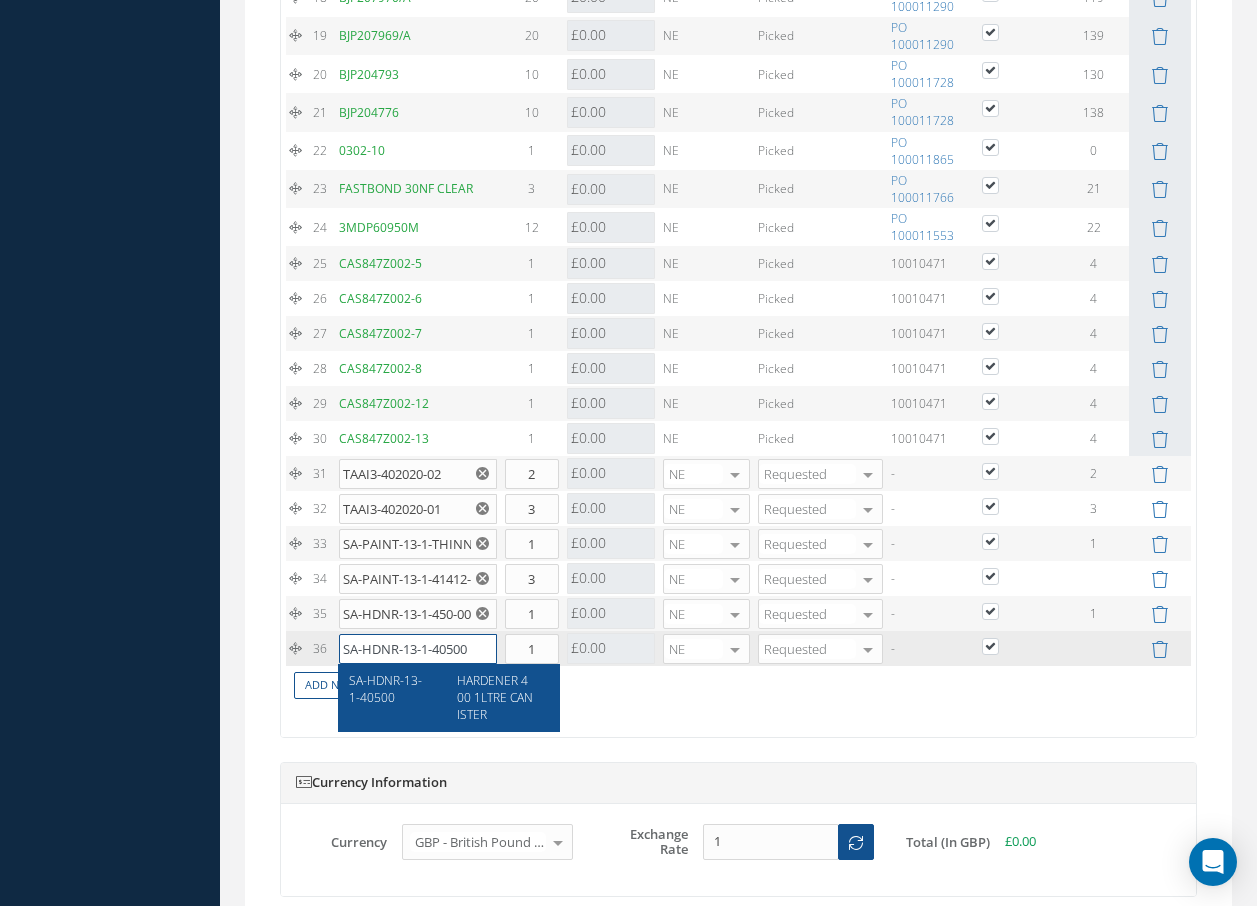 type on "SA-HDNR-13-1-40500" 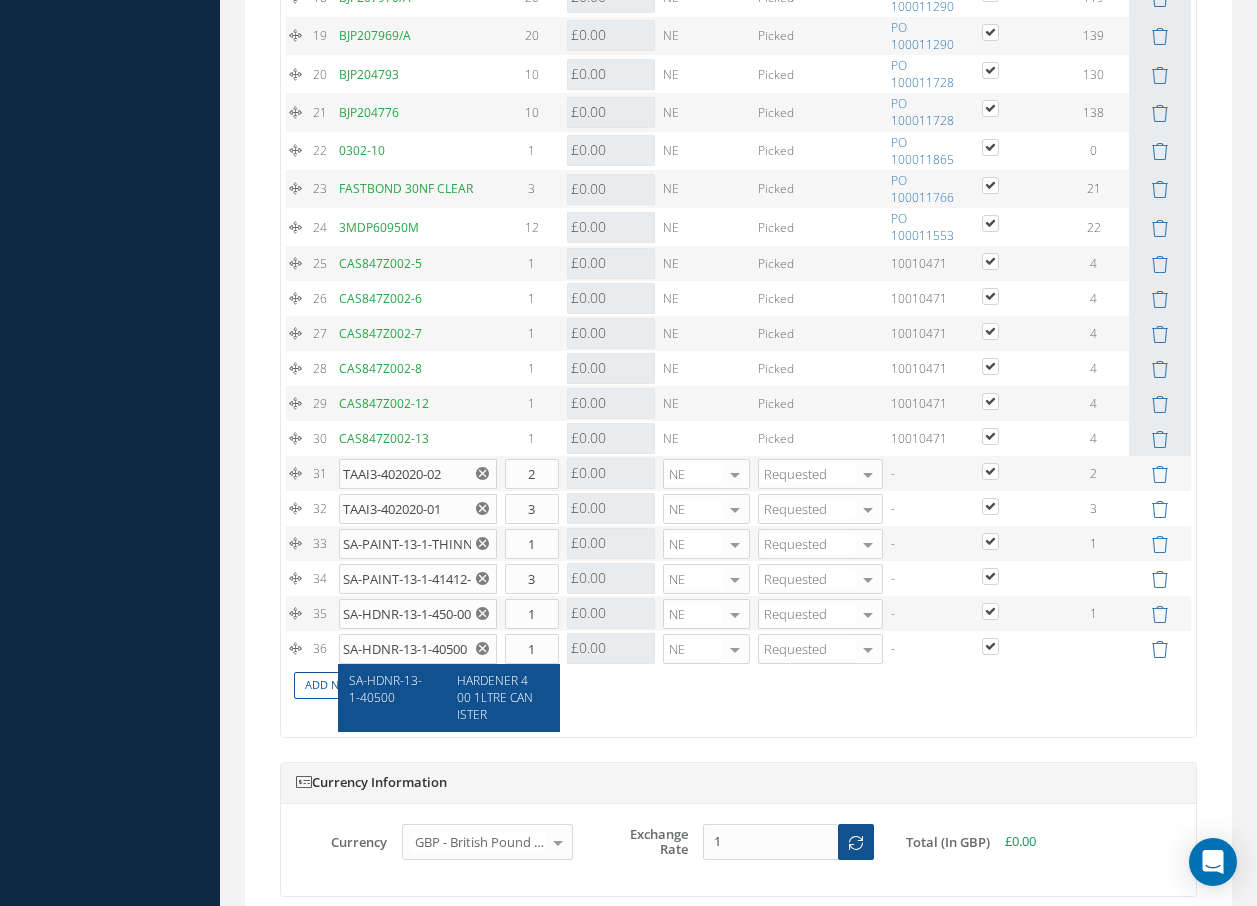 click on "HARDENER 400 1LTRE CANISTER" at bounding box center (495, 697) 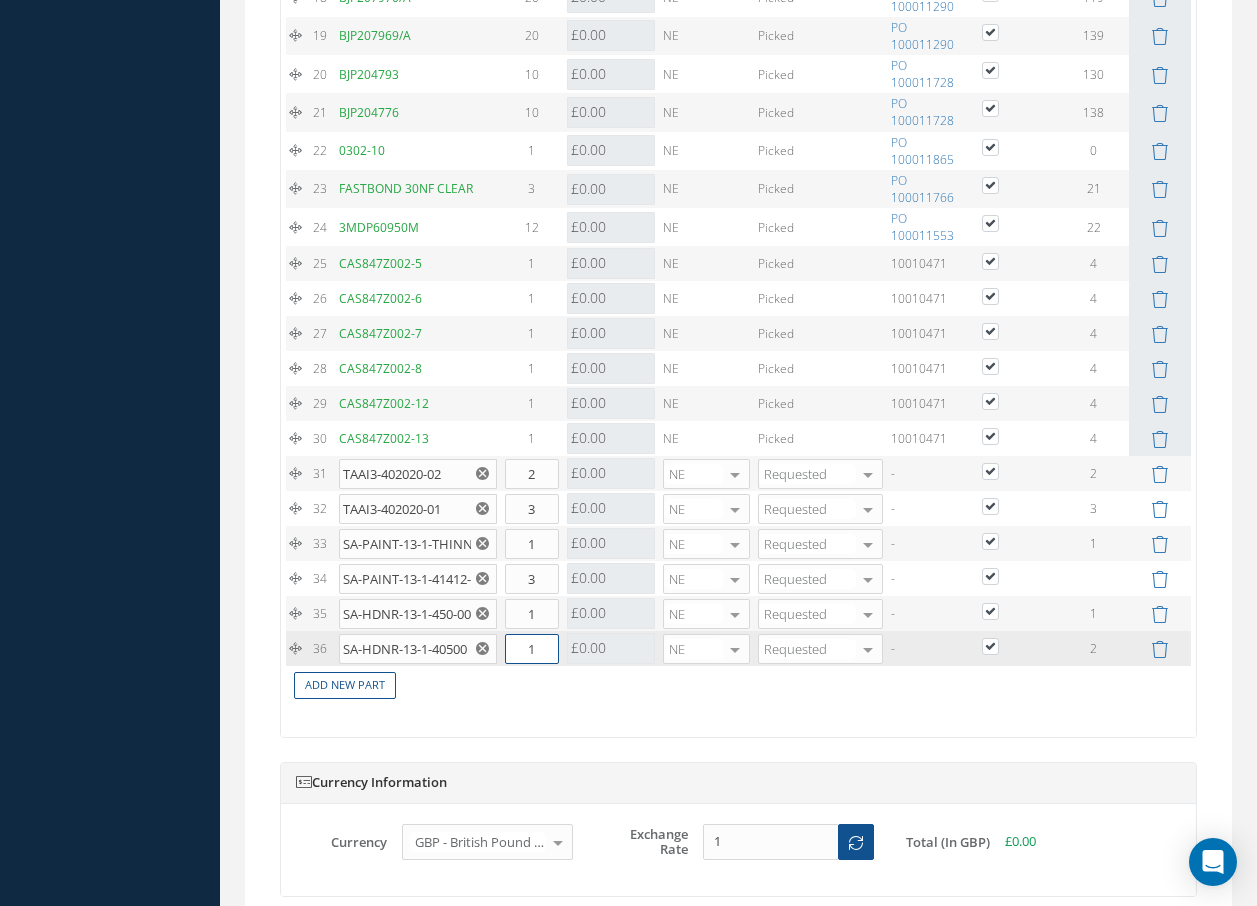 drag, startPoint x: 547, startPoint y: 649, endPoint x: 524, endPoint y: 645, distance: 23.345236 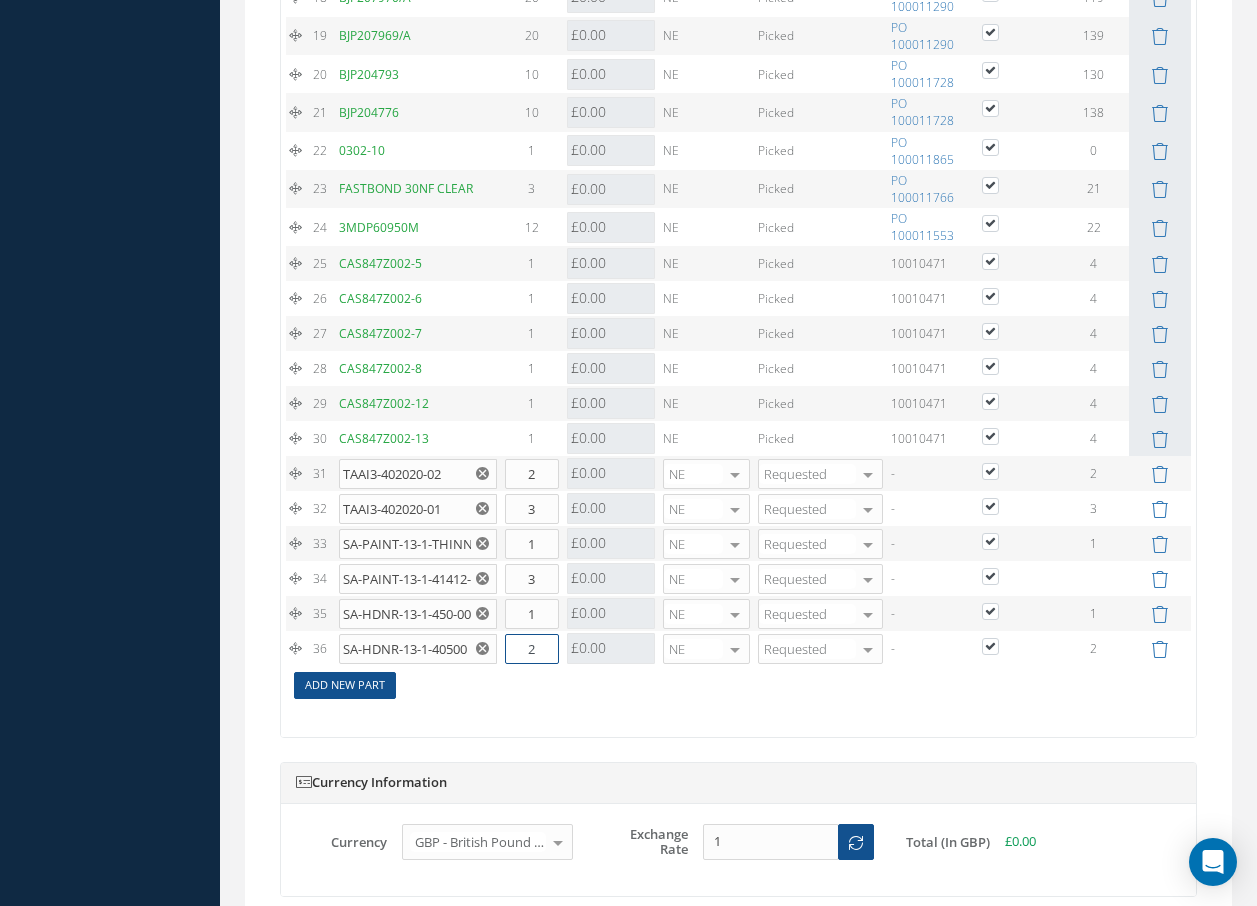 type on "2" 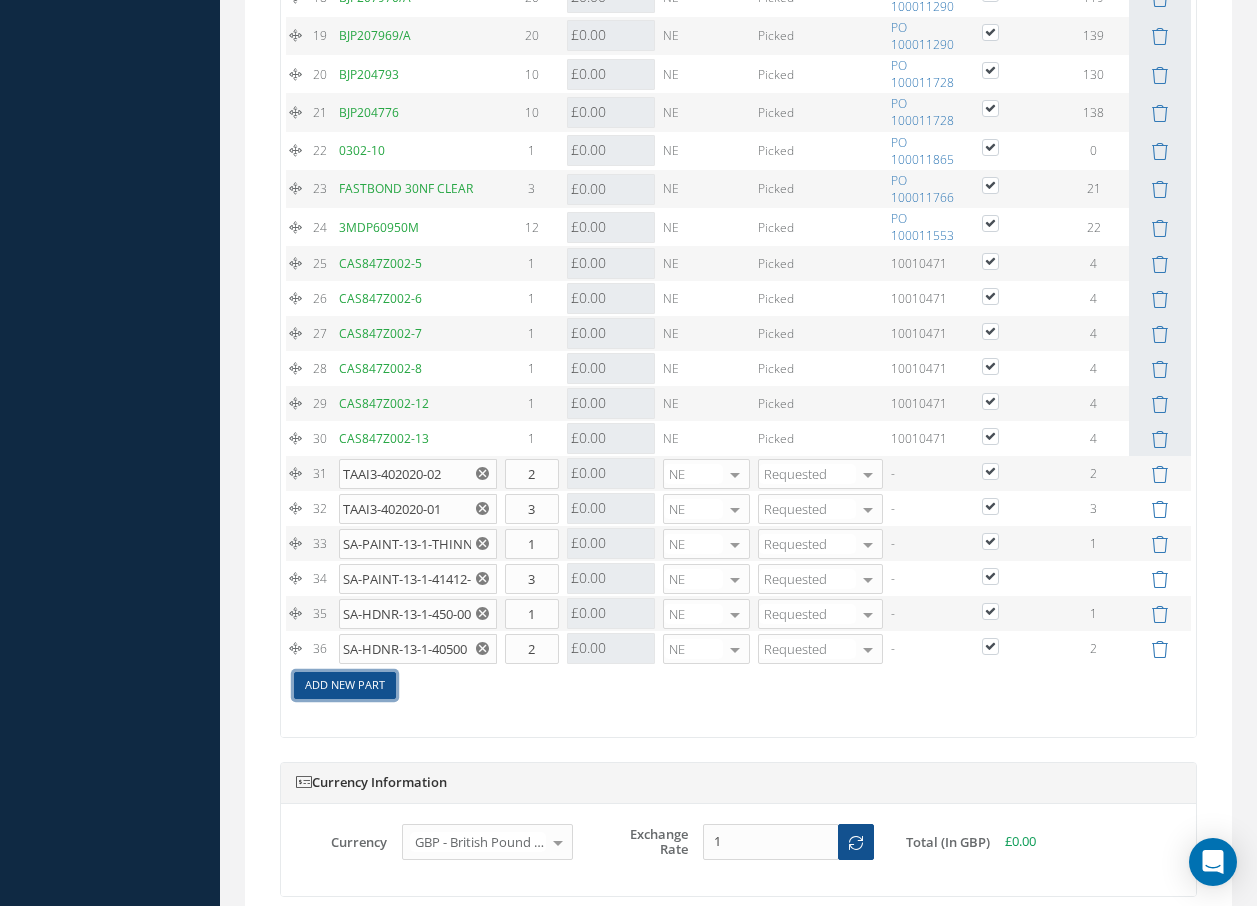 click on "Add New Part" at bounding box center (345, 685) 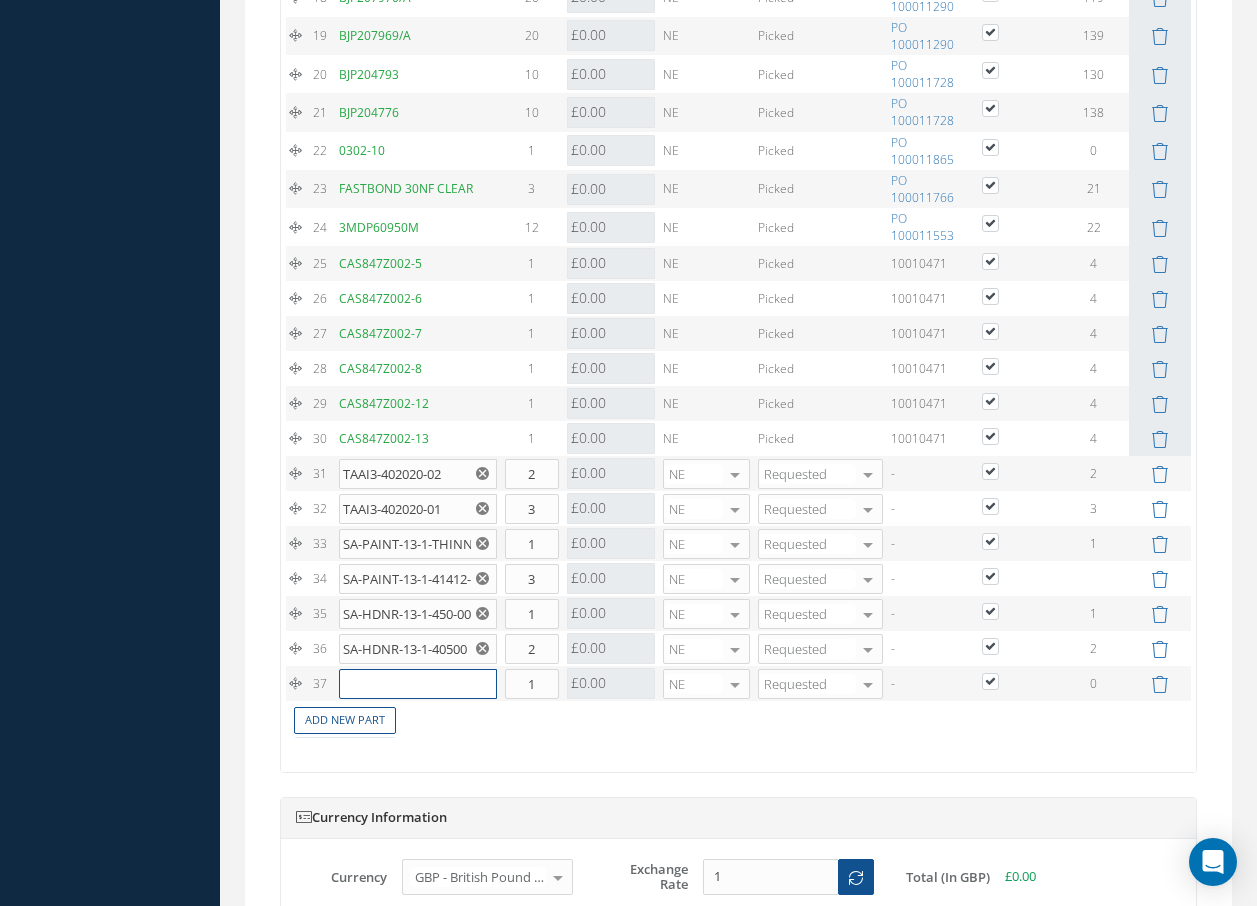 click at bounding box center [418, 684] 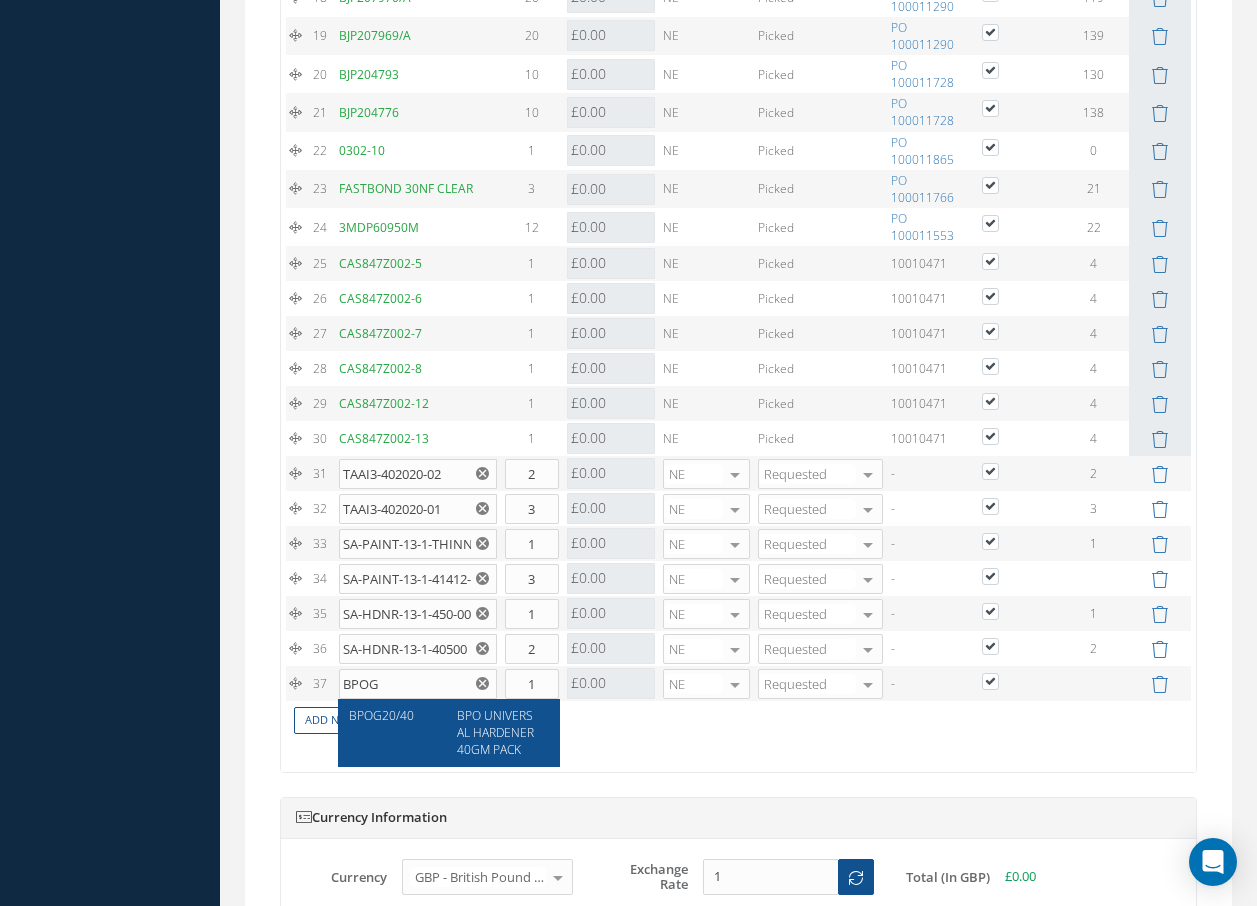 click on "BPO UNIVERSAL HARDENER 40GM PACK" at bounding box center (495, 732) 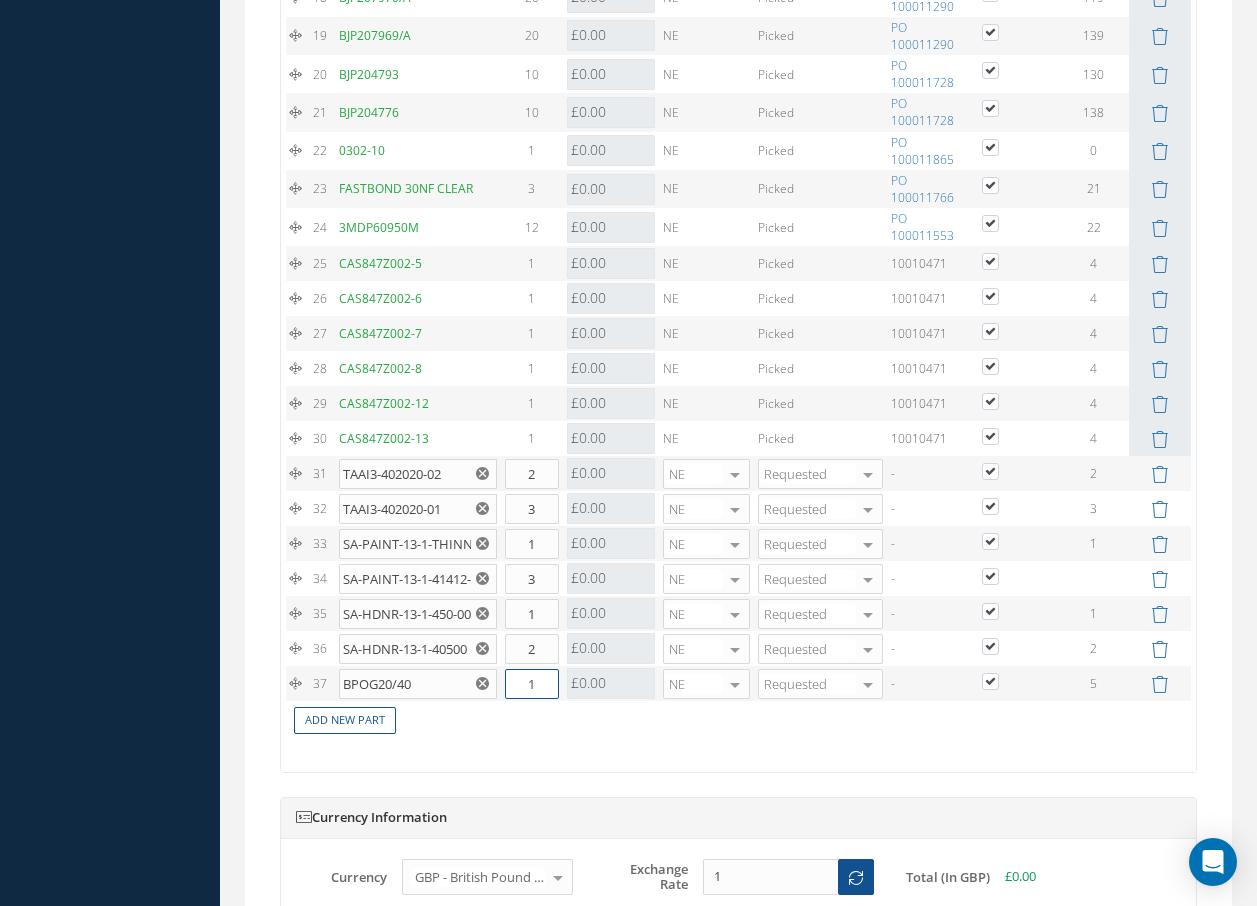 drag, startPoint x: 537, startPoint y: 684, endPoint x: 518, endPoint y: 684, distance: 19 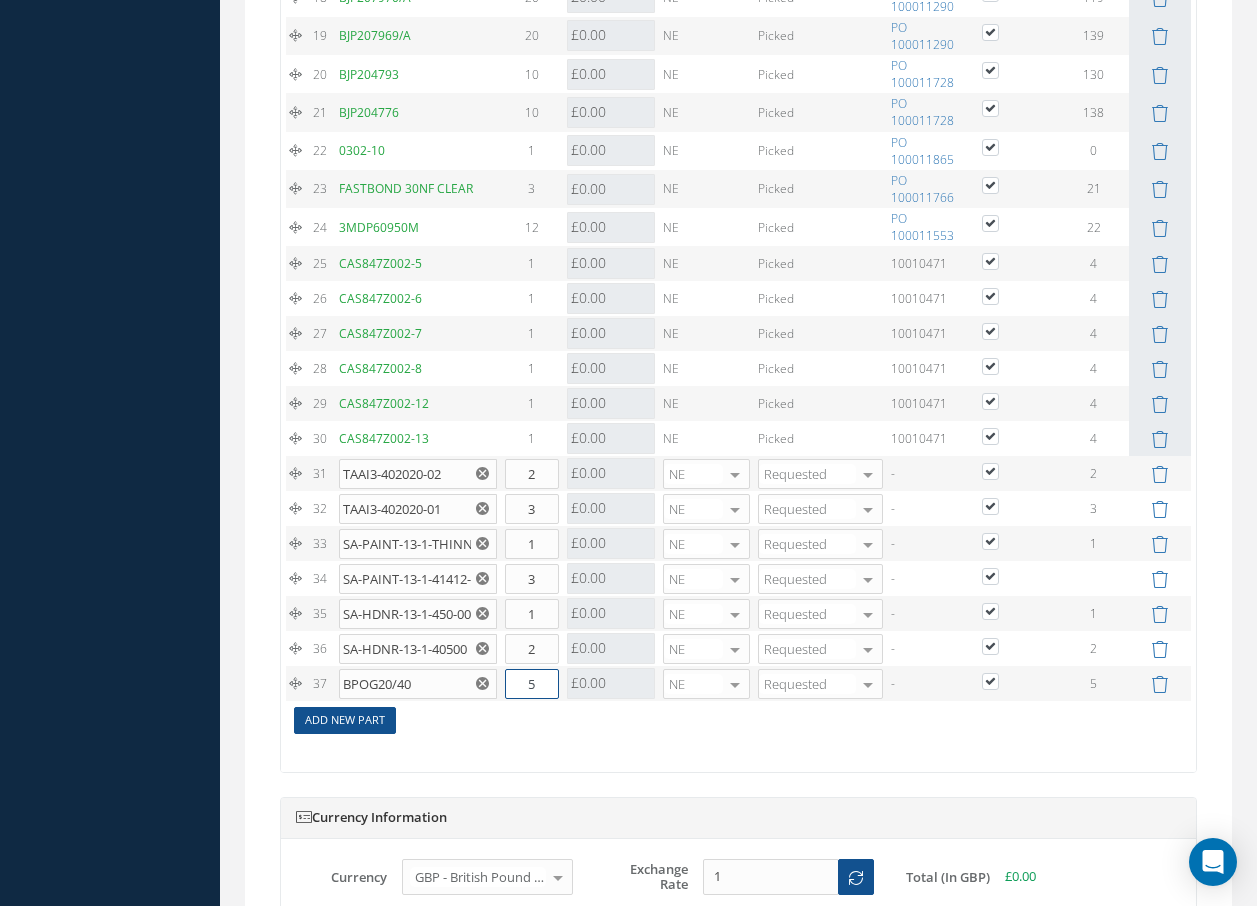 type on "5" 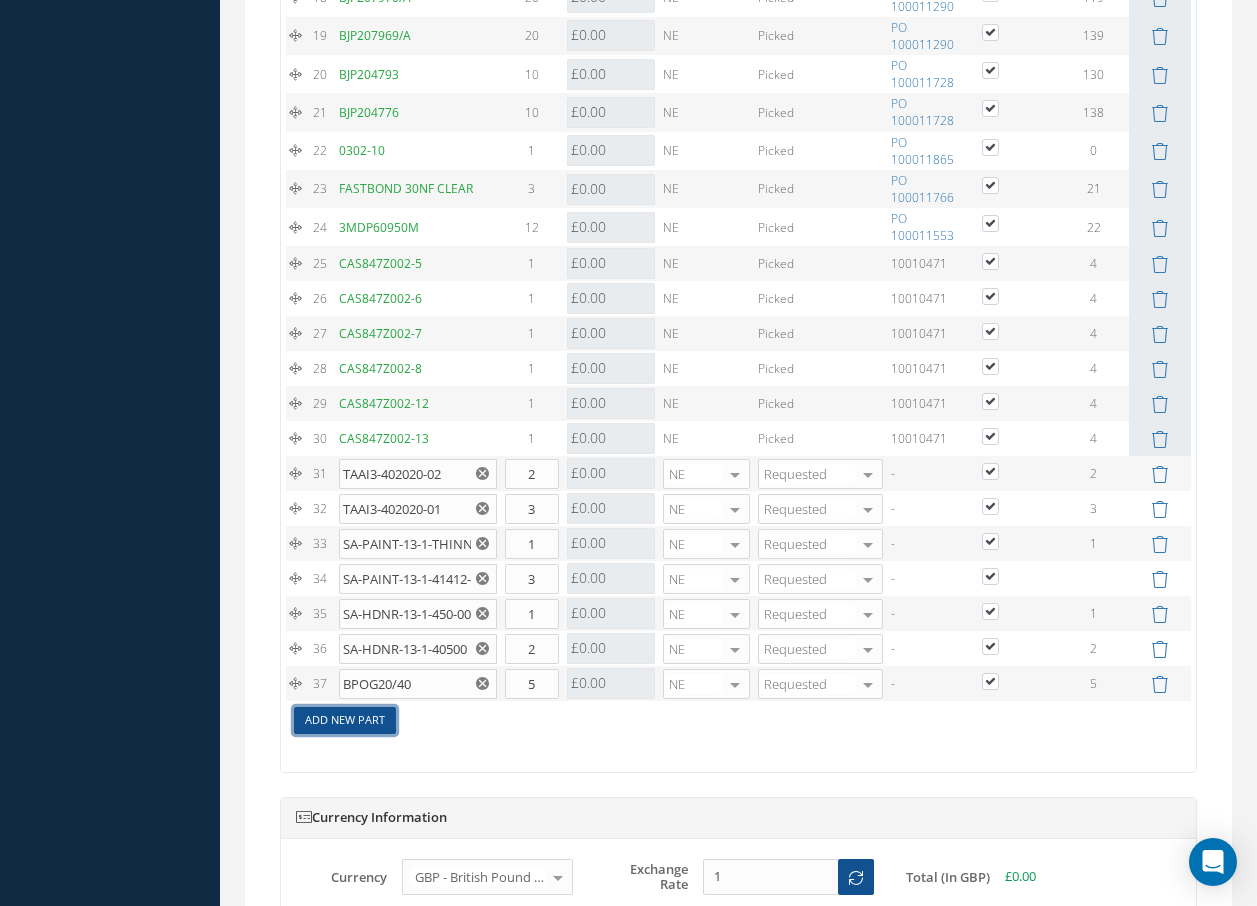 click on "Add New Part" at bounding box center (345, 720) 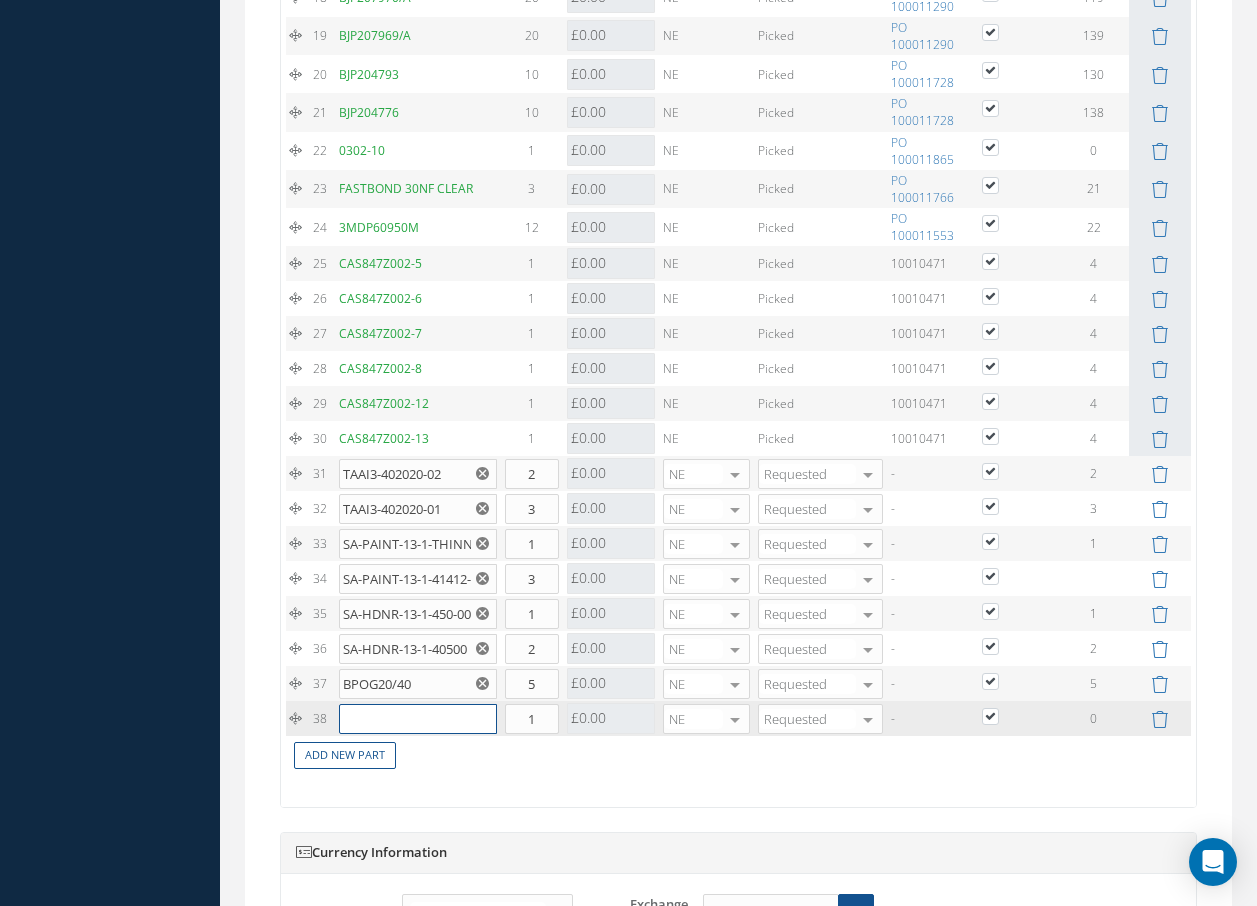 click at bounding box center [418, 719] 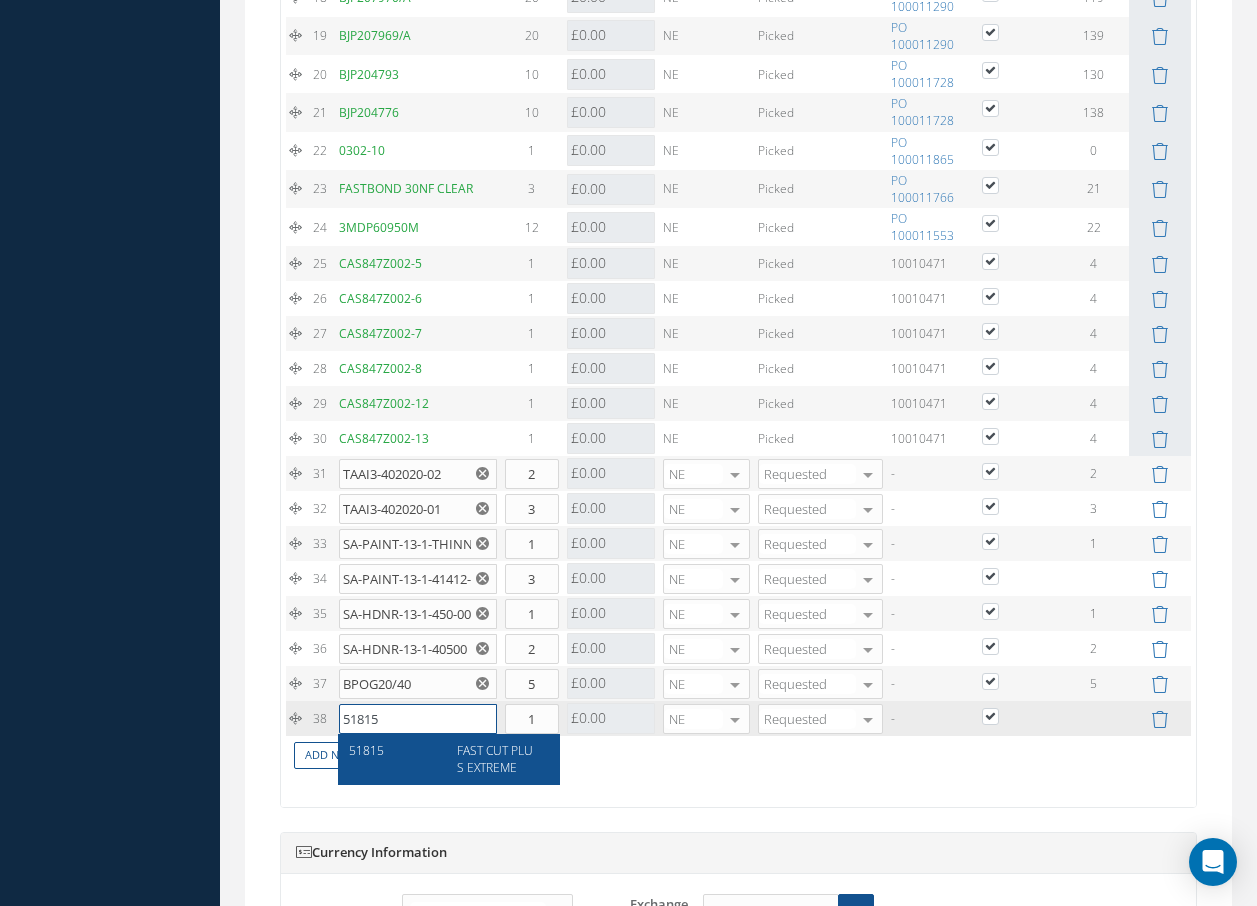 type on "51815" 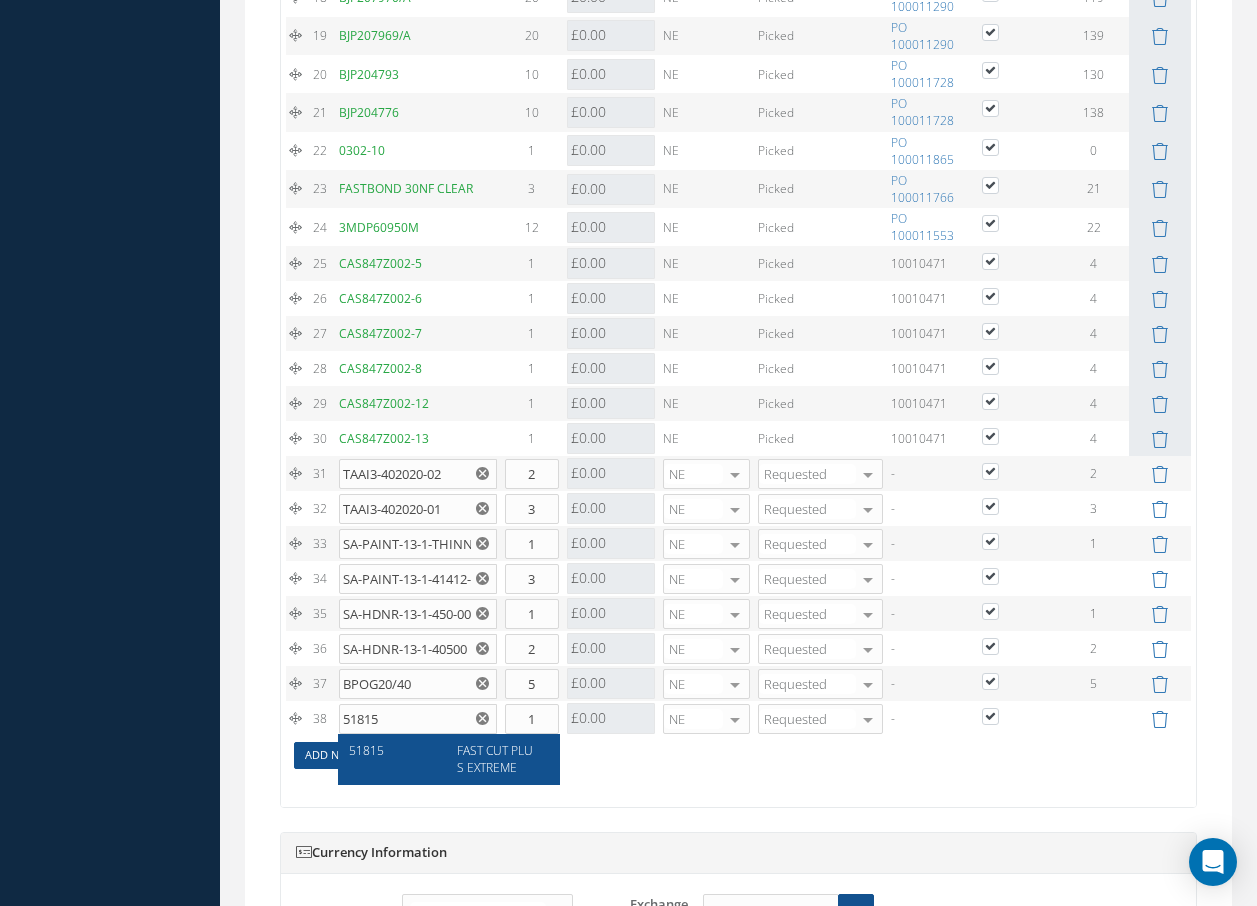 click on "1
3MDP60950M
DP609 50ML
5
£20.76
Cost References for:
Main PN: 3MDP60950M
Vendors Quotes
Purchase Orders
Inventory
Work Orders
No data available
Close
0.00
£0.00
EA       NE
None
No elements found.
List is empty.     0   Picked
PO 100011553" at bounding box center [738, 49] 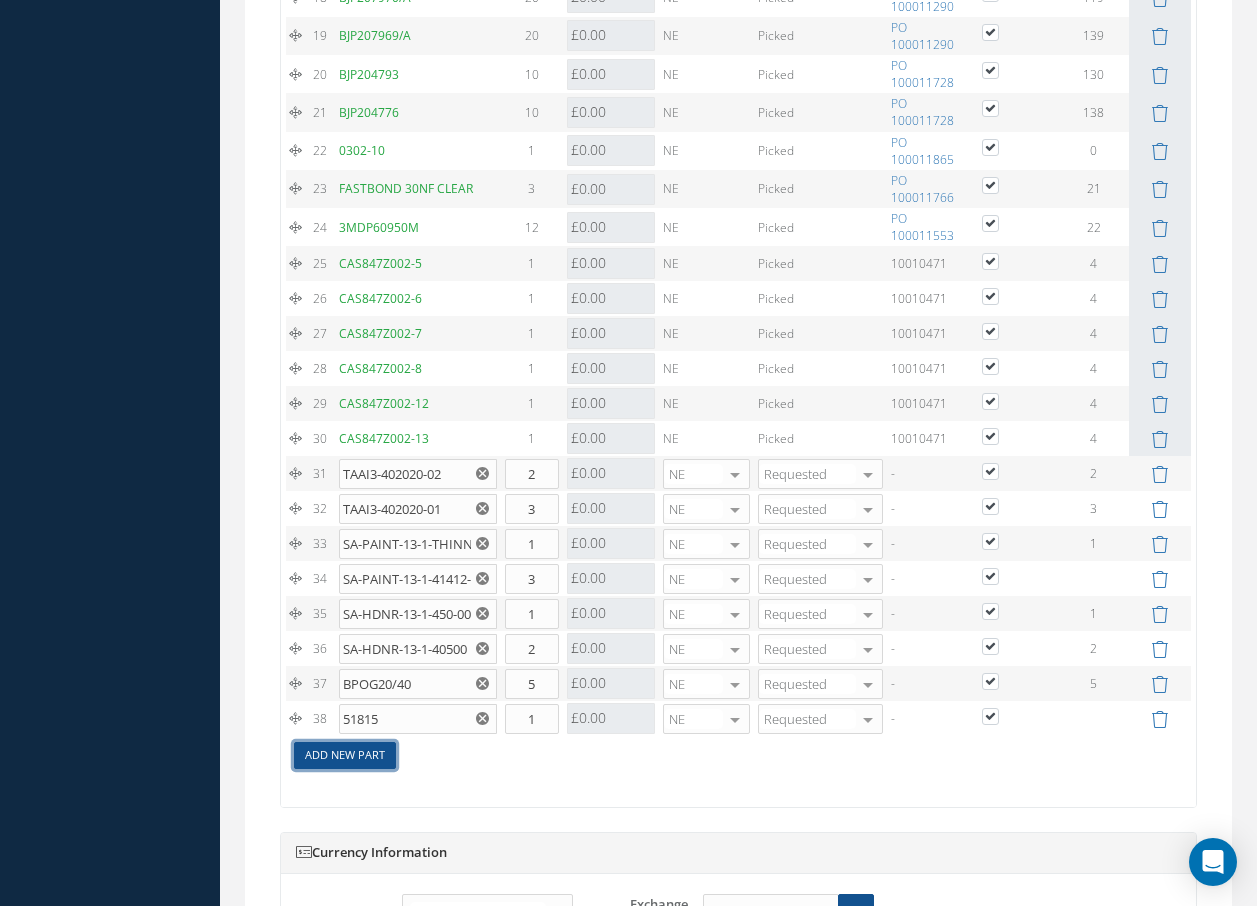 click on "Add New Part" at bounding box center [345, 755] 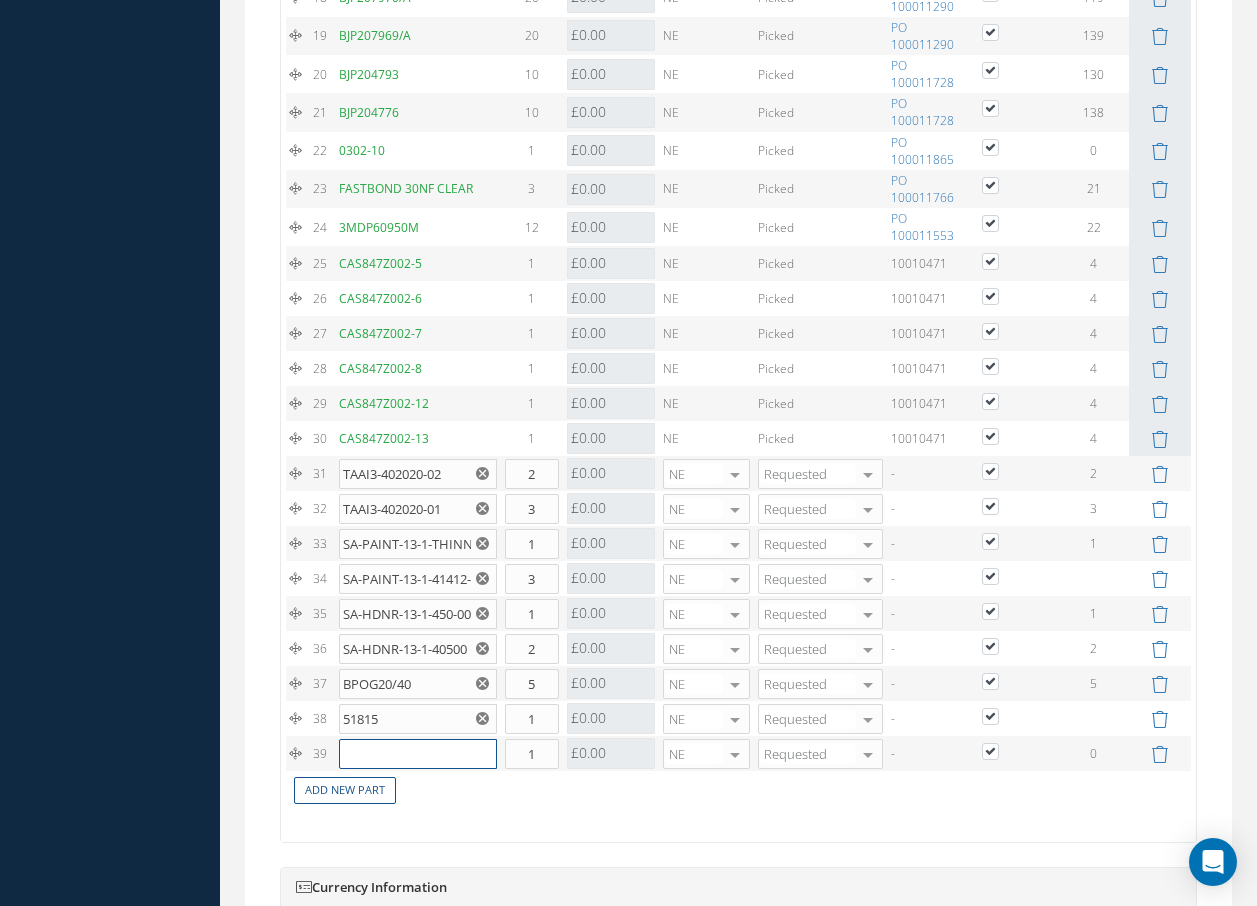 click at bounding box center [418, 754] 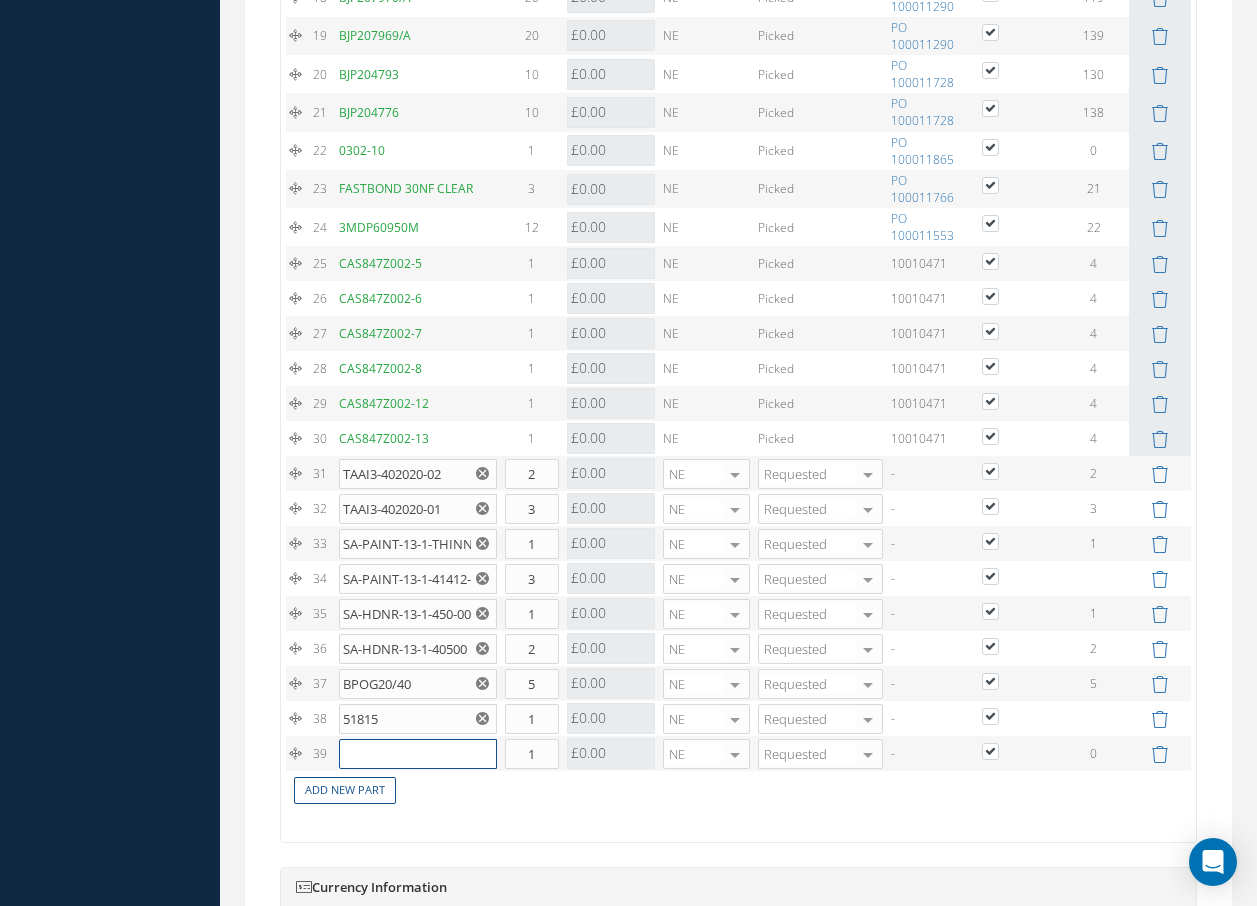 type on "4" 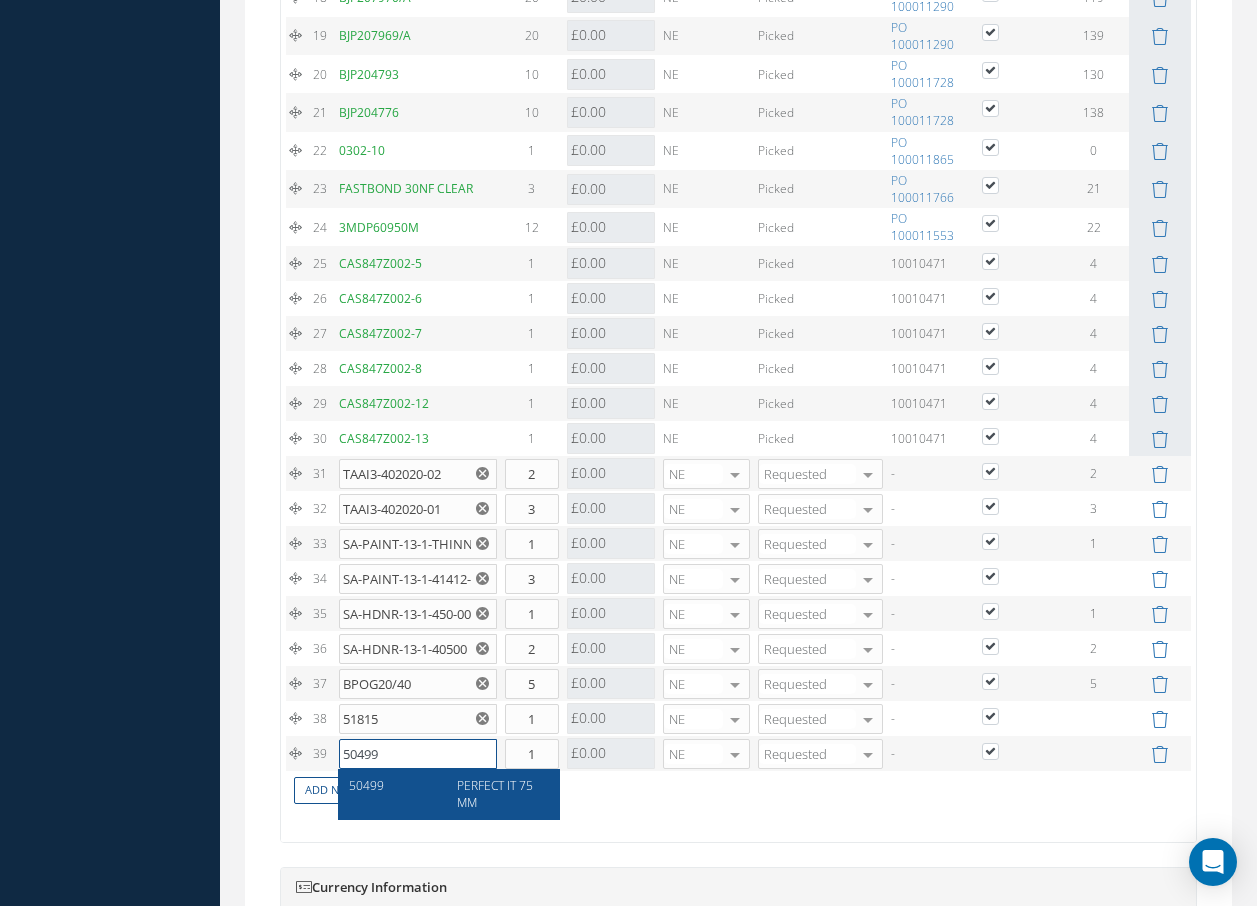 type on "50499" 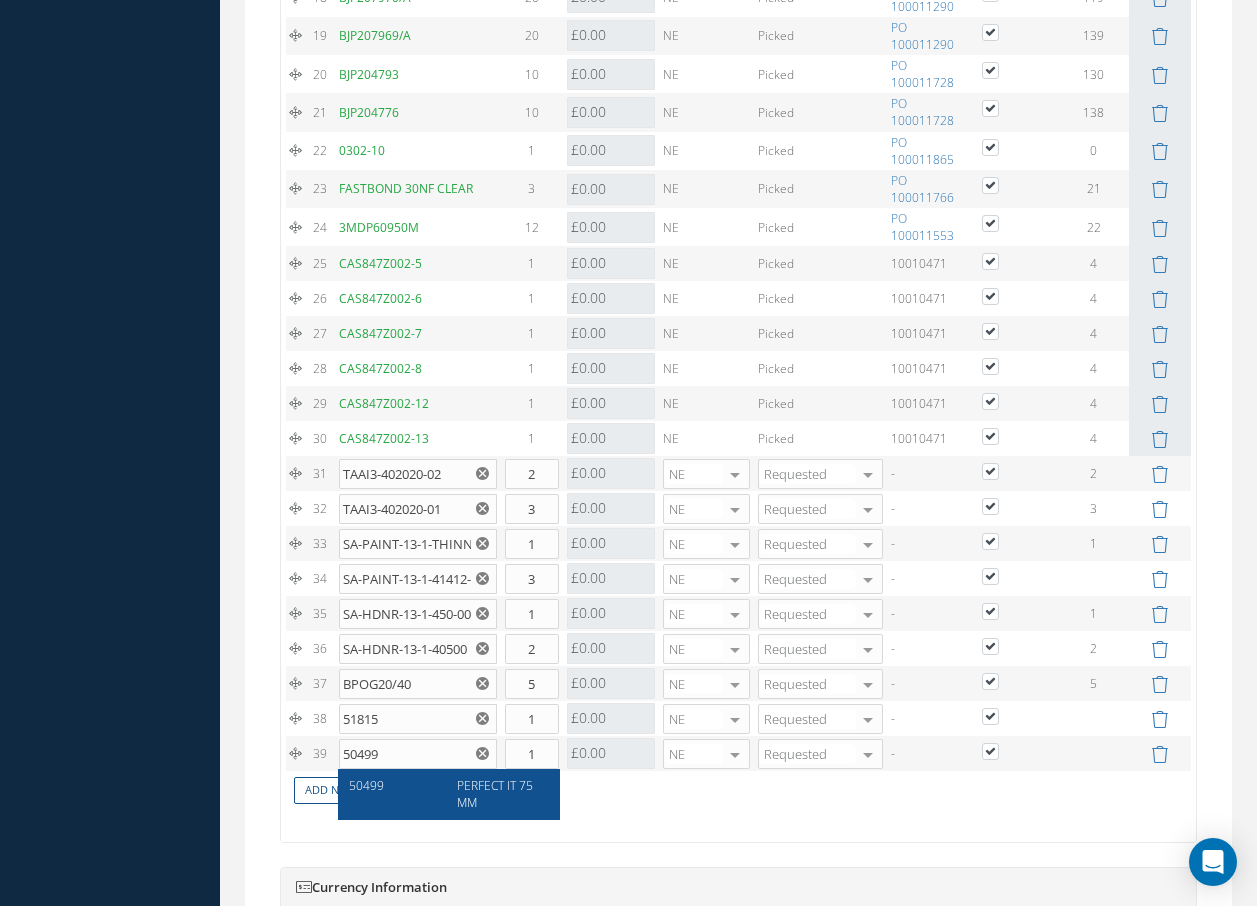 click on "PERFECT IT 75MM" at bounding box center (495, 794) 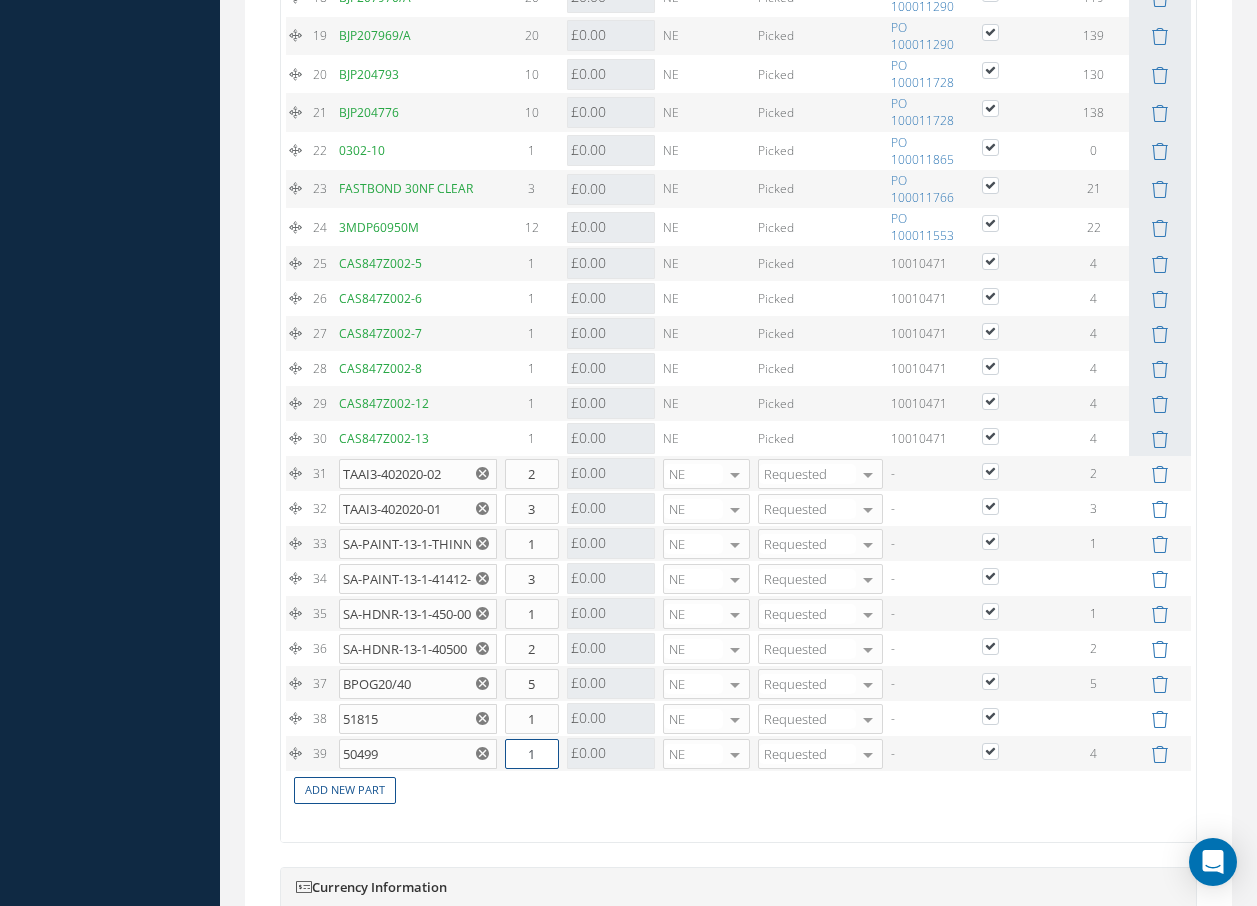 drag, startPoint x: 530, startPoint y: 747, endPoint x: 547, endPoint y: 749, distance: 17.117243 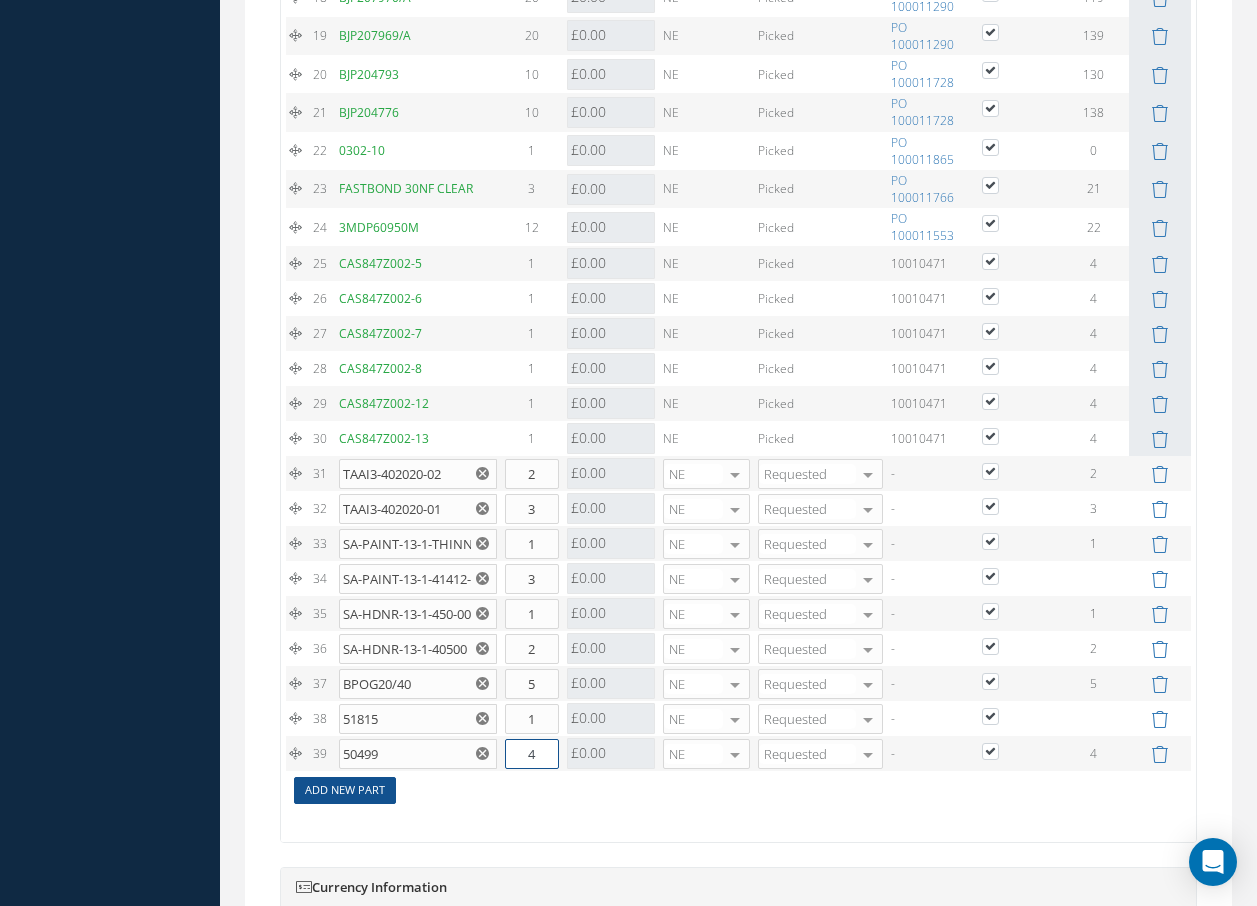 type on "4" 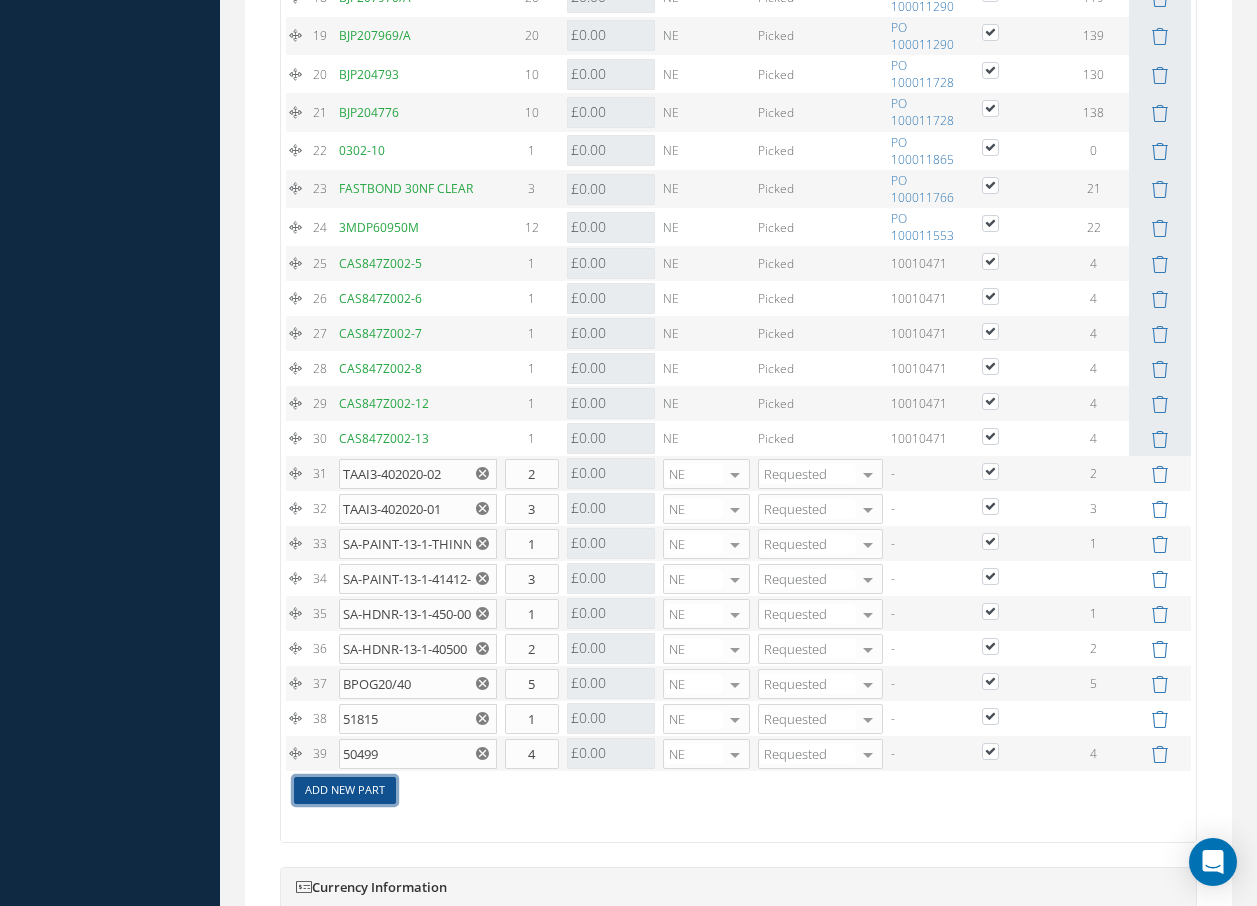 click on "Add New Part" at bounding box center [345, 790] 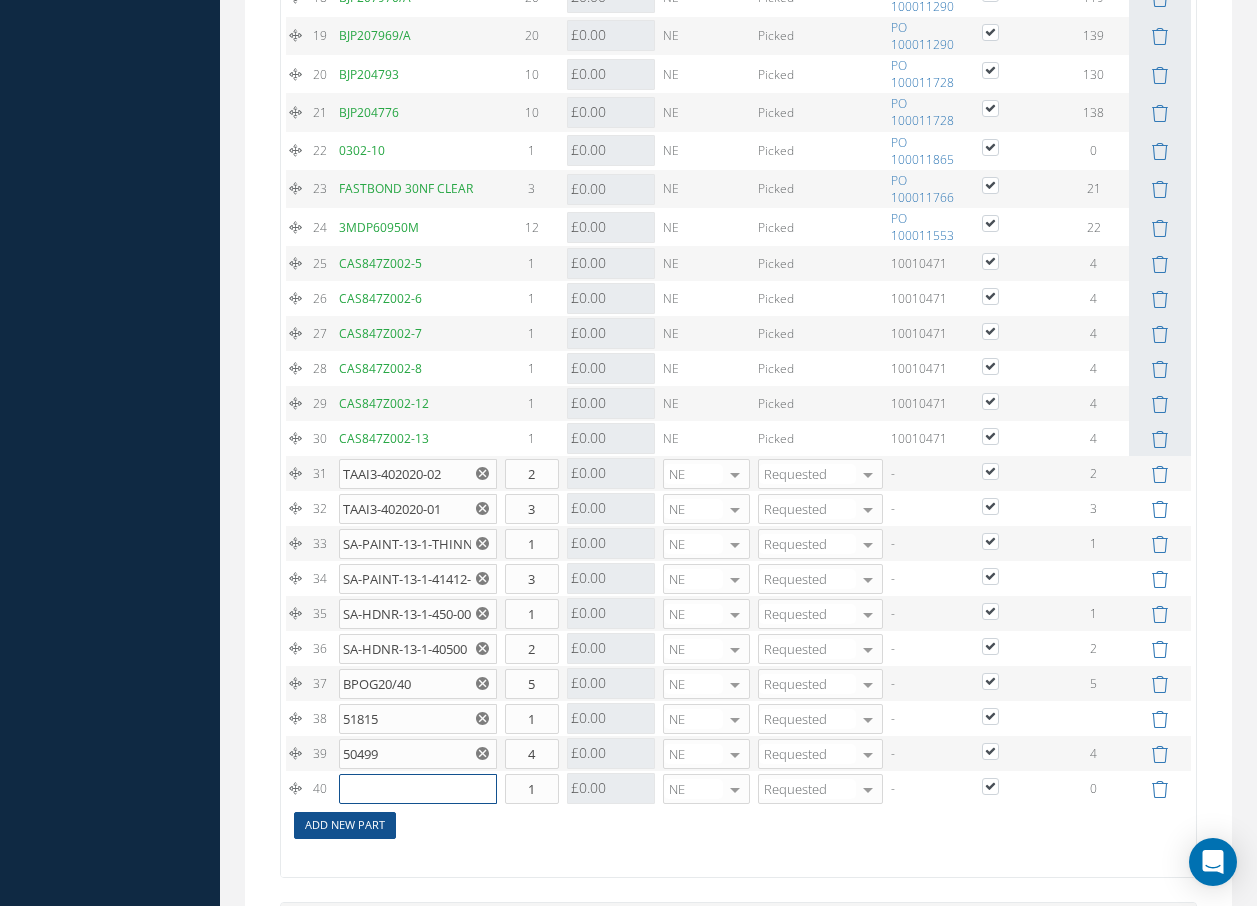 click at bounding box center [418, 789] 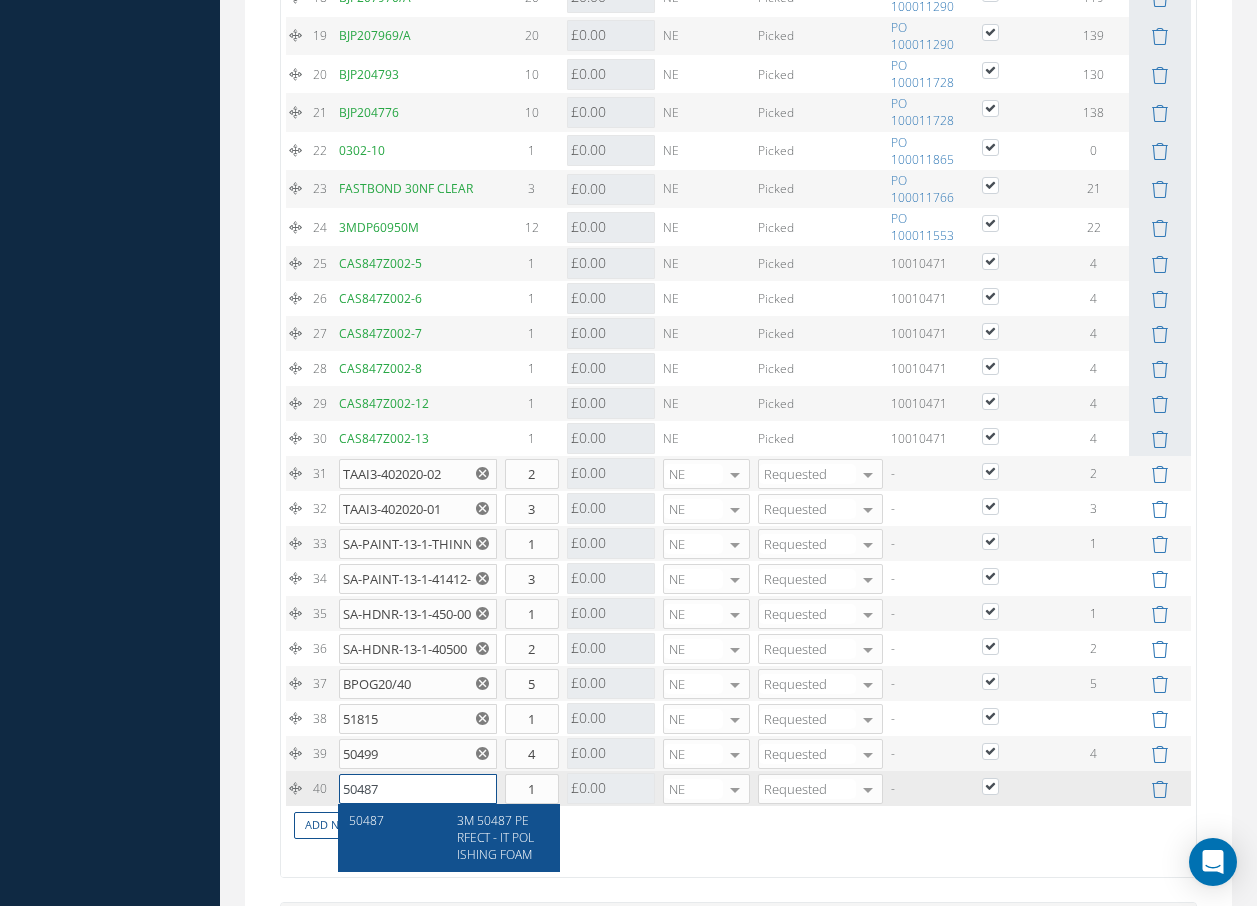 type on "50487" 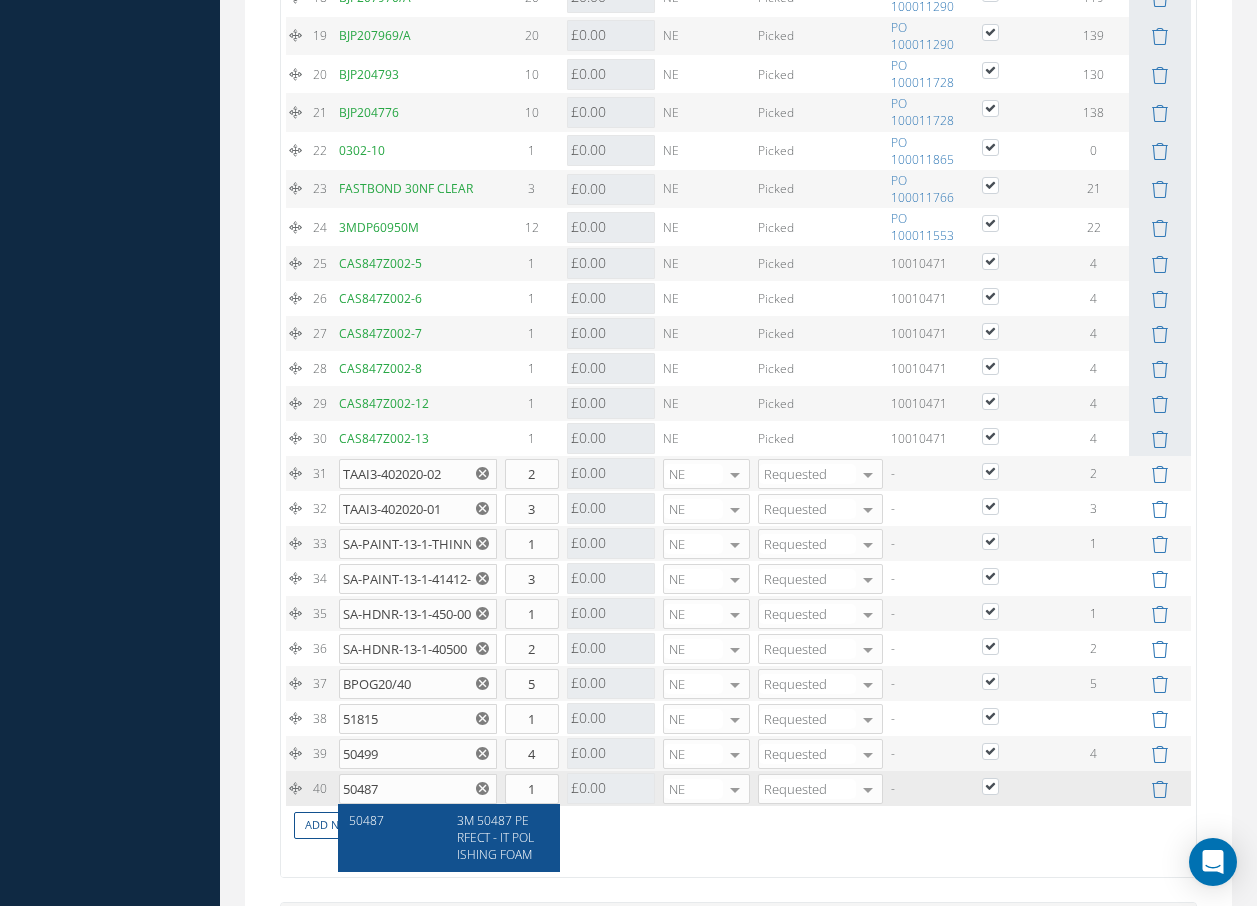 click on "3M 50487 PERFECT - IT POLISHING FOAM" at bounding box center (495, 837) 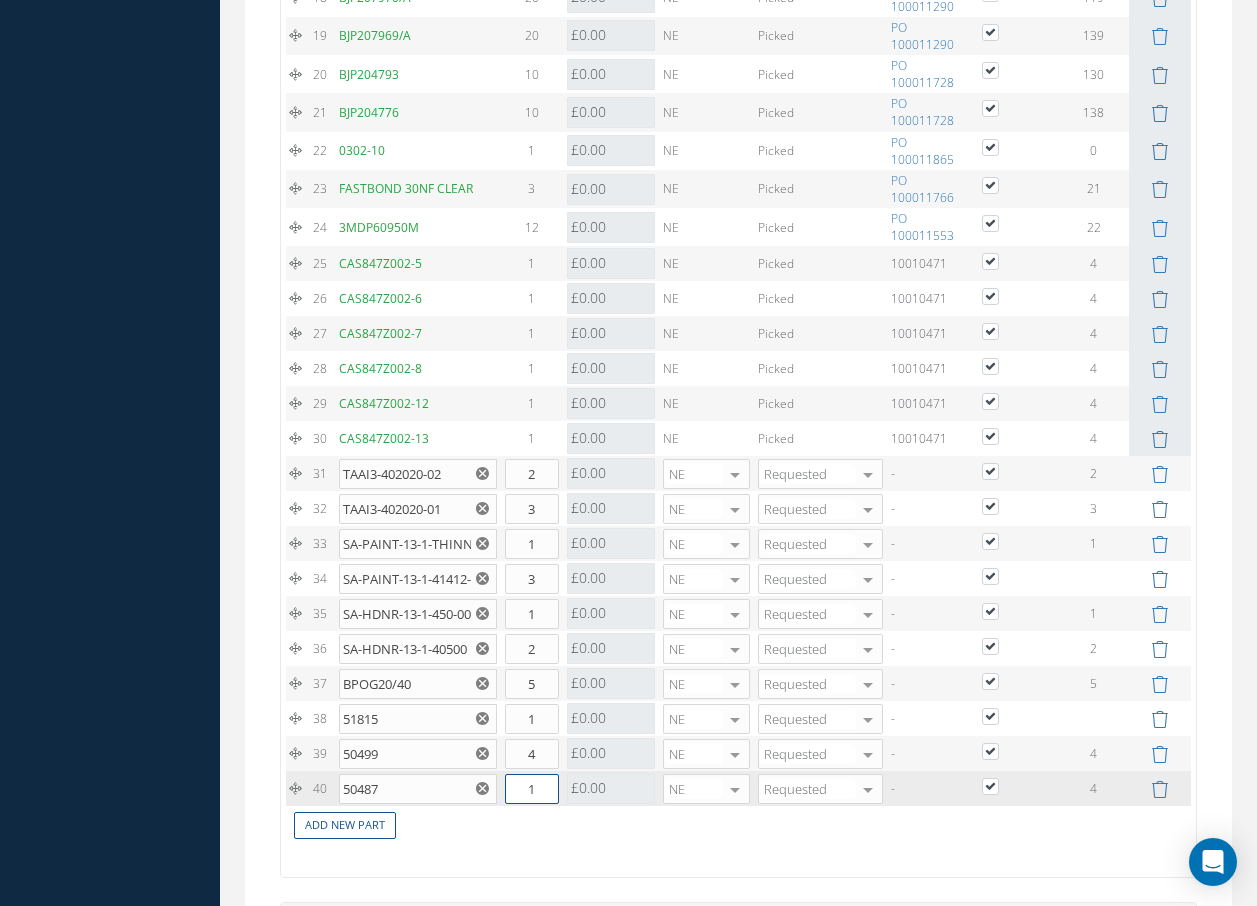 drag, startPoint x: 532, startPoint y: 788, endPoint x: 516, endPoint y: 784, distance: 16.492422 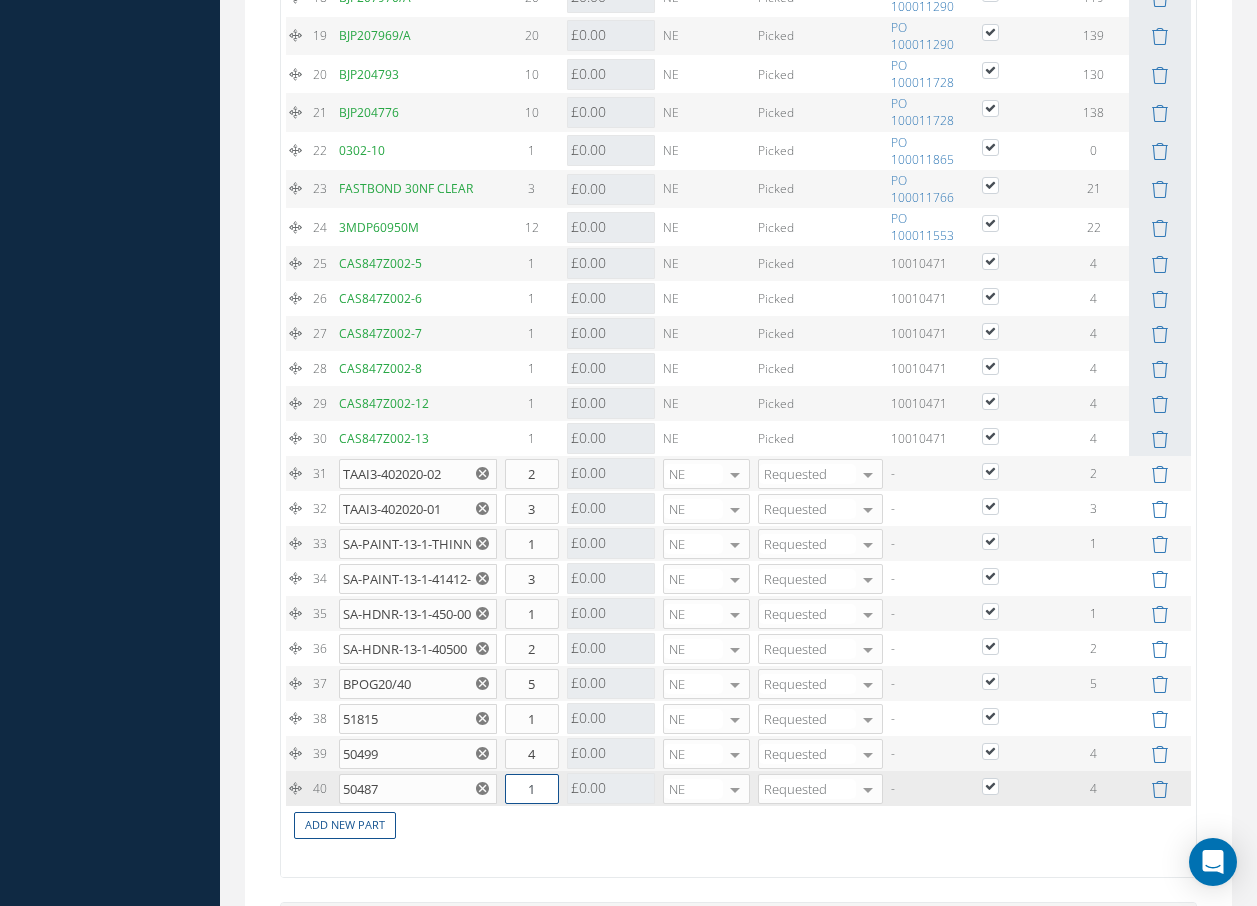 click on "1" at bounding box center (532, 789) 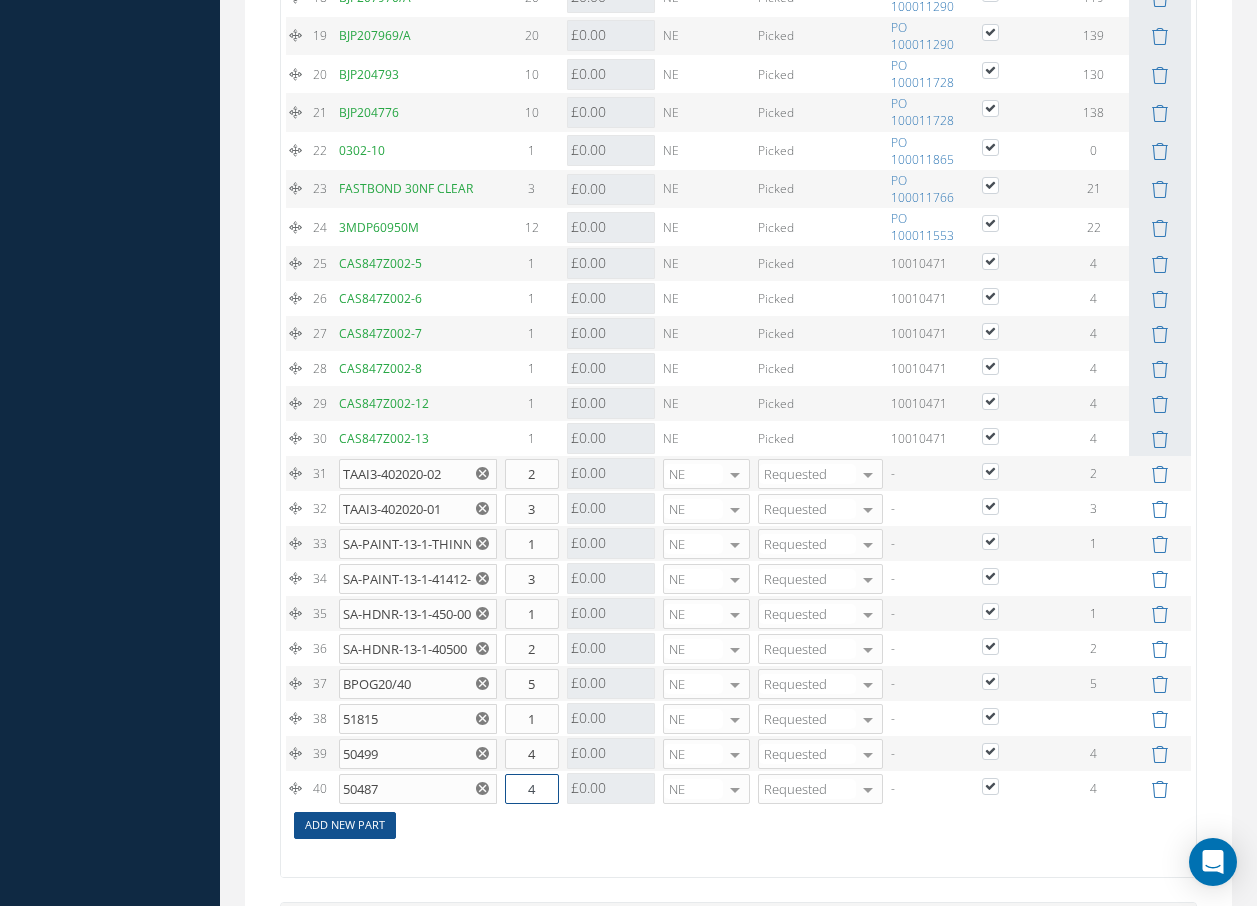 type on "4" 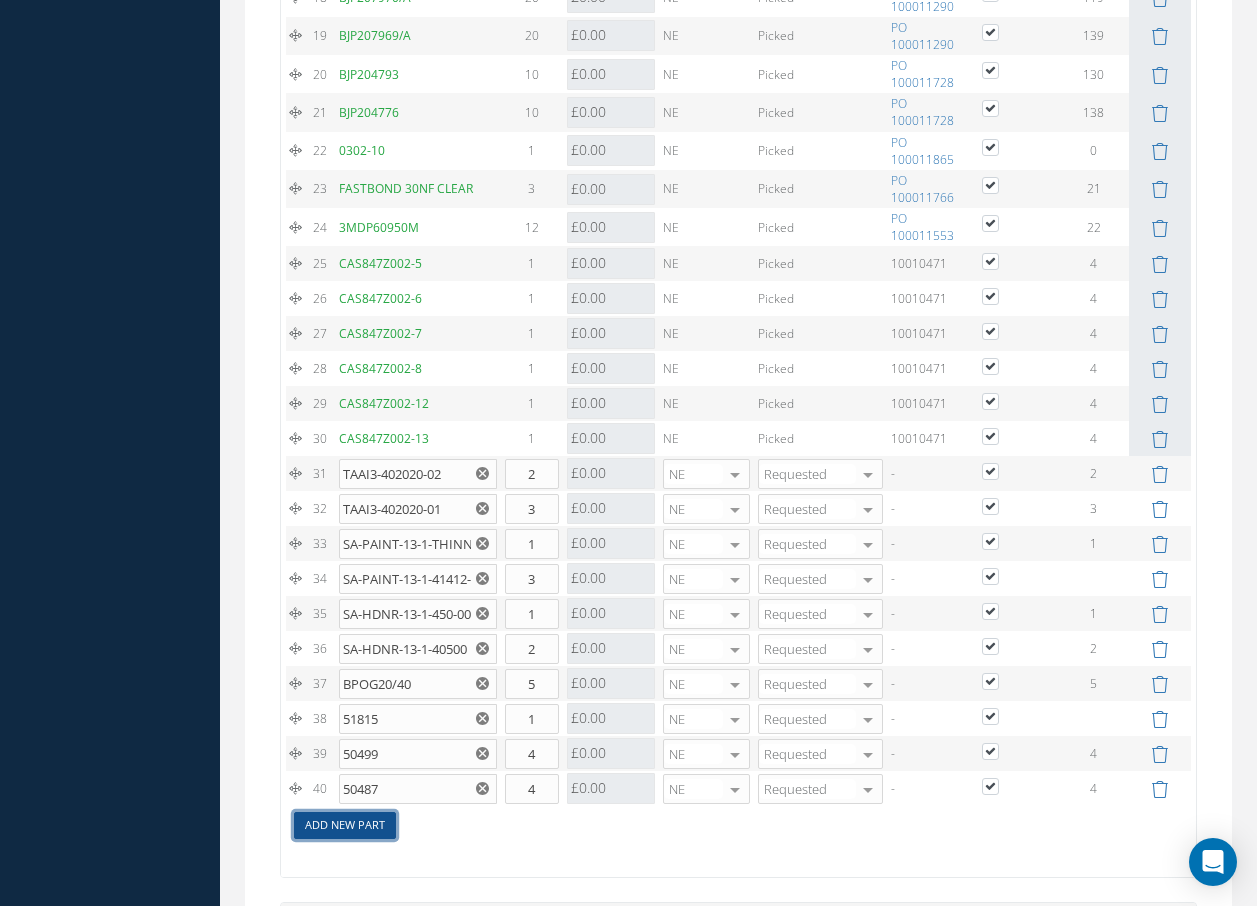 click on "Add New Part" at bounding box center [345, 825] 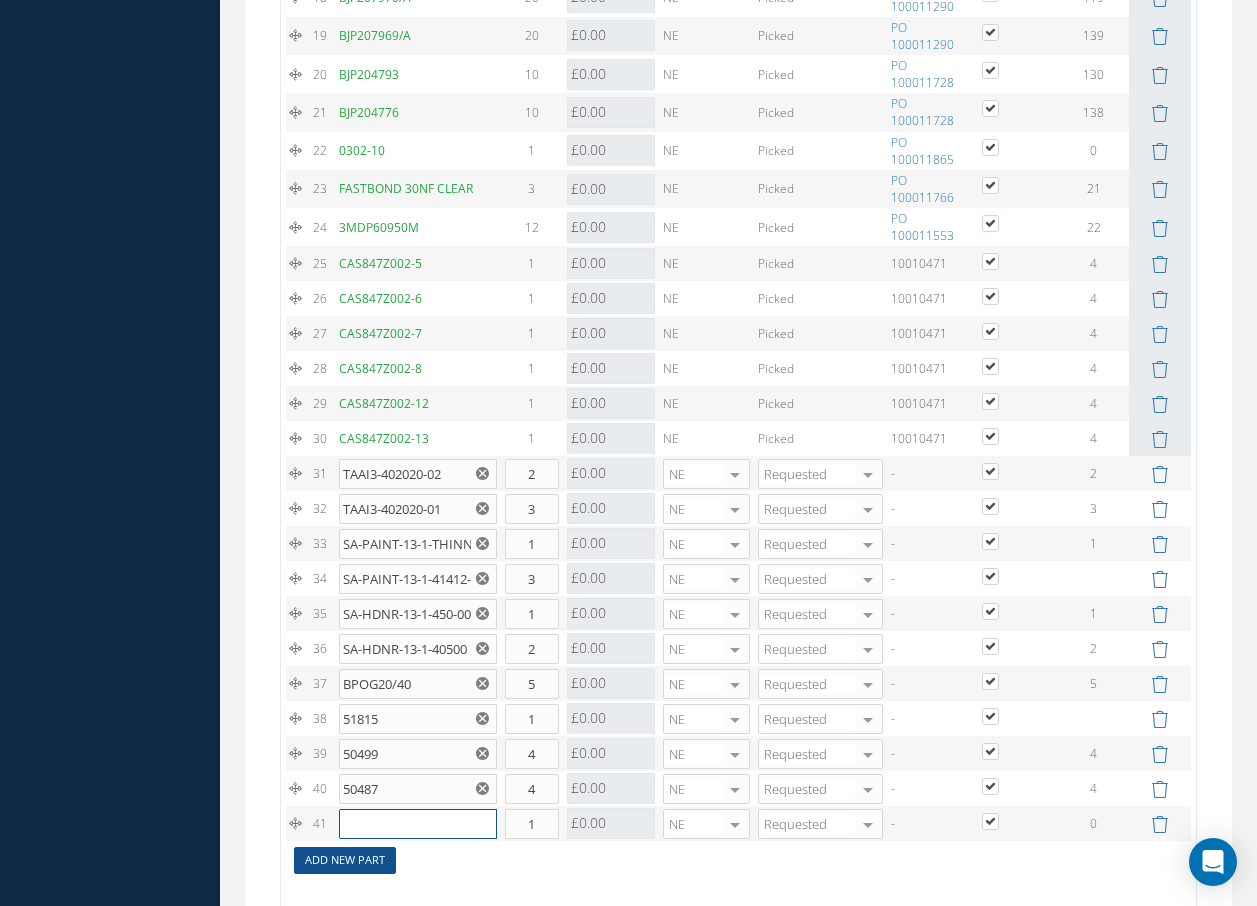 click at bounding box center [418, 824] 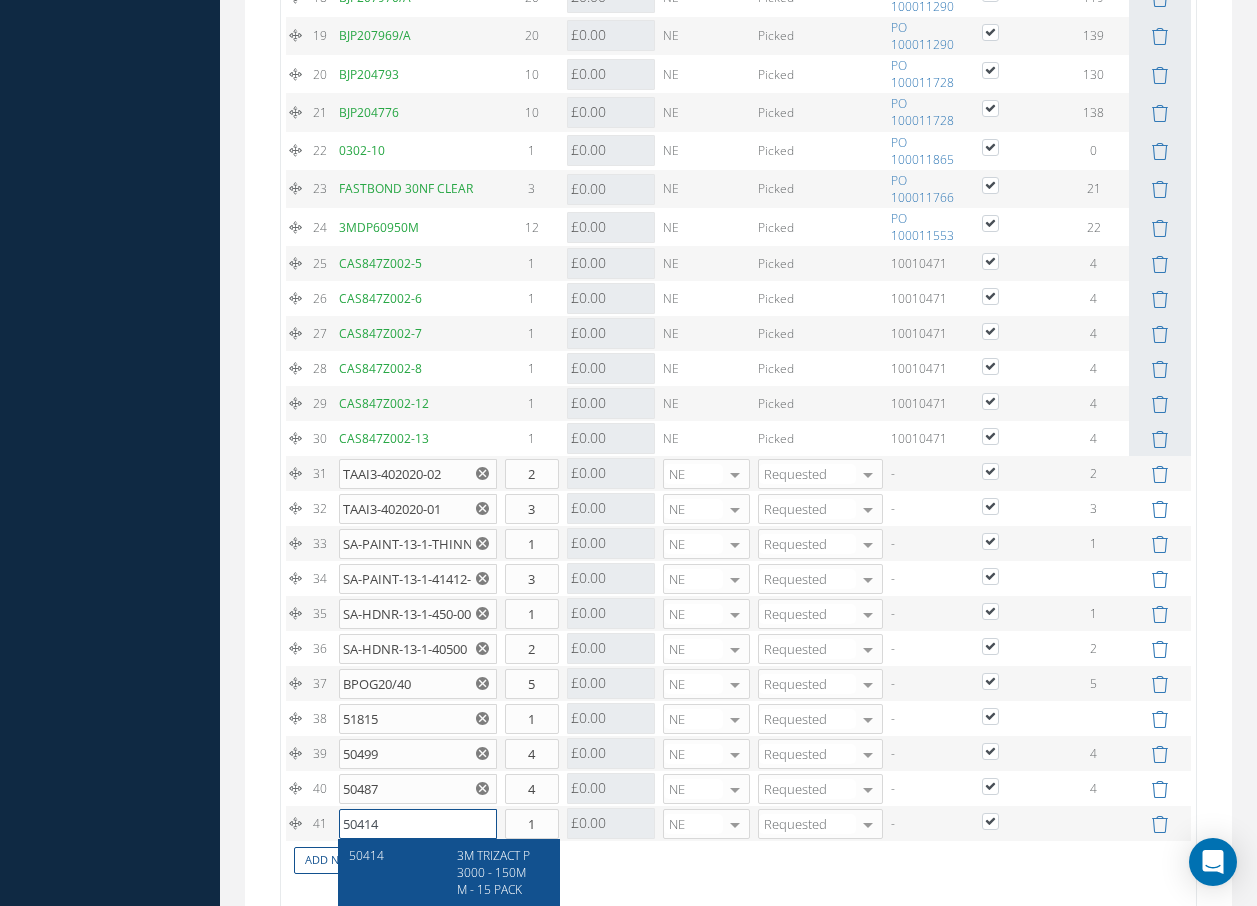 type on "50414" 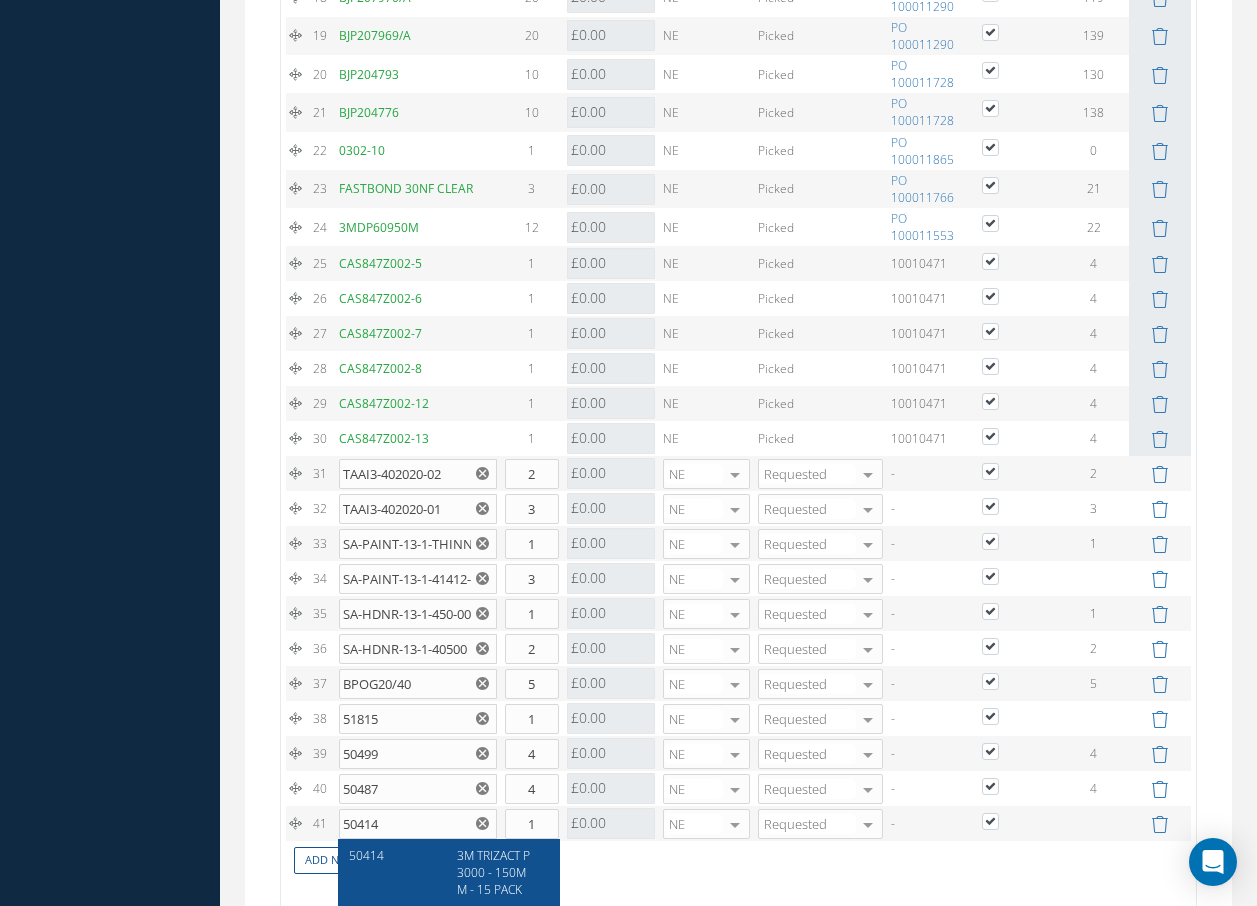 click on "3M TRIZACT P3000 - 150MM - 15 PACK" at bounding box center [493, 872] 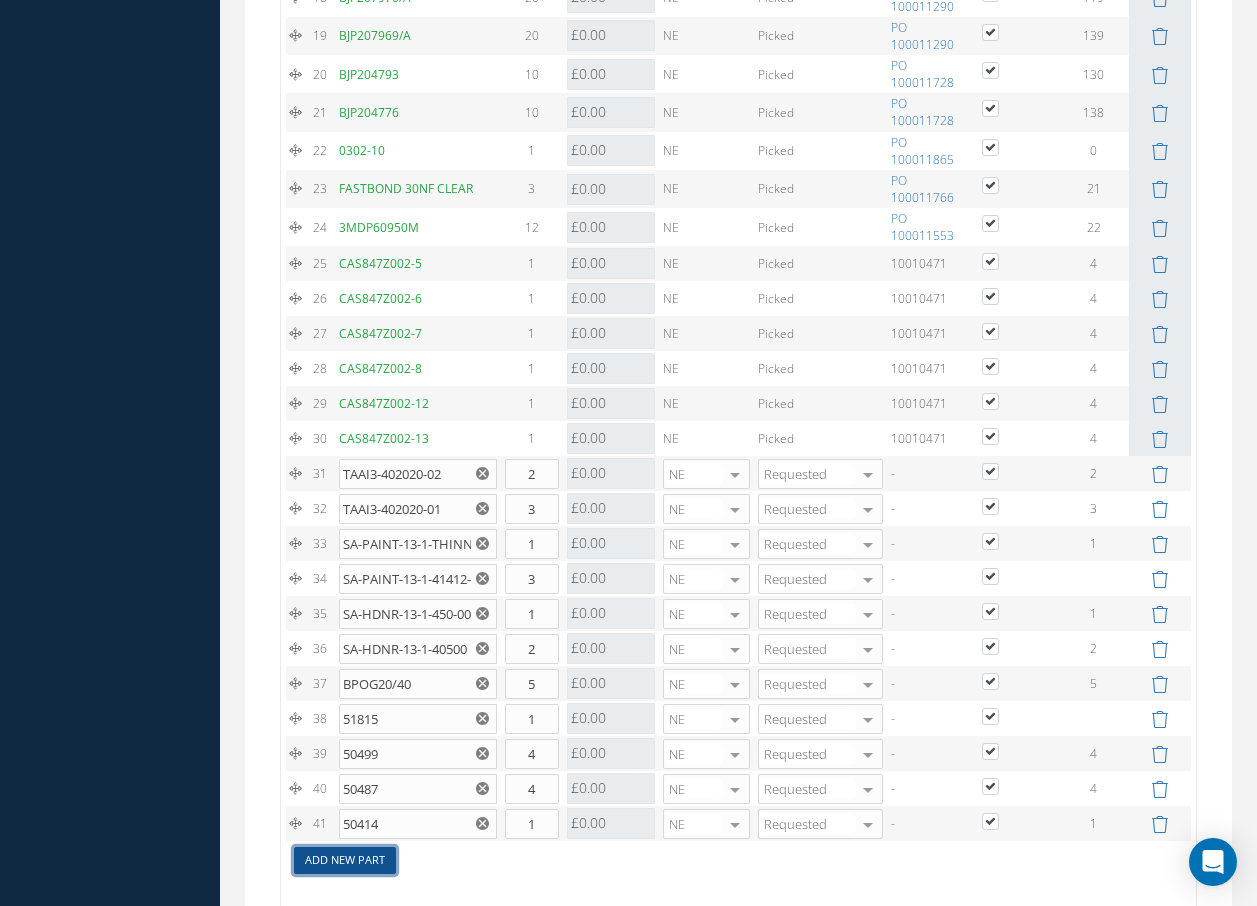 click on "Add New Part" at bounding box center [345, 860] 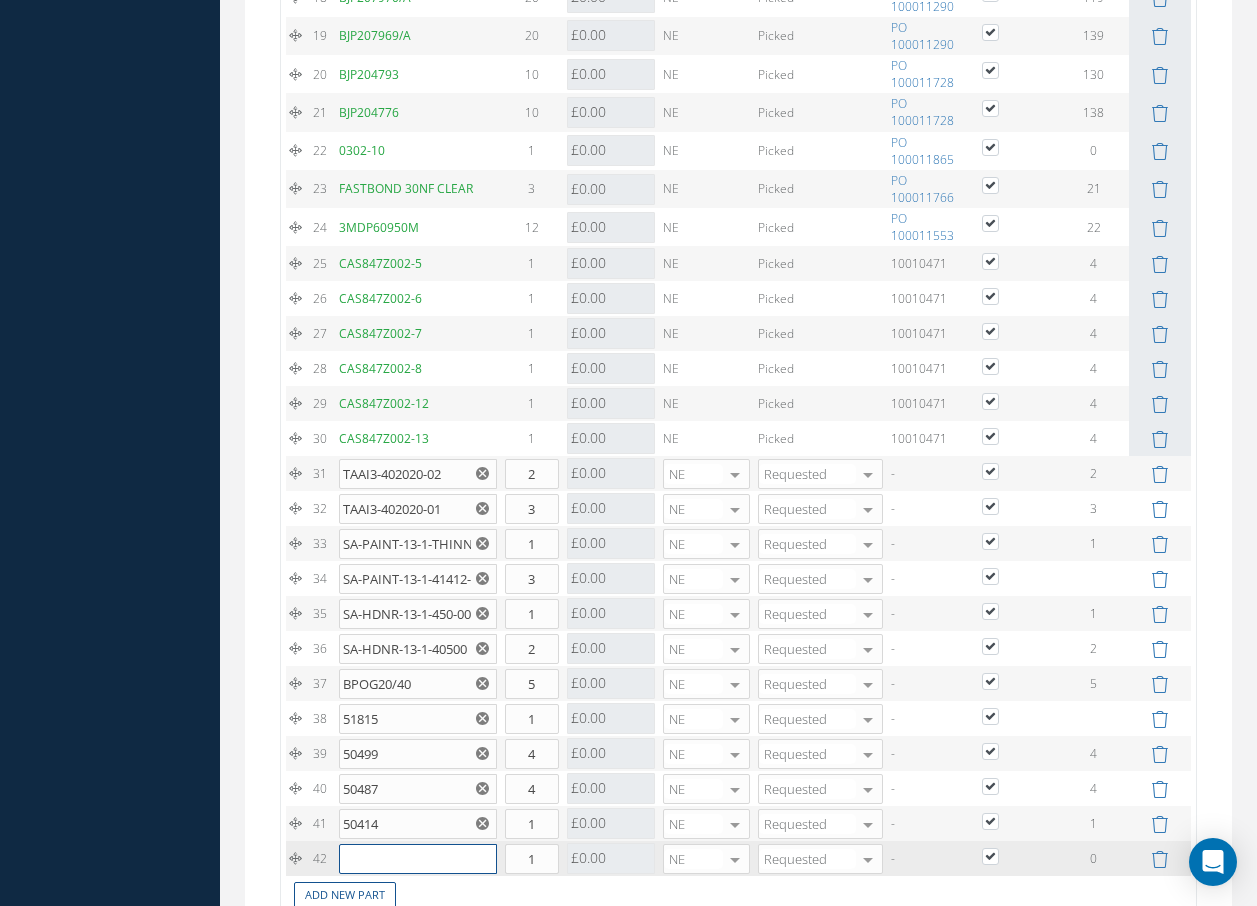 click at bounding box center [418, 859] 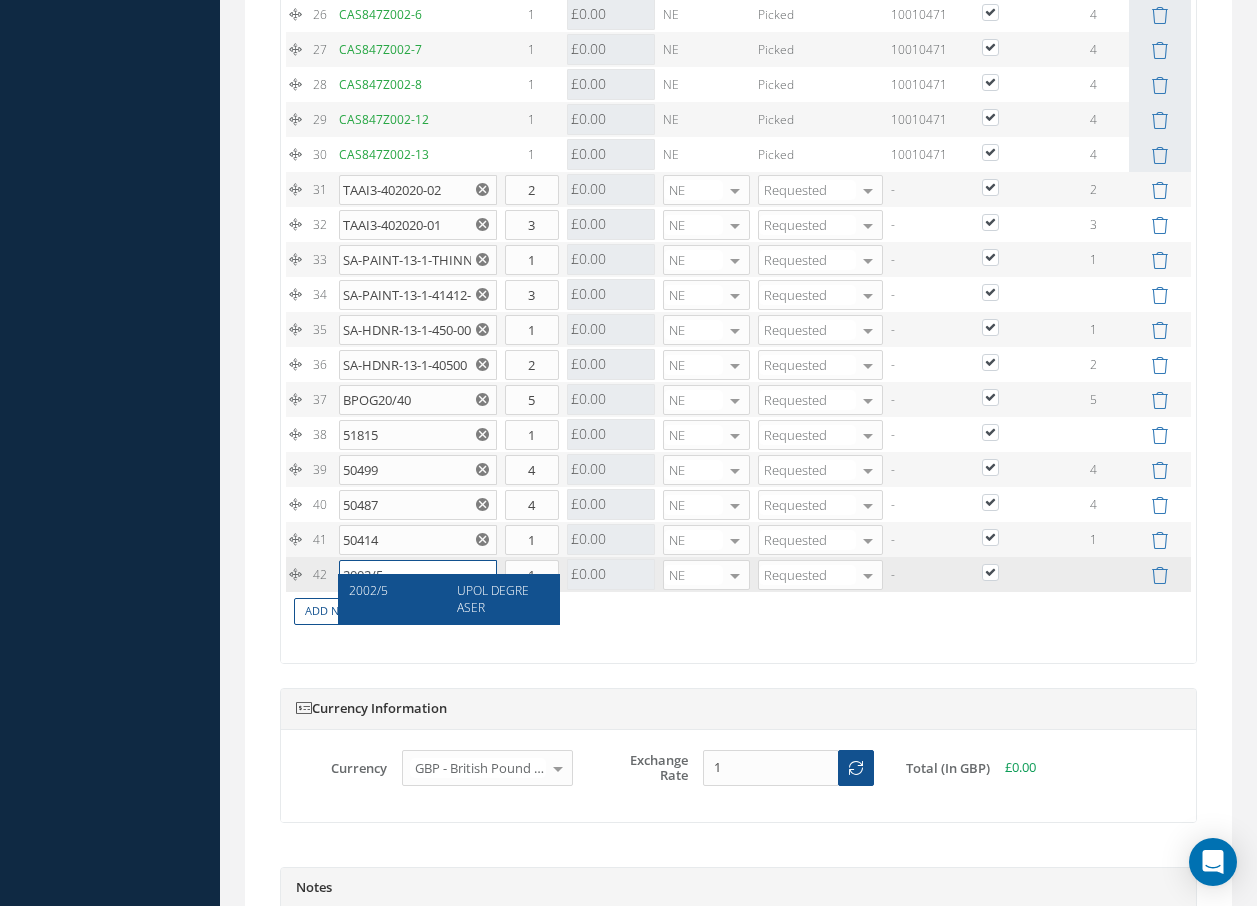 scroll, scrollTop: 3000, scrollLeft: 0, axis: vertical 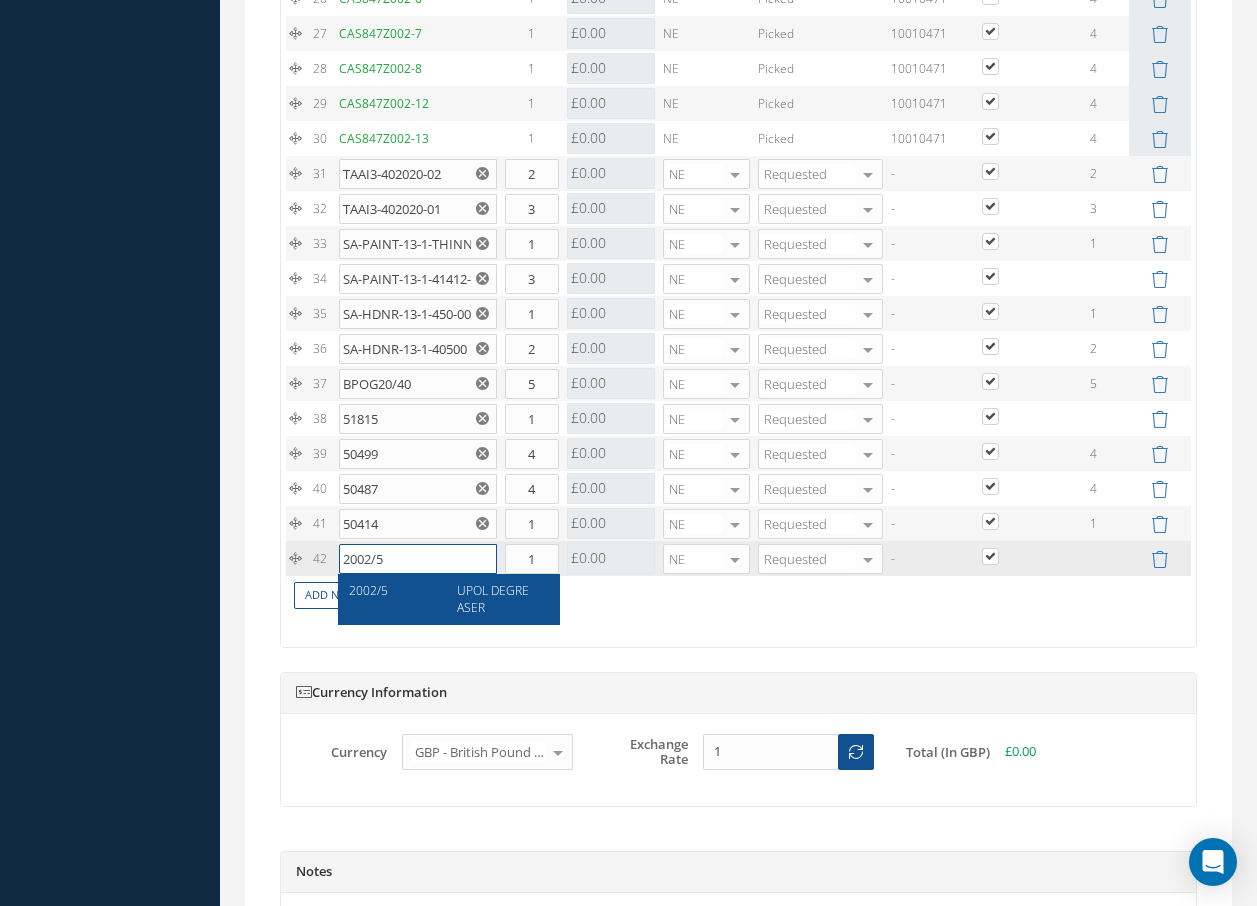 type on "2002/5" 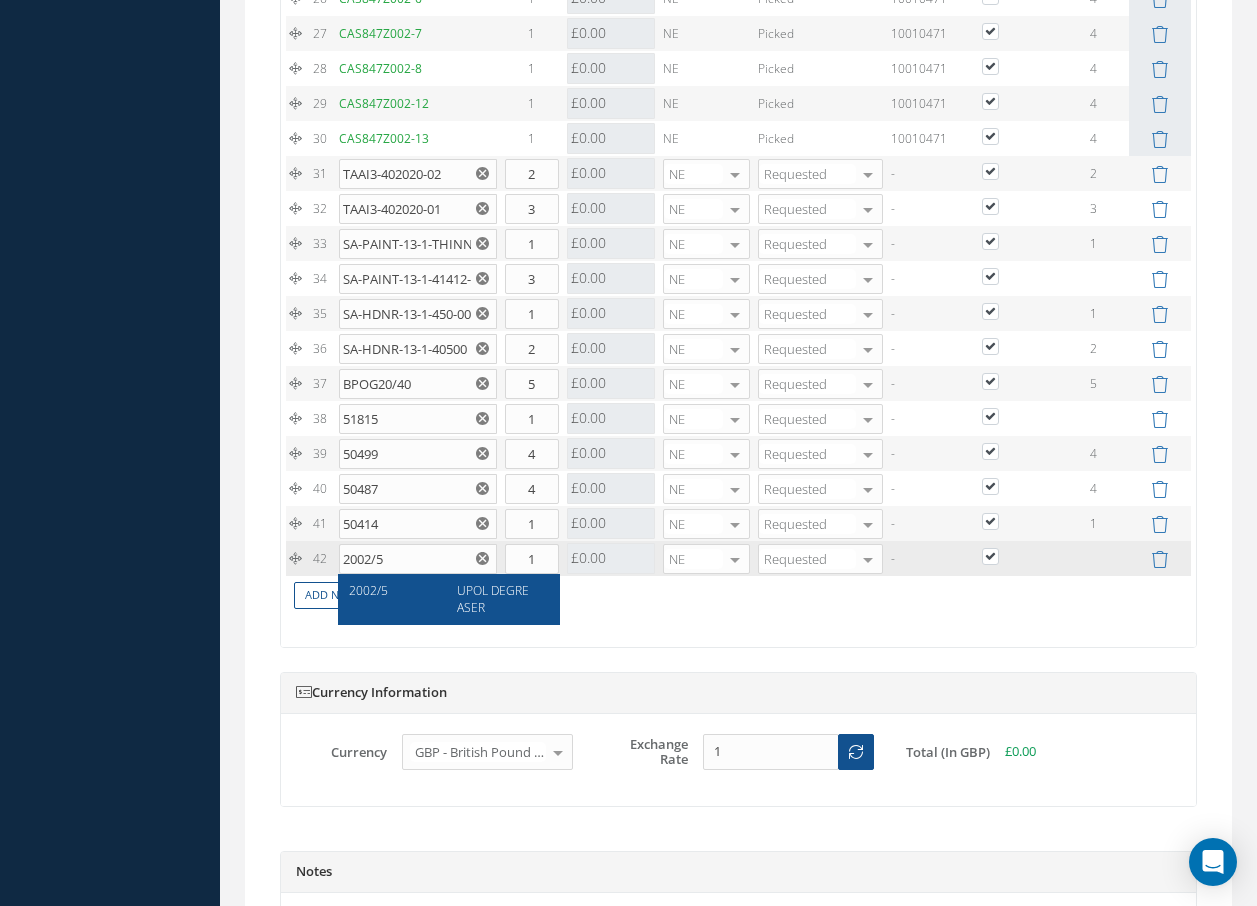click on "UPOL DEGREASER" at bounding box center (493, 599) 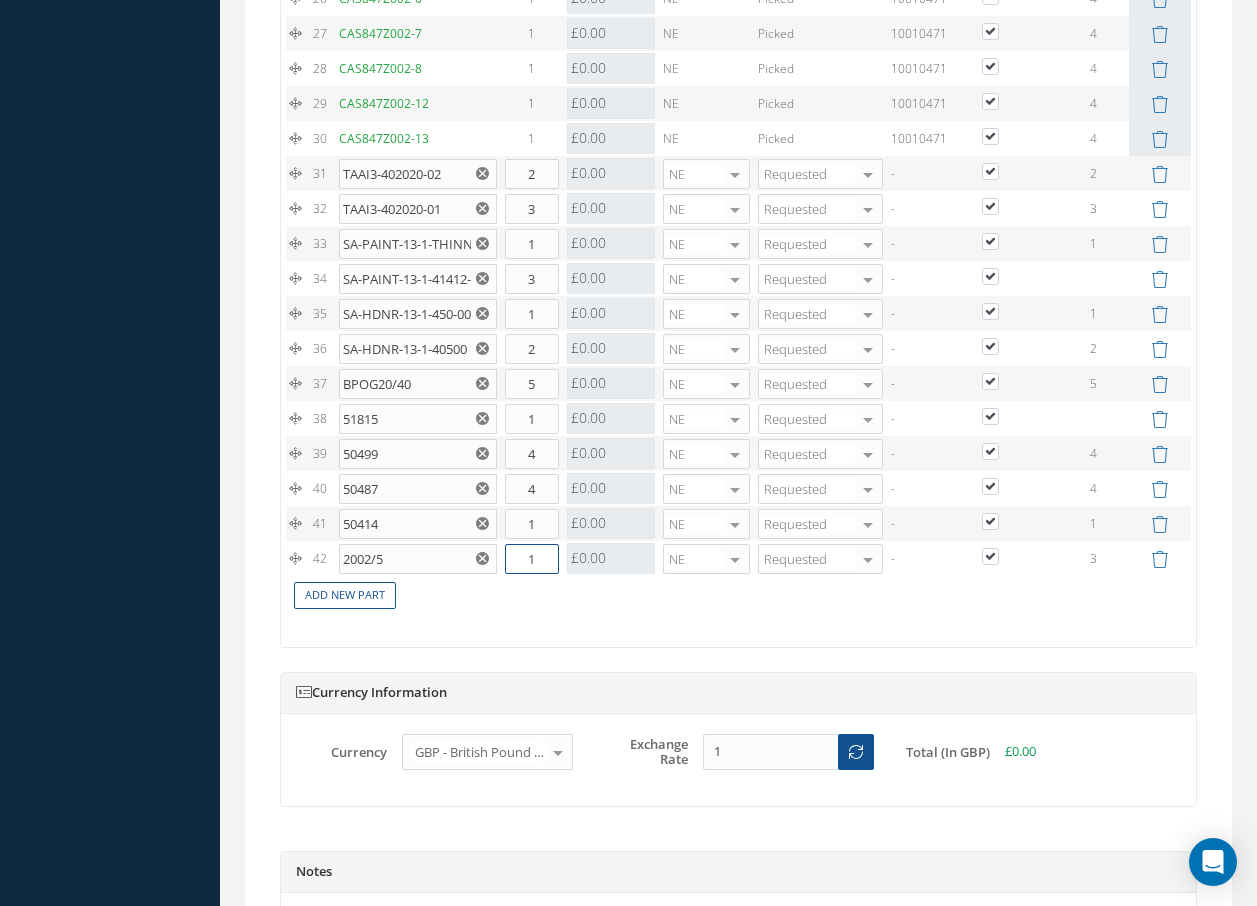 drag, startPoint x: 537, startPoint y: 560, endPoint x: 484, endPoint y: 552, distance: 53.600372 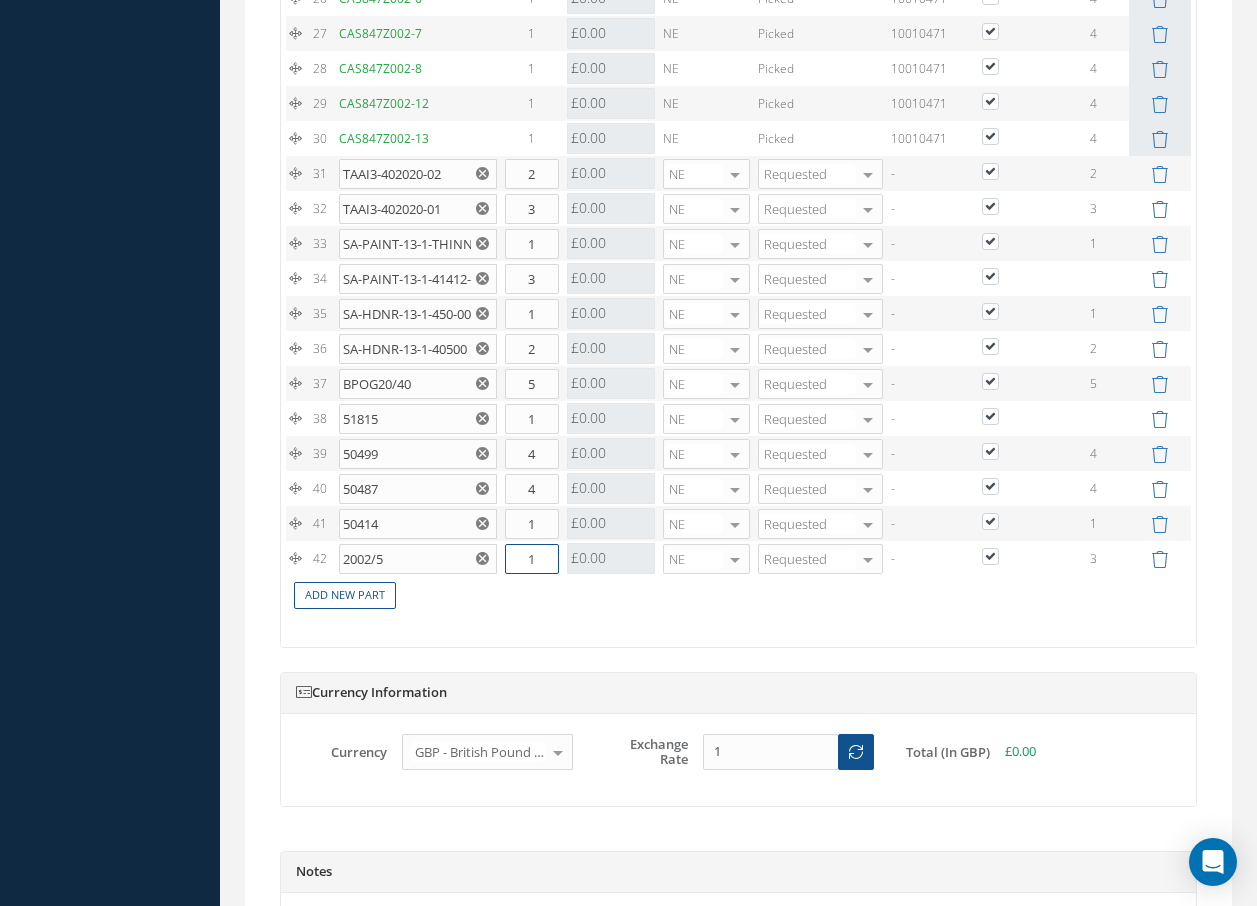 click on "42      2002/5           UPOL DEGREASER
Part Number
Description
Qty in Stock
Master Cost
Master Sell
1   21.41
Cost References for:
Main PN: 2002/5
Vendors Quotes
Purchase Orders
Inventory
Work Orders
No data available
Close
0
£0.00
EA         EA   FT   IN   LB   KG   ME   SH   SM   SY   YD   RM   RL   BX   LM   LY   SF   TU   CA   HR   -" at bounding box center [738, 558] 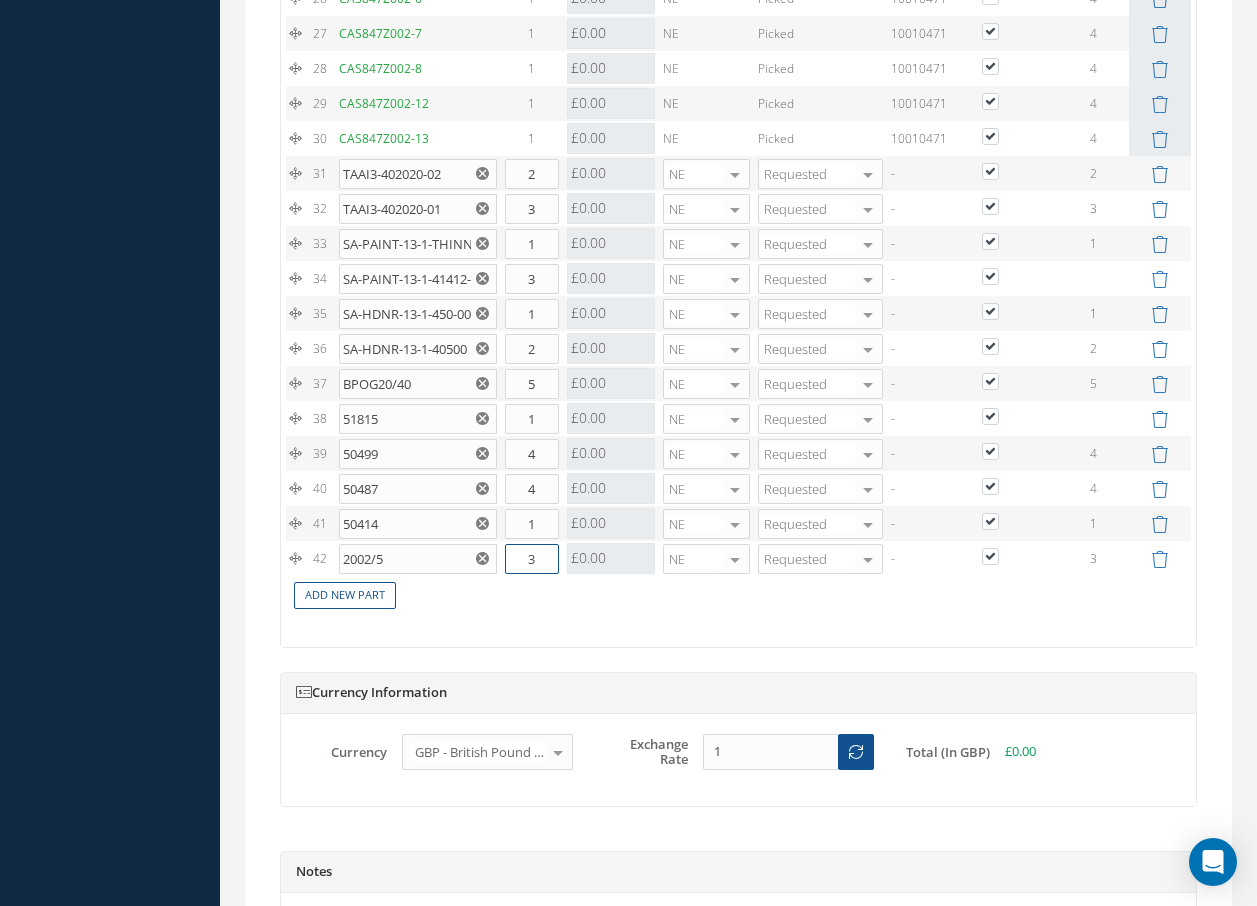 type on "3" 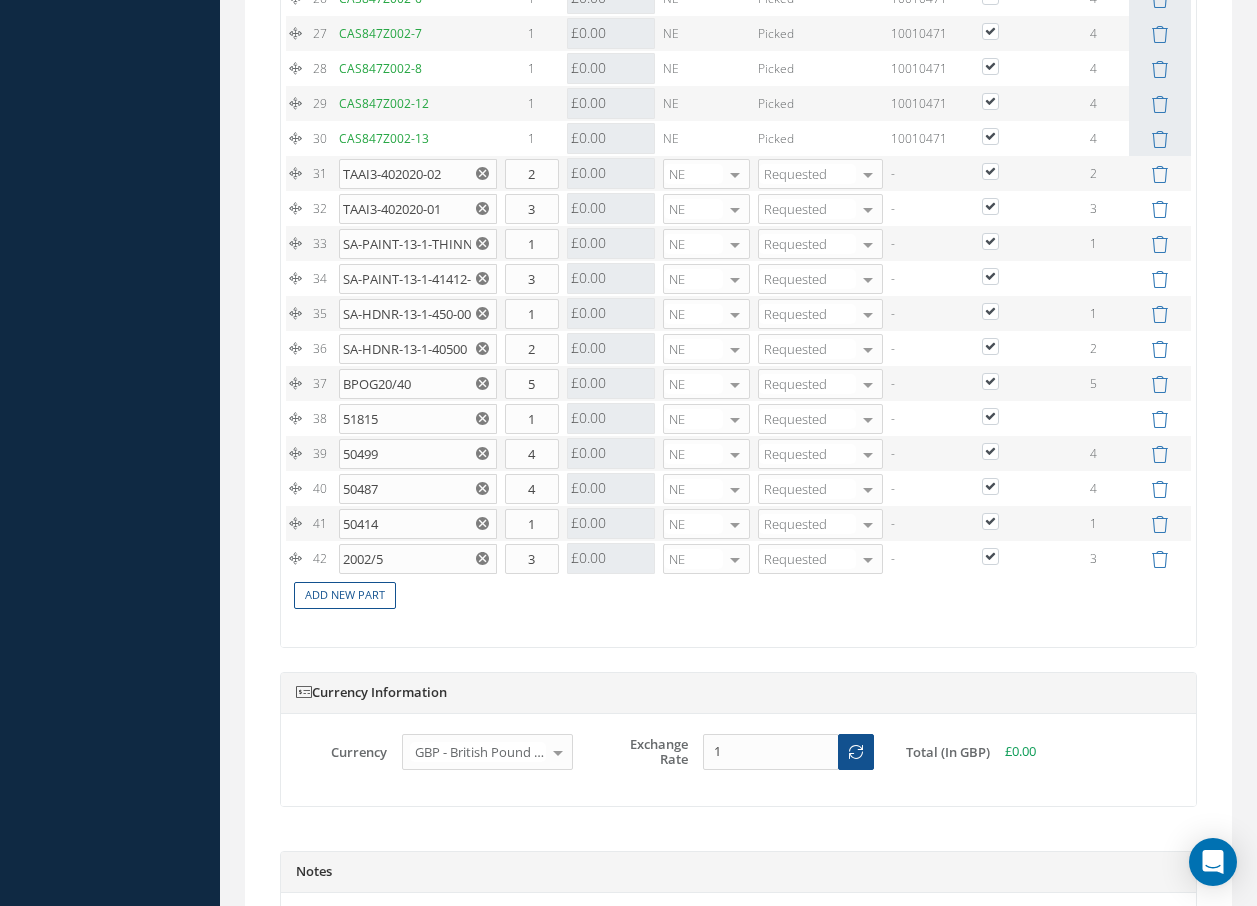 click on "Notes" at bounding box center [738, 873] 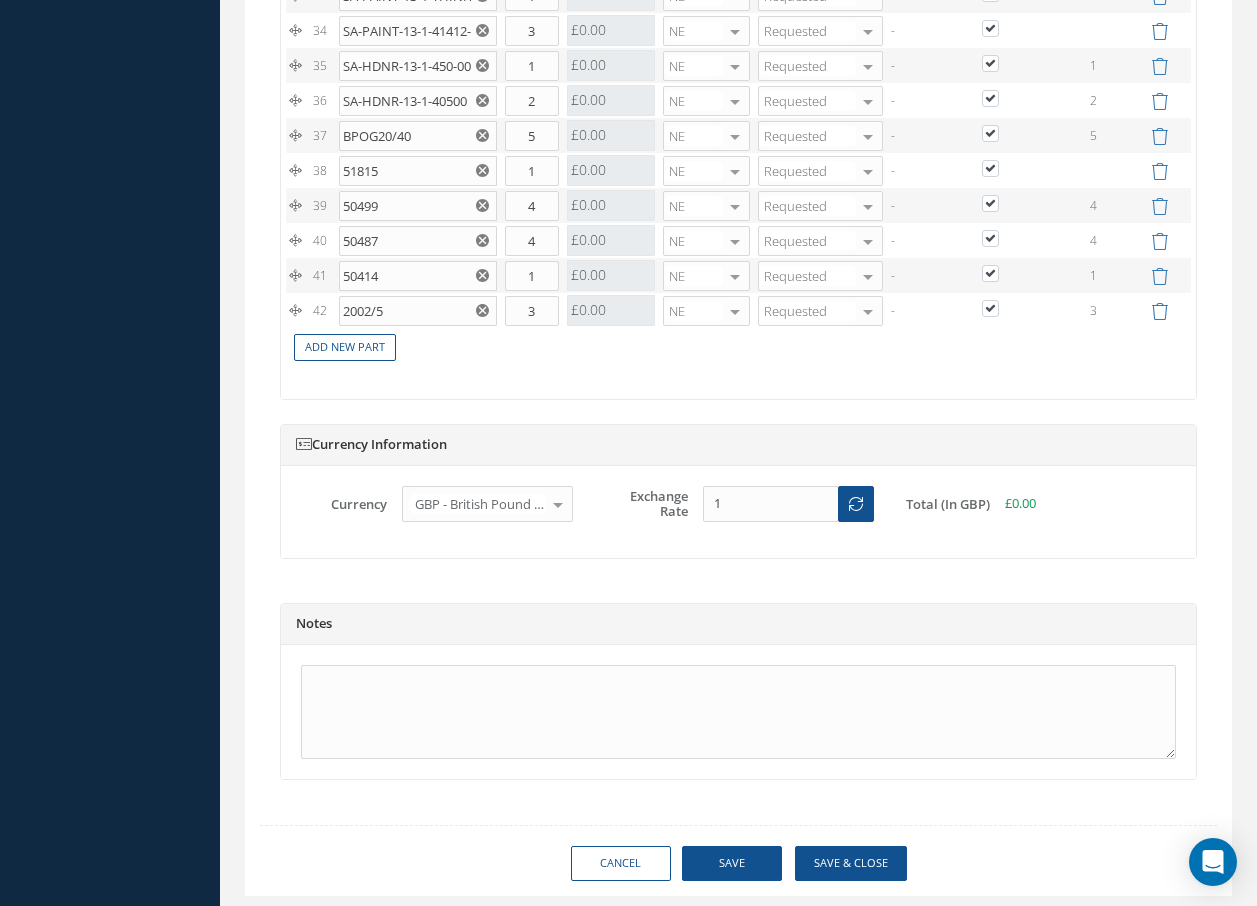 scroll, scrollTop: 3303, scrollLeft: 0, axis: vertical 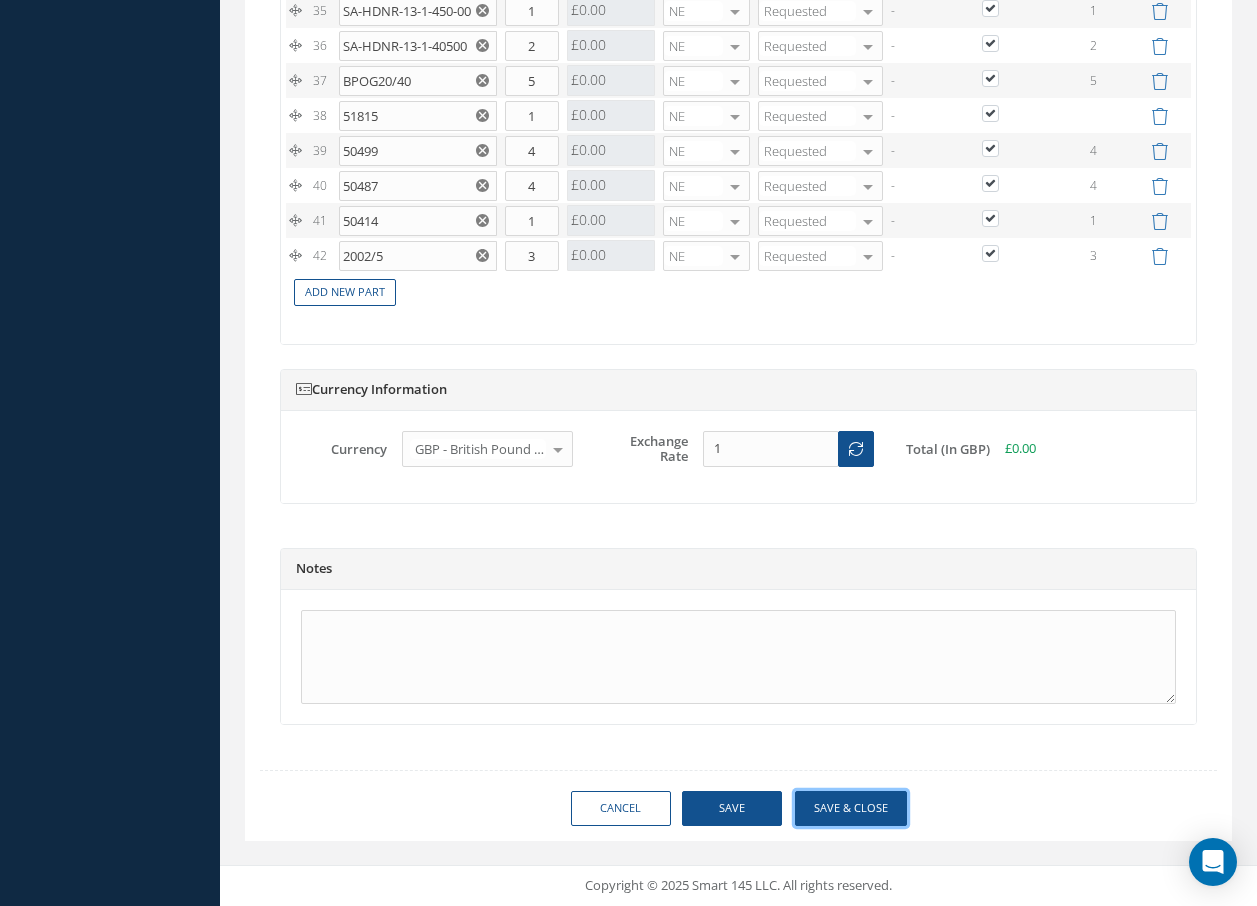 click on "Save & Close" at bounding box center [851, 808] 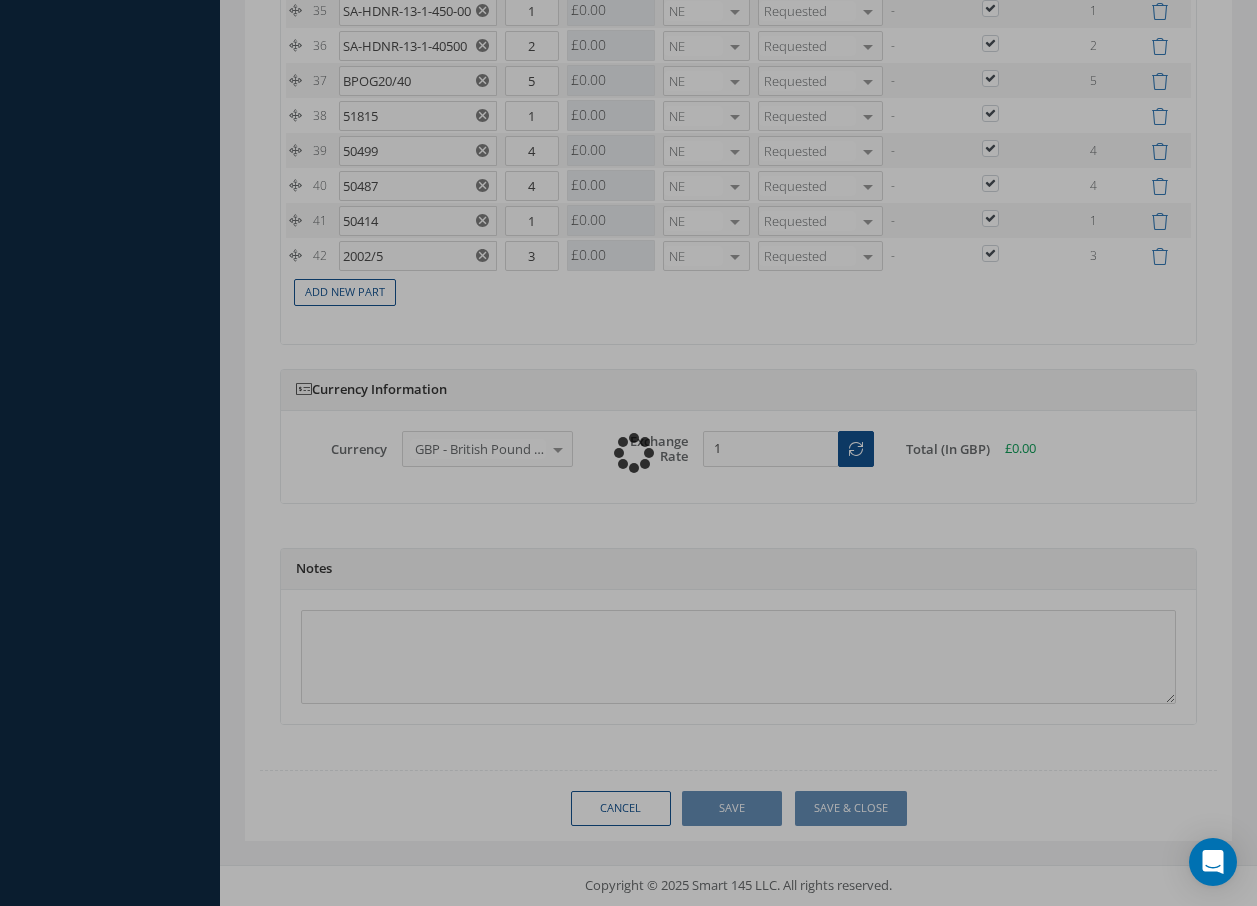 scroll, scrollTop: 3227, scrollLeft: 0, axis: vertical 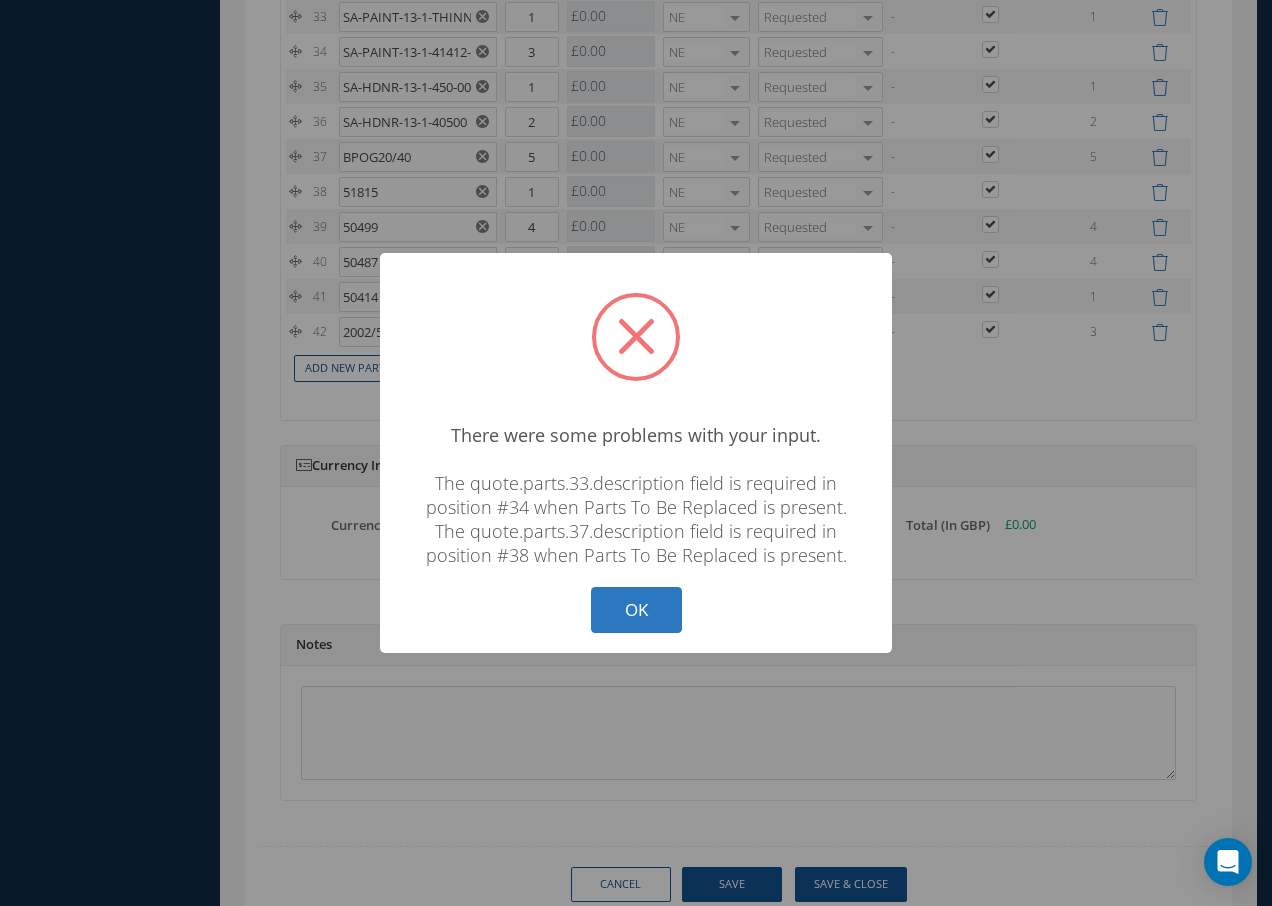 click on "OK" at bounding box center [636, 610] 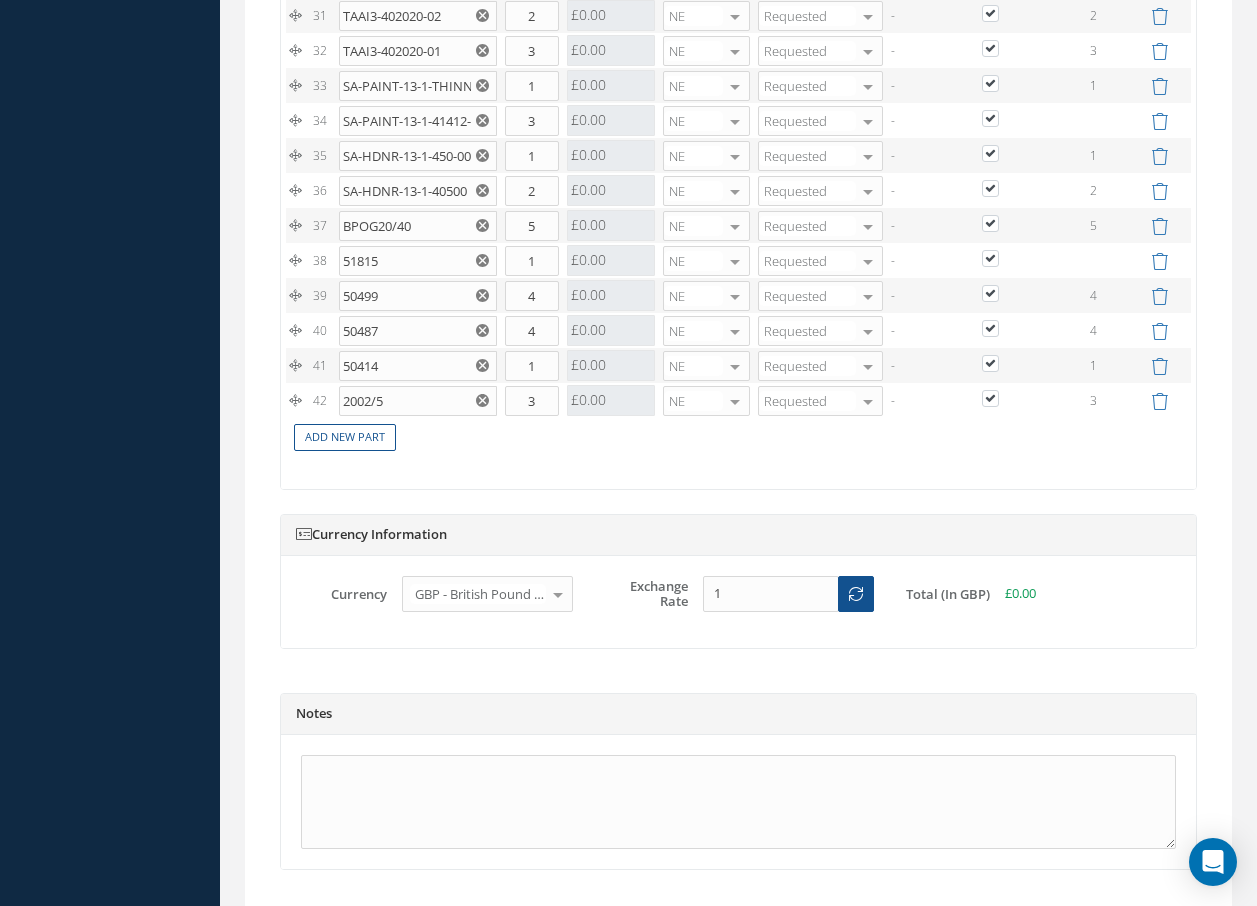 scroll, scrollTop: 3027, scrollLeft: 0, axis: vertical 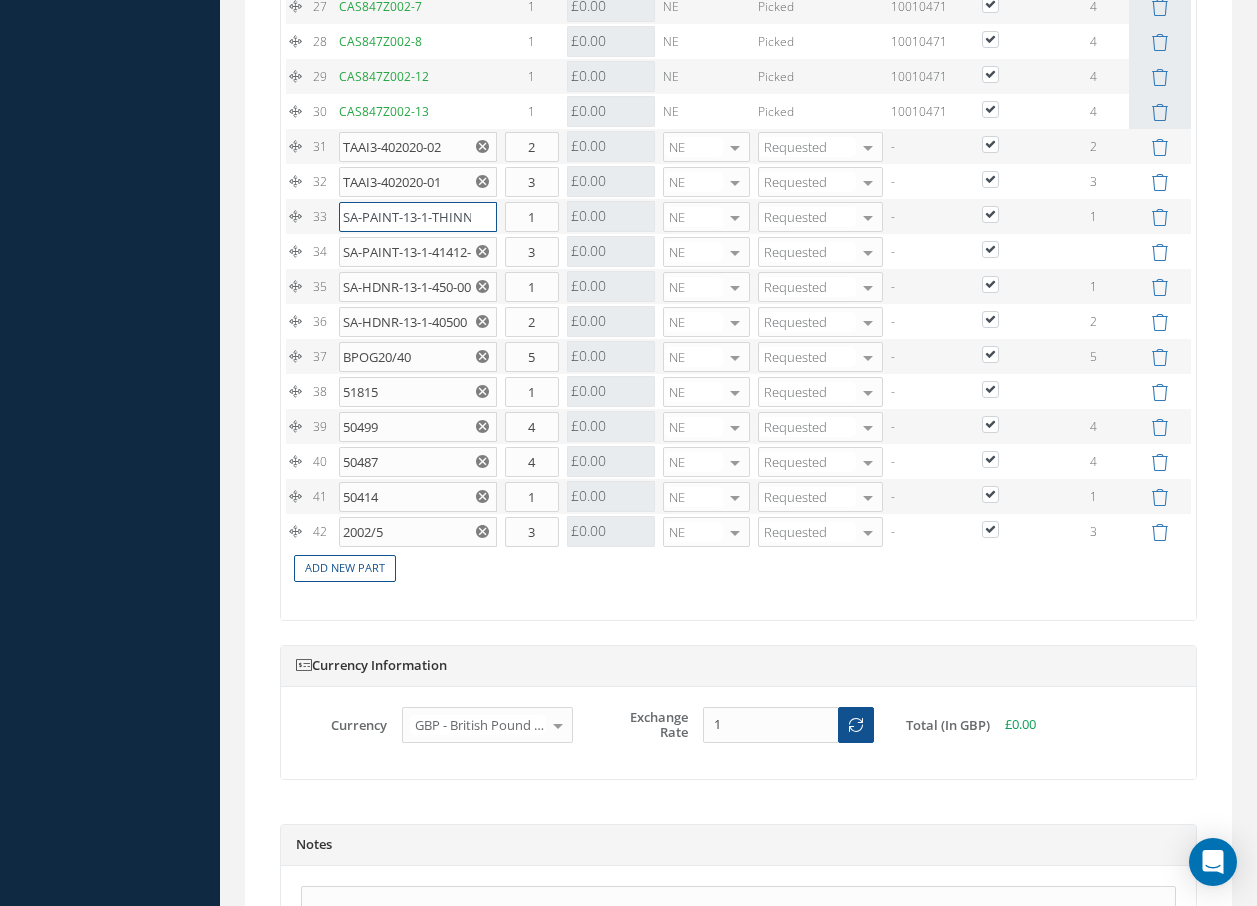 click on "SA-PAINT-13-1-THINNER" at bounding box center [418, 217] 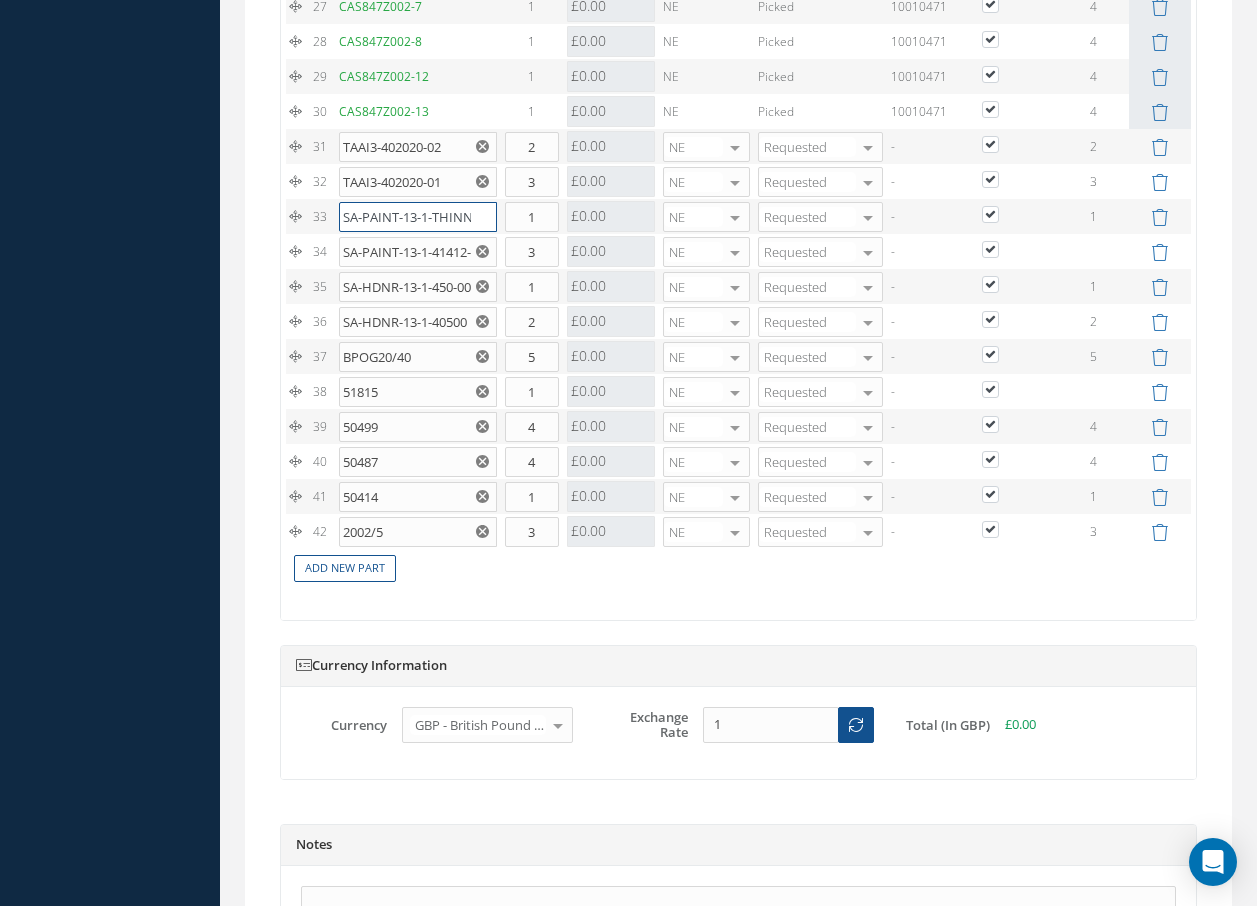 click on "SA-PAINT-13-1-THINNER" at bounding box center (418, 217) 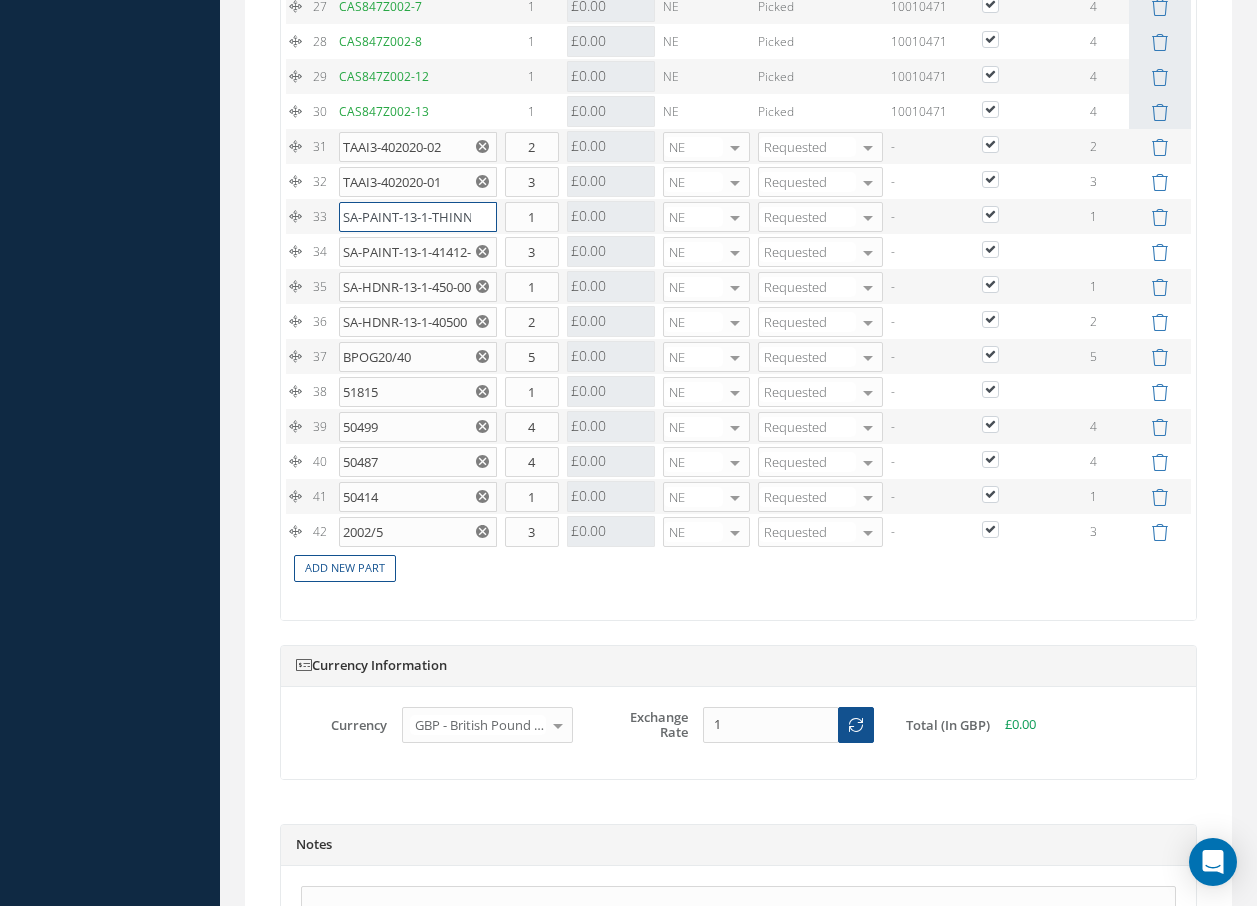 click on "SA-PAINT-13-1-THINNER" at bounding box center [418, 217] 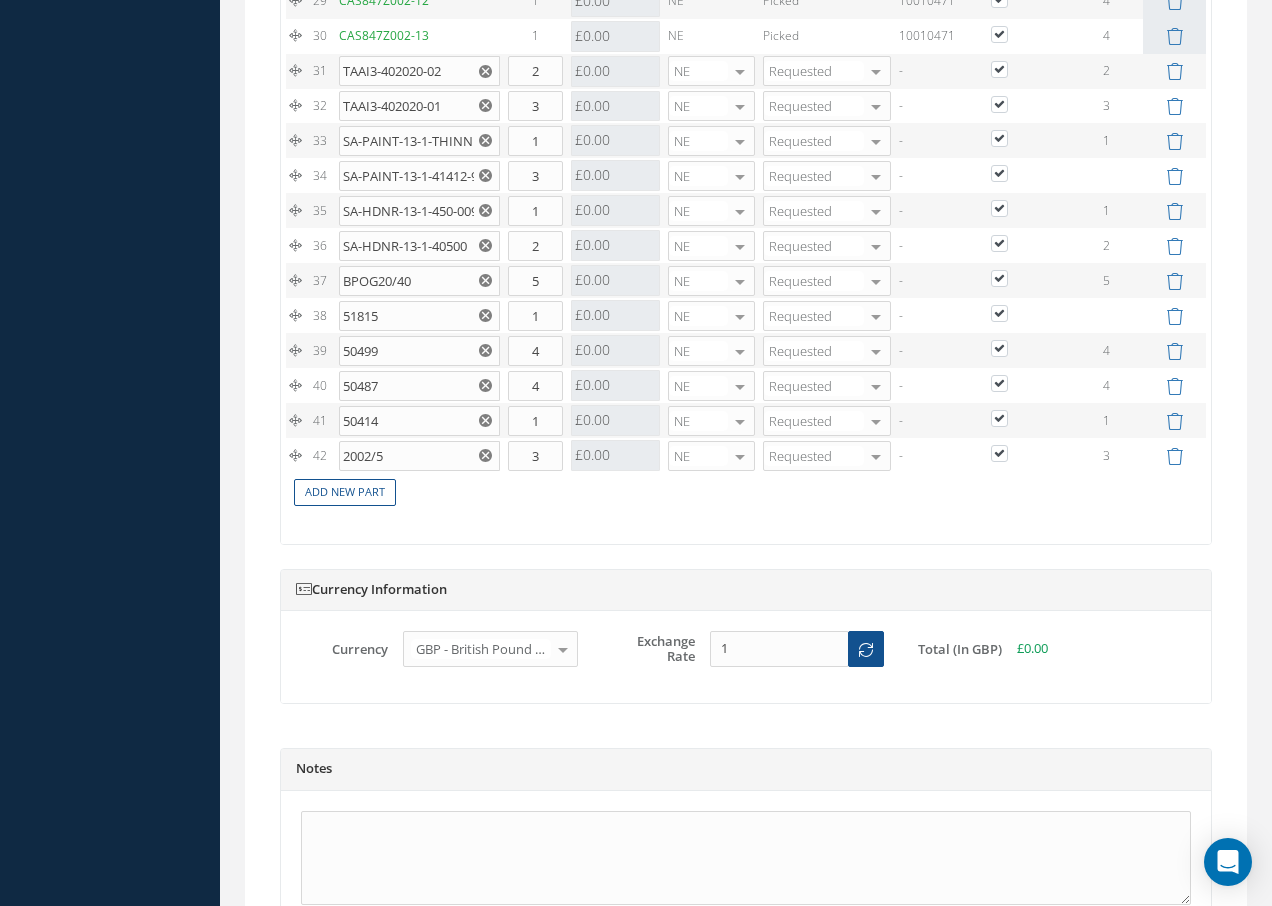 click on "Smart 145                         Dashboard     Work Order      Work Order Preview
Work Order
Work Order Quotes
Work Order Labor
Work Order Assignment
Work Order Task Assignment
Quotes      Customers Quotes    RFQ (To Vendors)     Purchase Order      Purchase Orders
Exchanges Owed
Parts Research
Items Received
Sales Order      Sales Order
Exchanges Due
Repair Order      Repair Order
Items Received
Inventory      Manage Inventory
Inventory Browser
Parts Issue
Parts Templates
Tasks Templates
Accounting" at bounding box center (636, -2574) 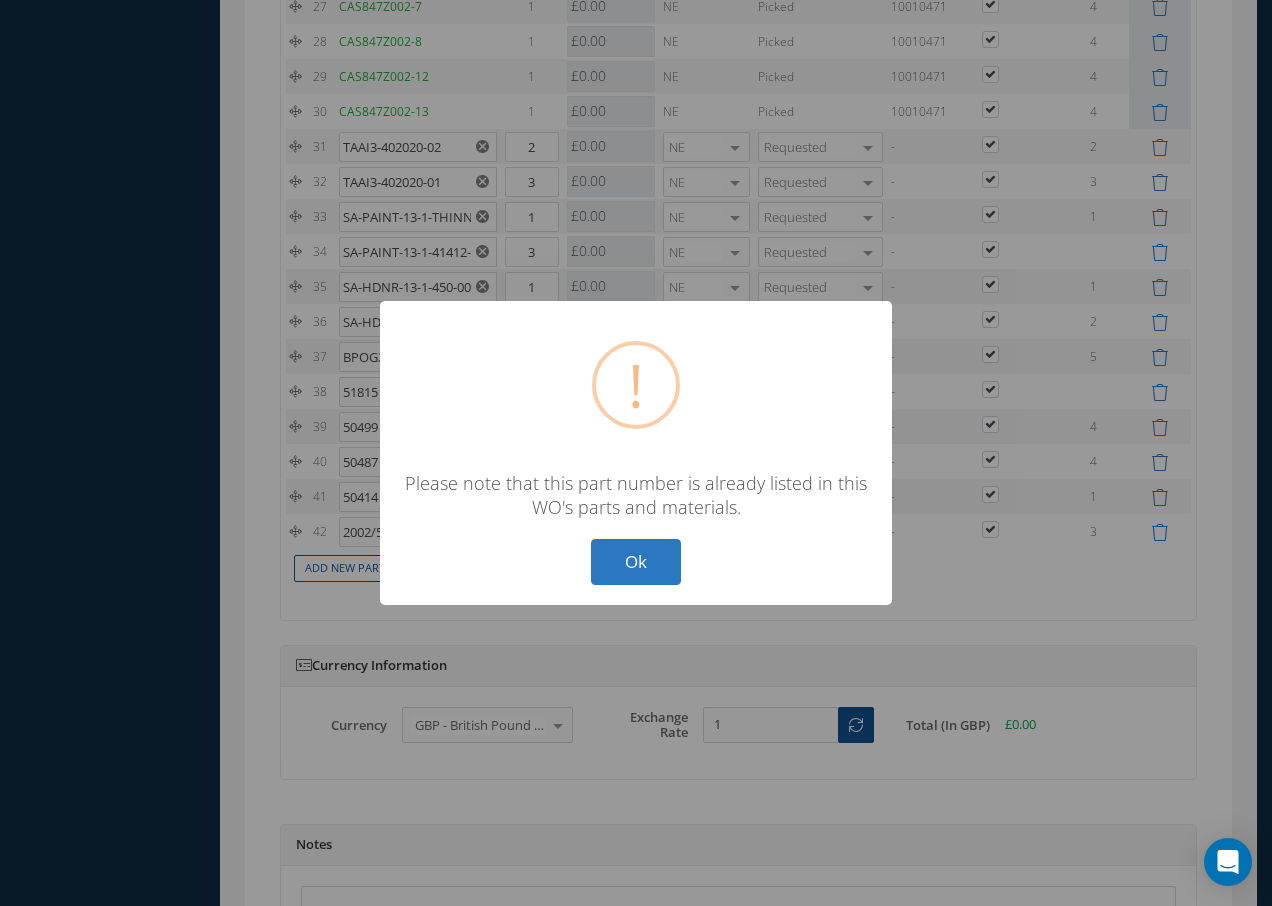 click on "Ok" at bounding box center [636, 562] 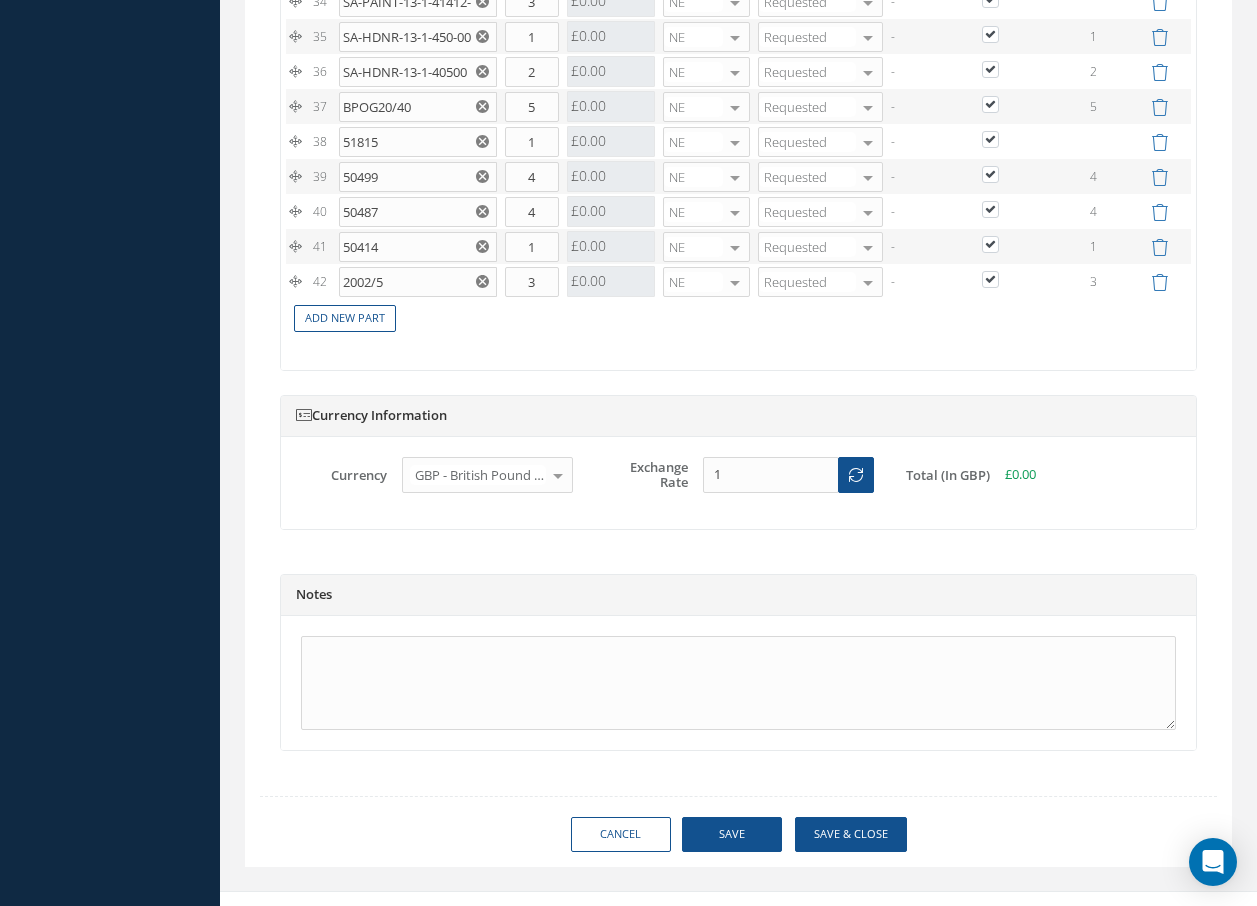 scroll, scrollTop: 3303, scrollLeft: 0, axis: vertical 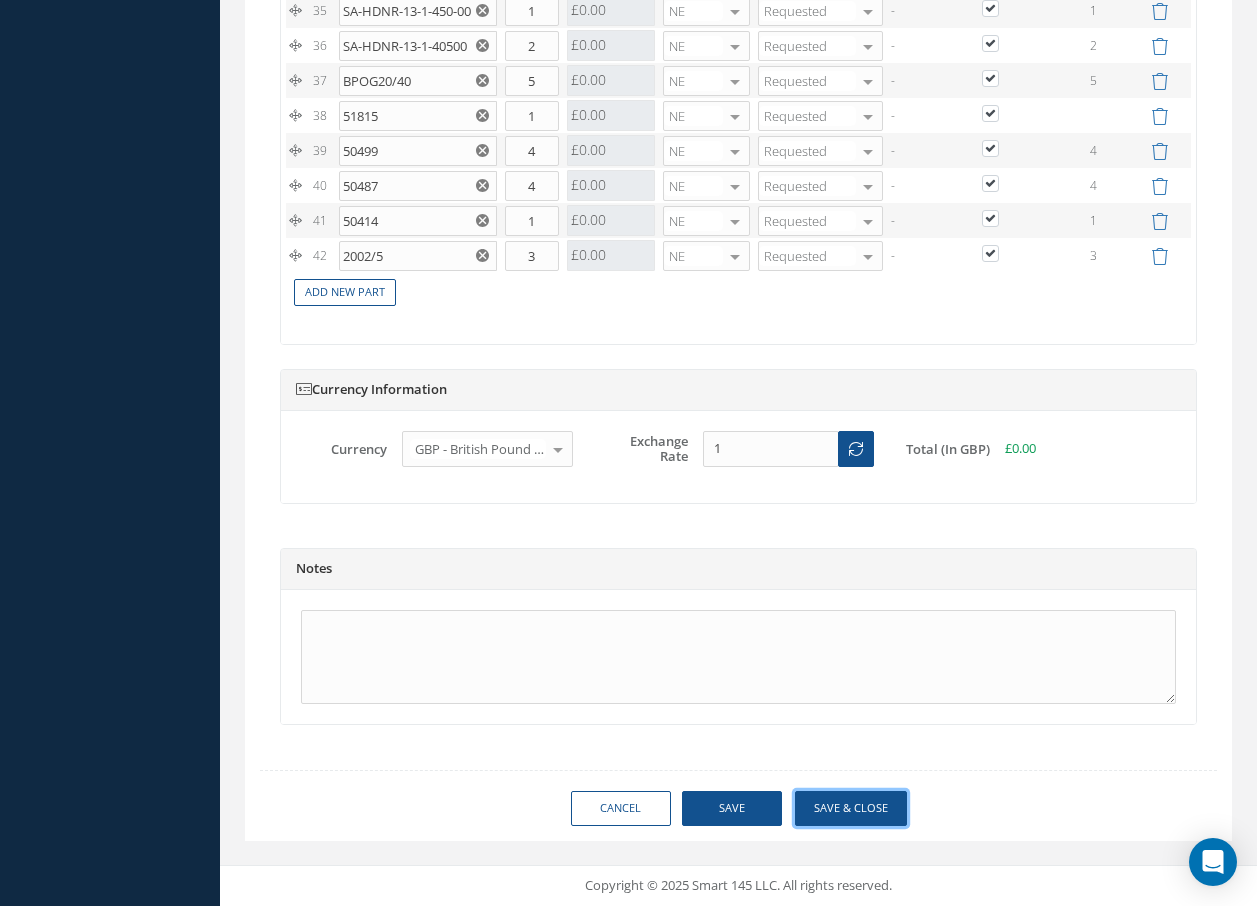 click on "Save & Close" at bounding box center (851, 808) 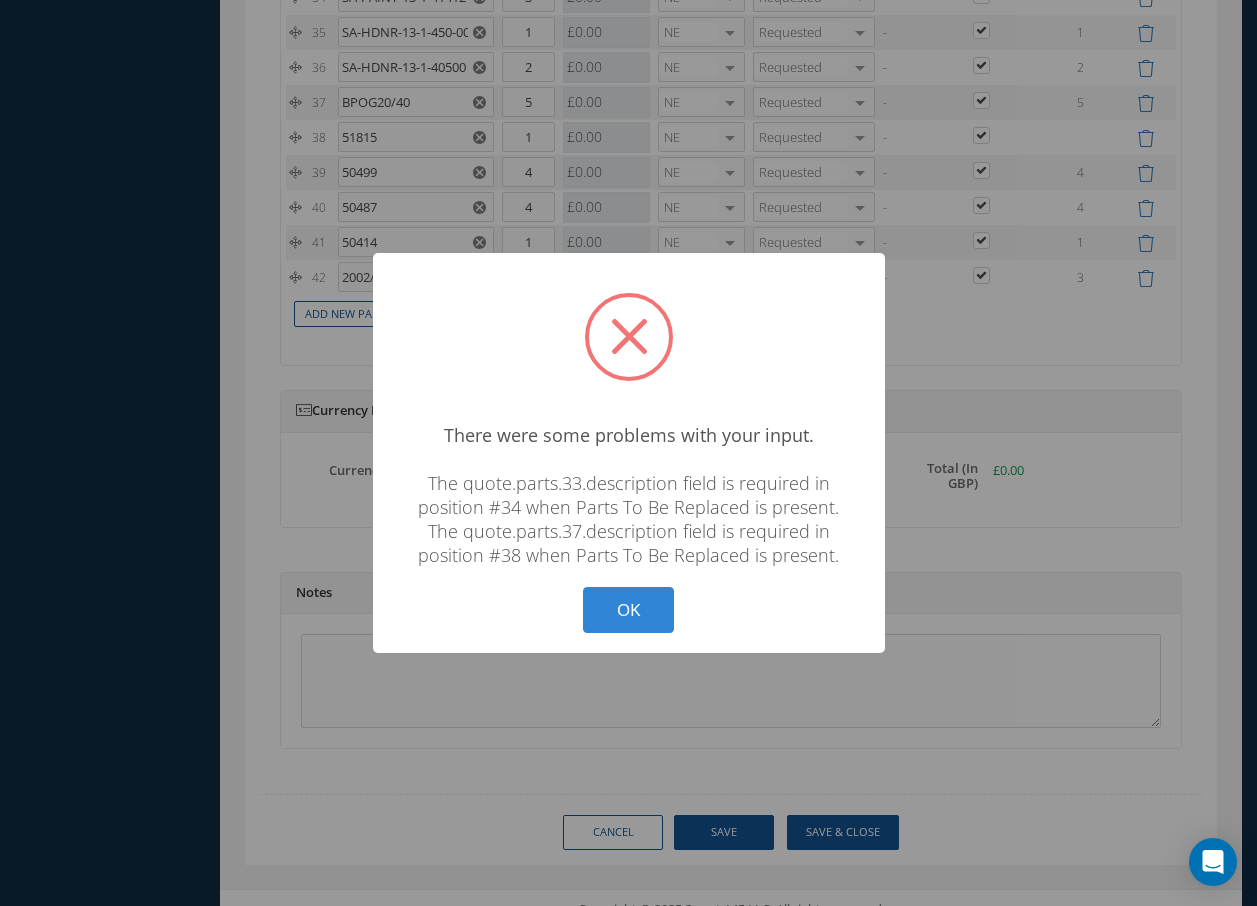 scroll, scrollTop: 3227, scrollLeft: 0, axis: vertical 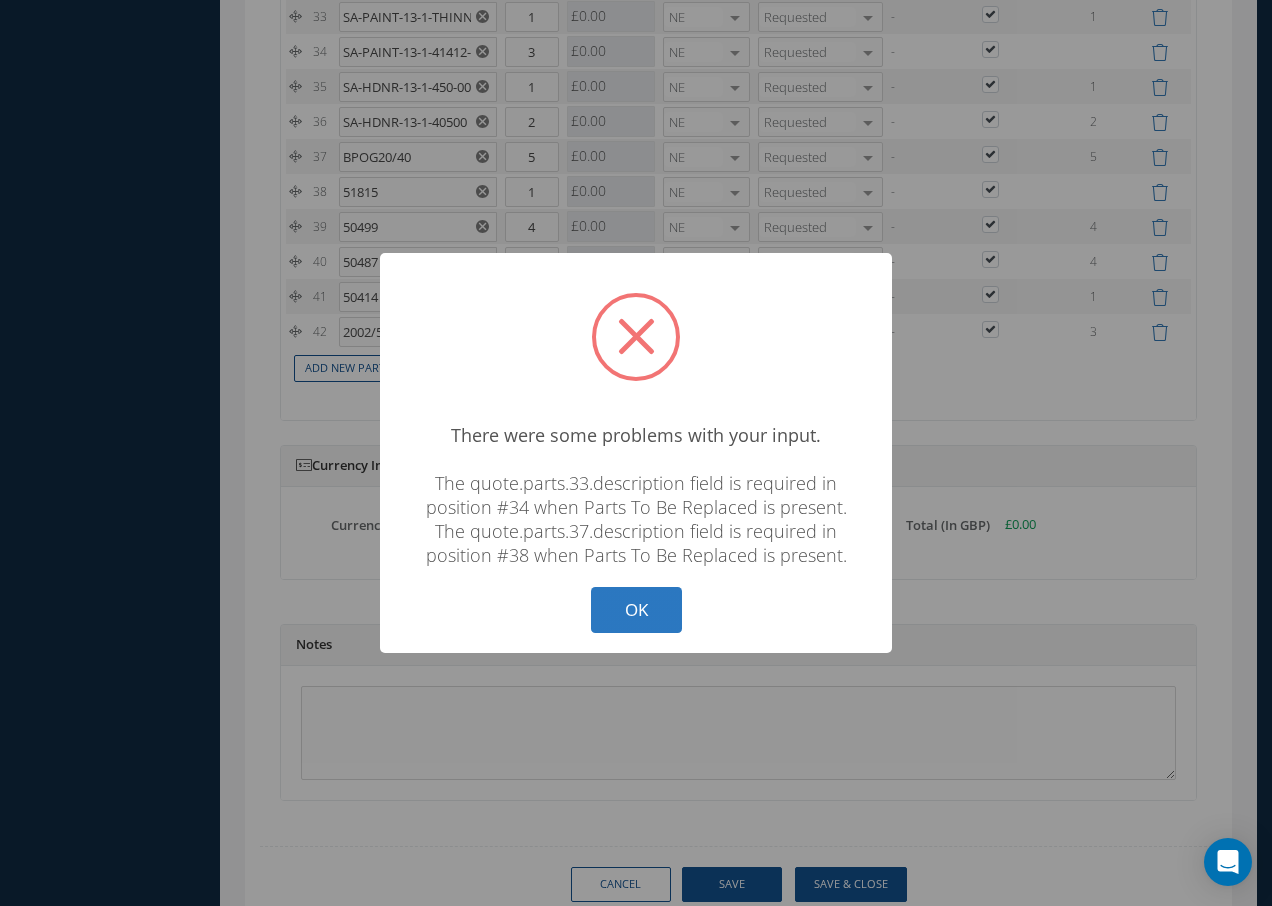 click on "OK" at bounding box center (636, 610) 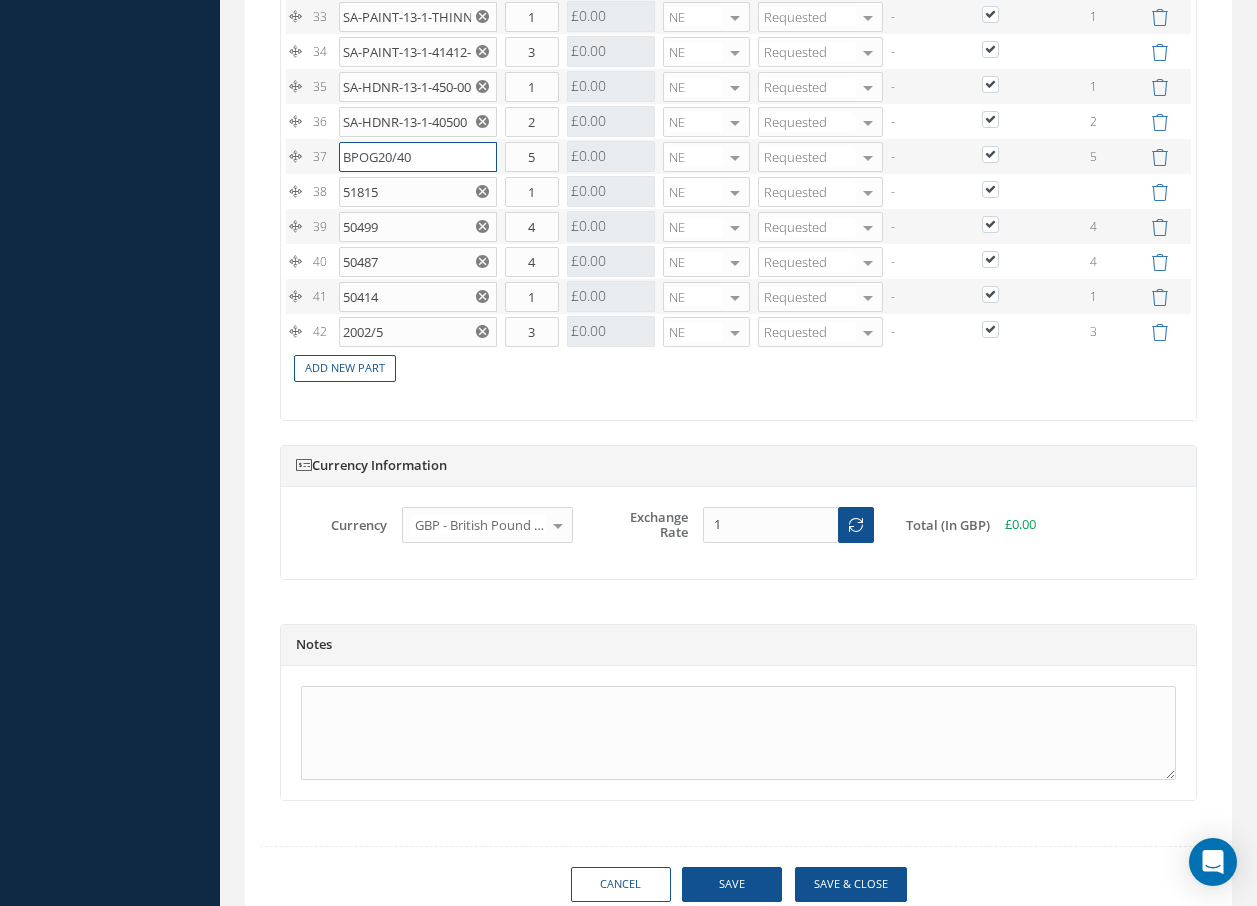 click on "BPOG20/40" at bounding box center [418, 157] 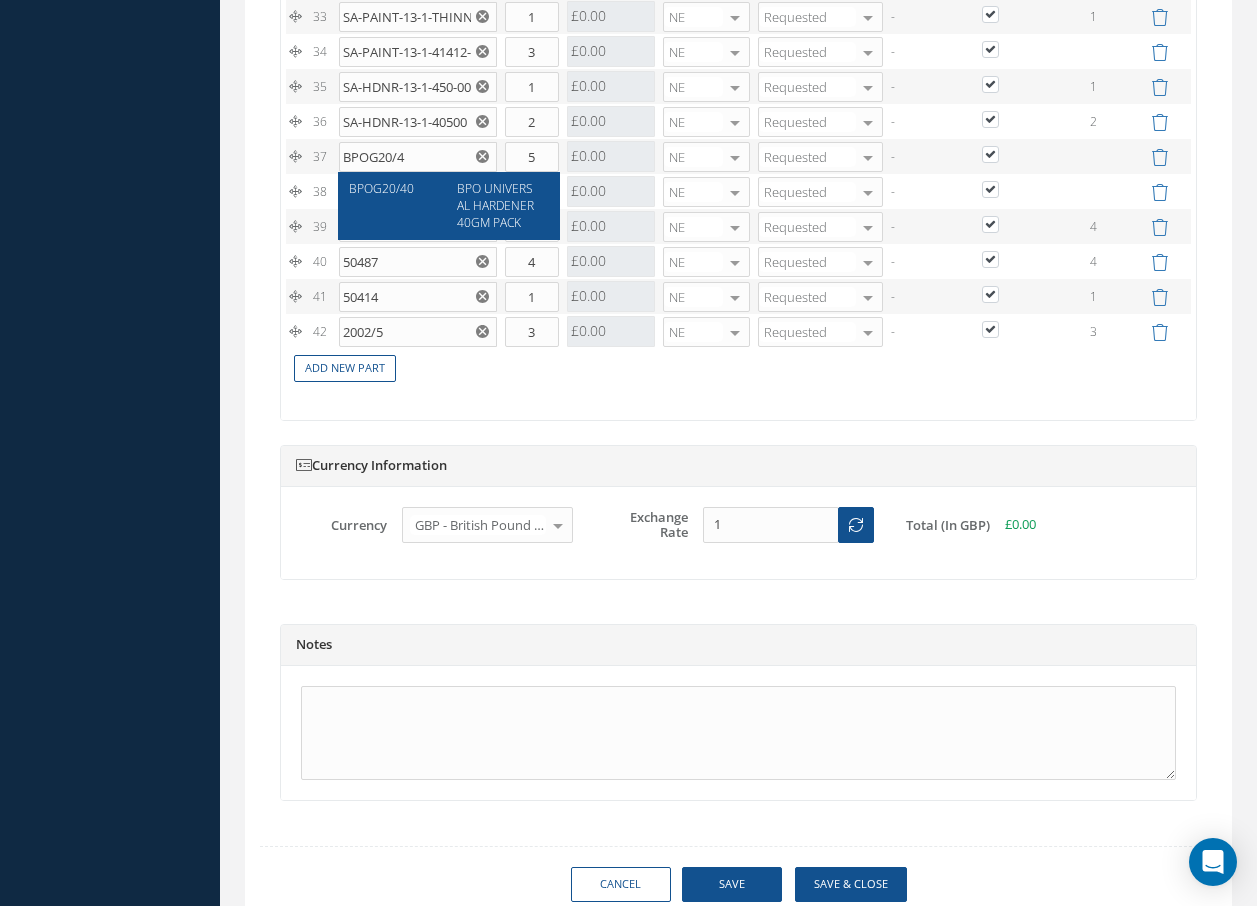 click on "BPOG20/40" at bounding box center [381, 188] 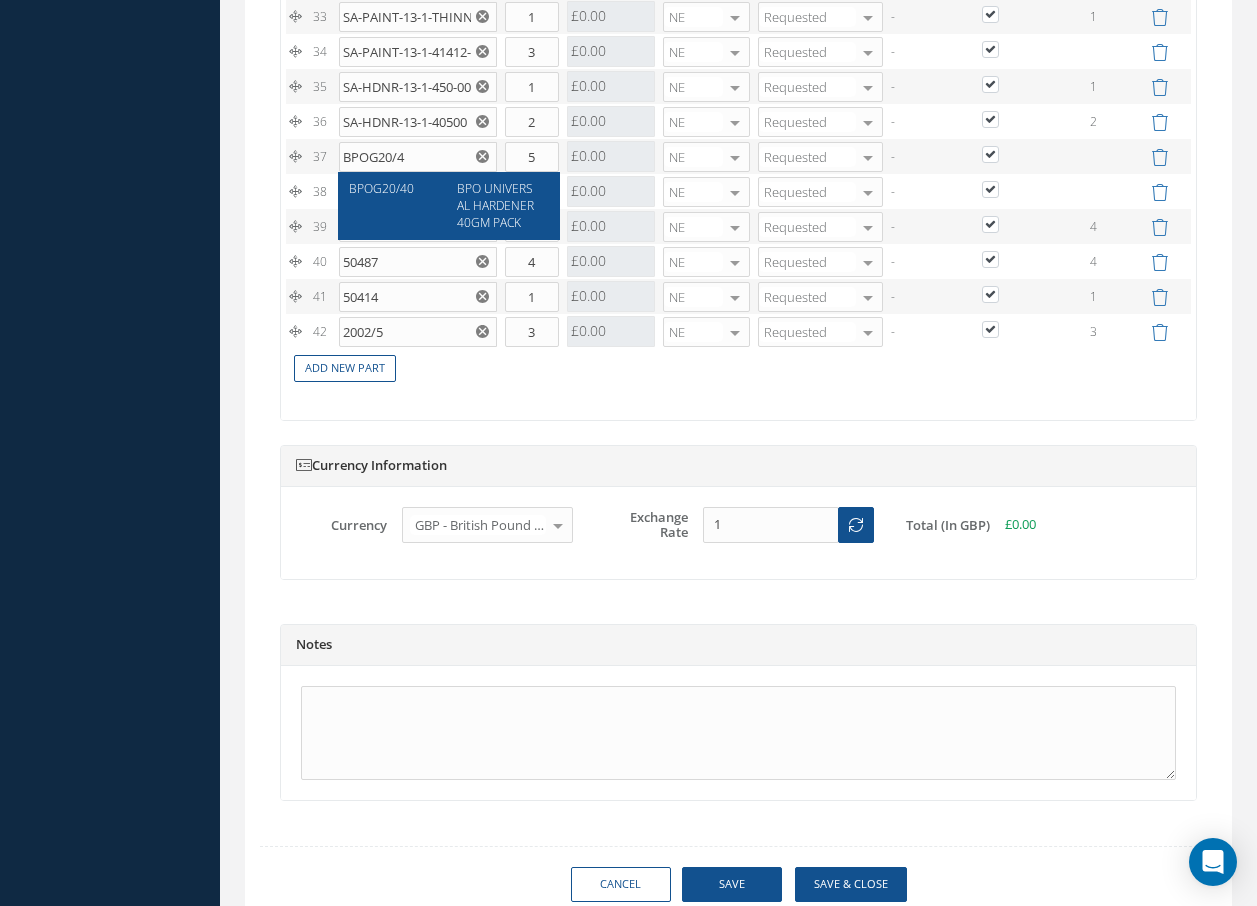 type on "BPOG20/40" 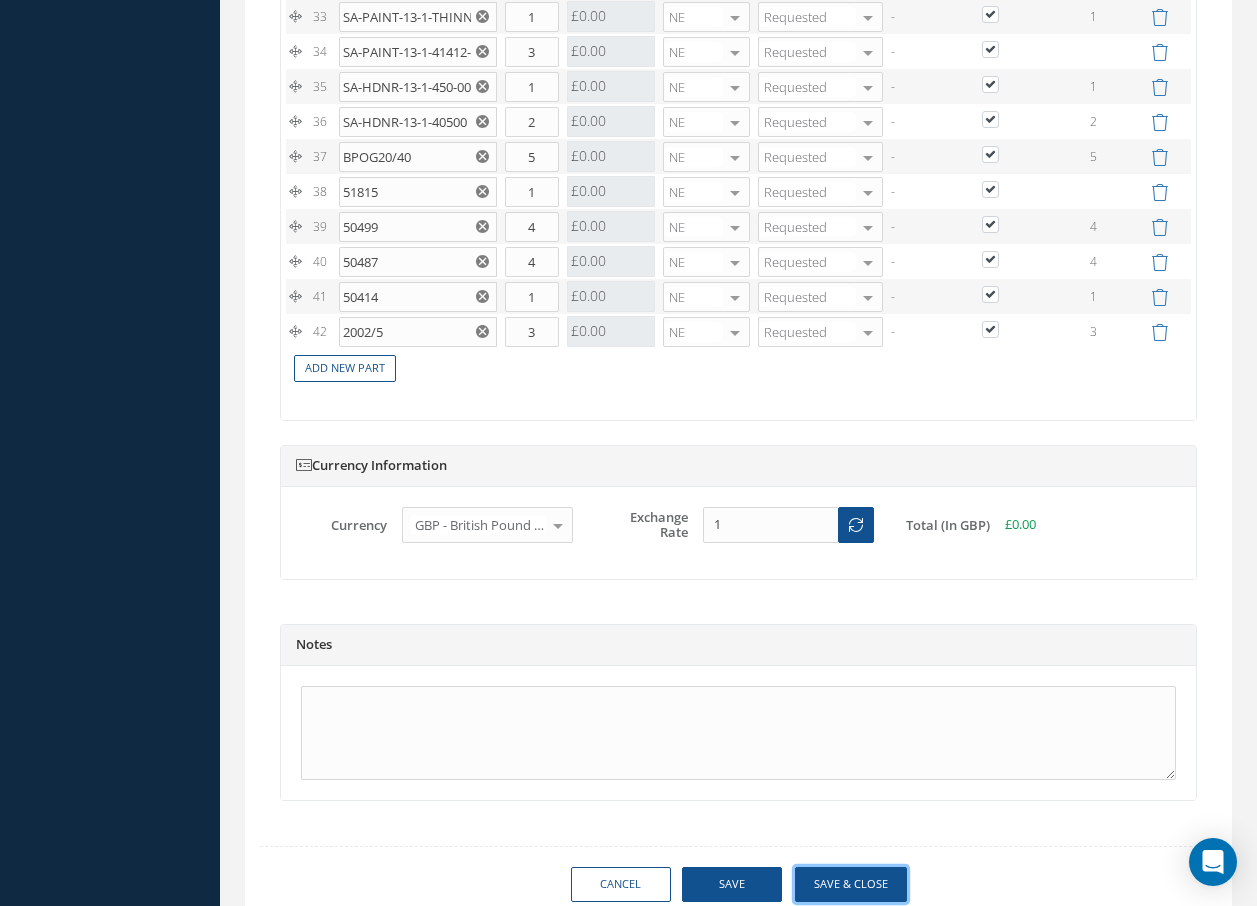 click on "Save & Close" at bounding box center [851, 884] 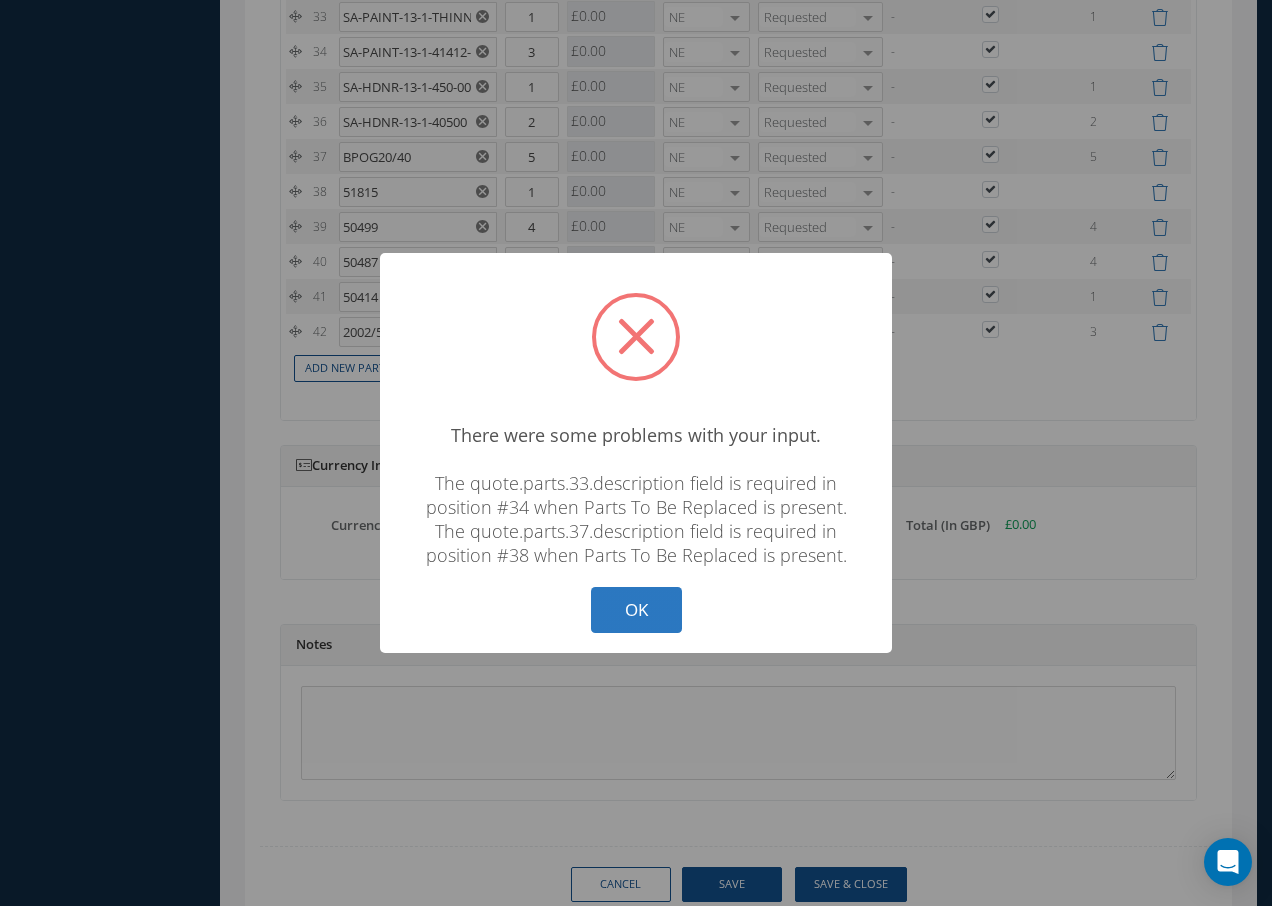 click on "OK" at bounding box center [636, 610] 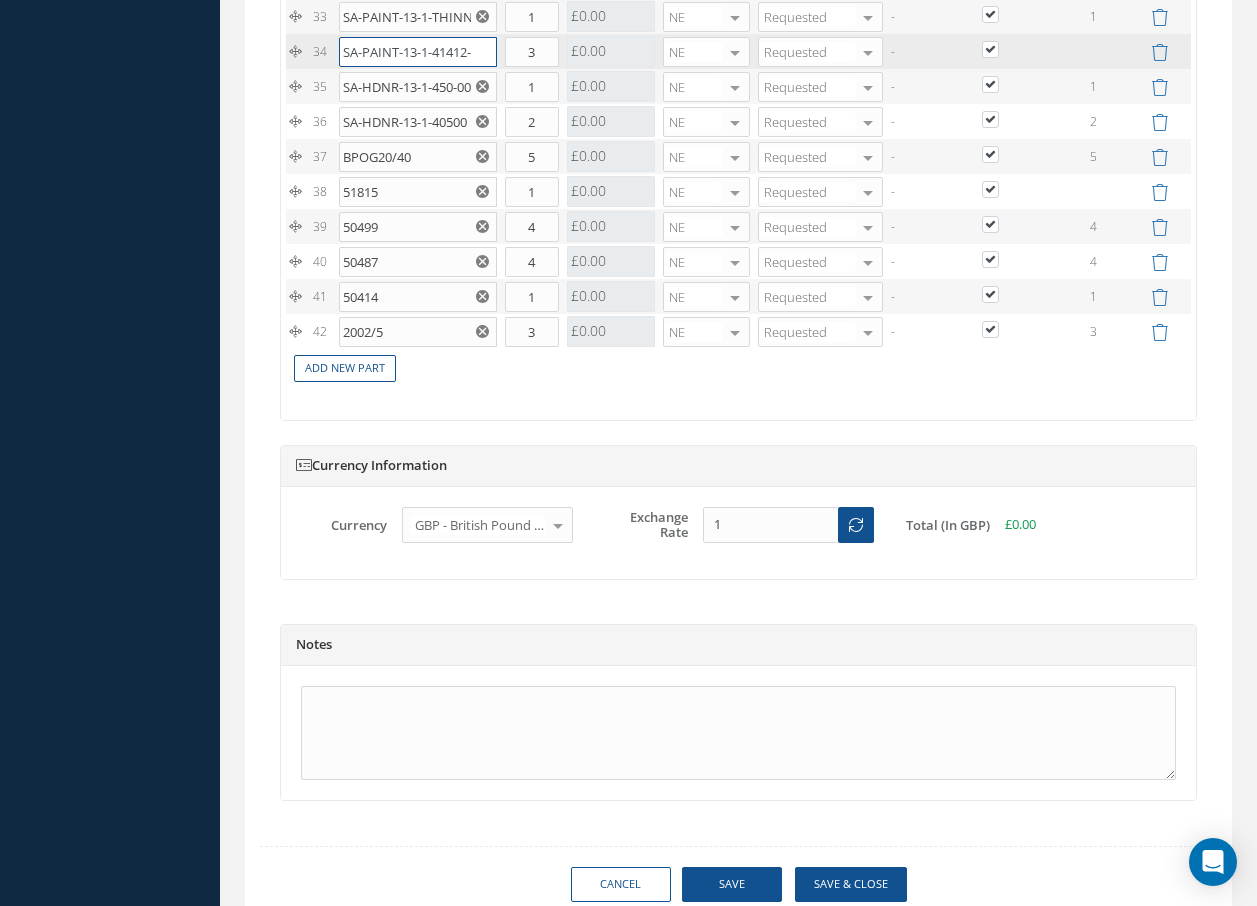 click on "SA-PAINT-13-1-41412-9110" at bounding box center [418, 52] 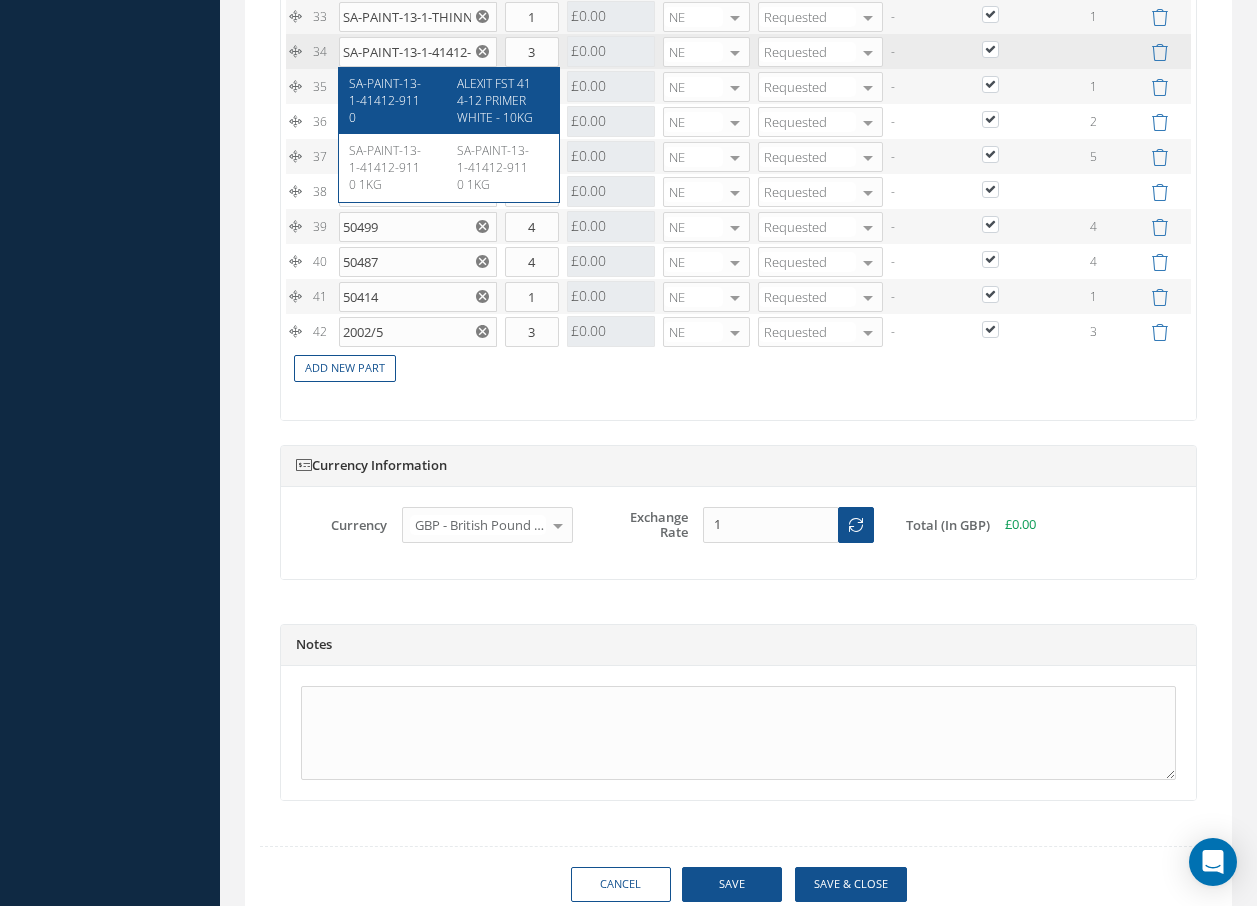 click on "SA-PAINT-13-1-41412-9110" at bounding box center (385, 100) 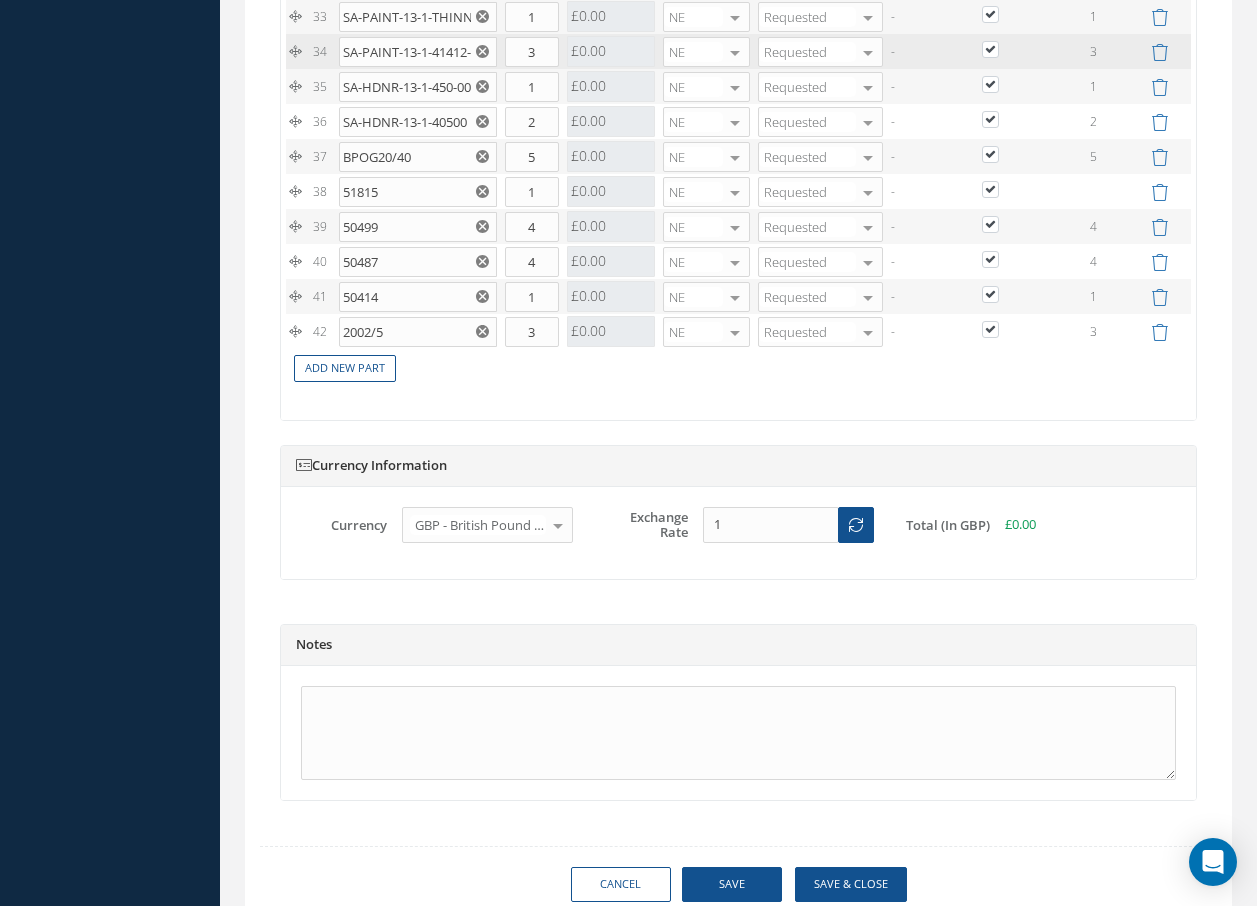 scroll, scrollTop: 3246, scrollLeft: 0, axis: vertical 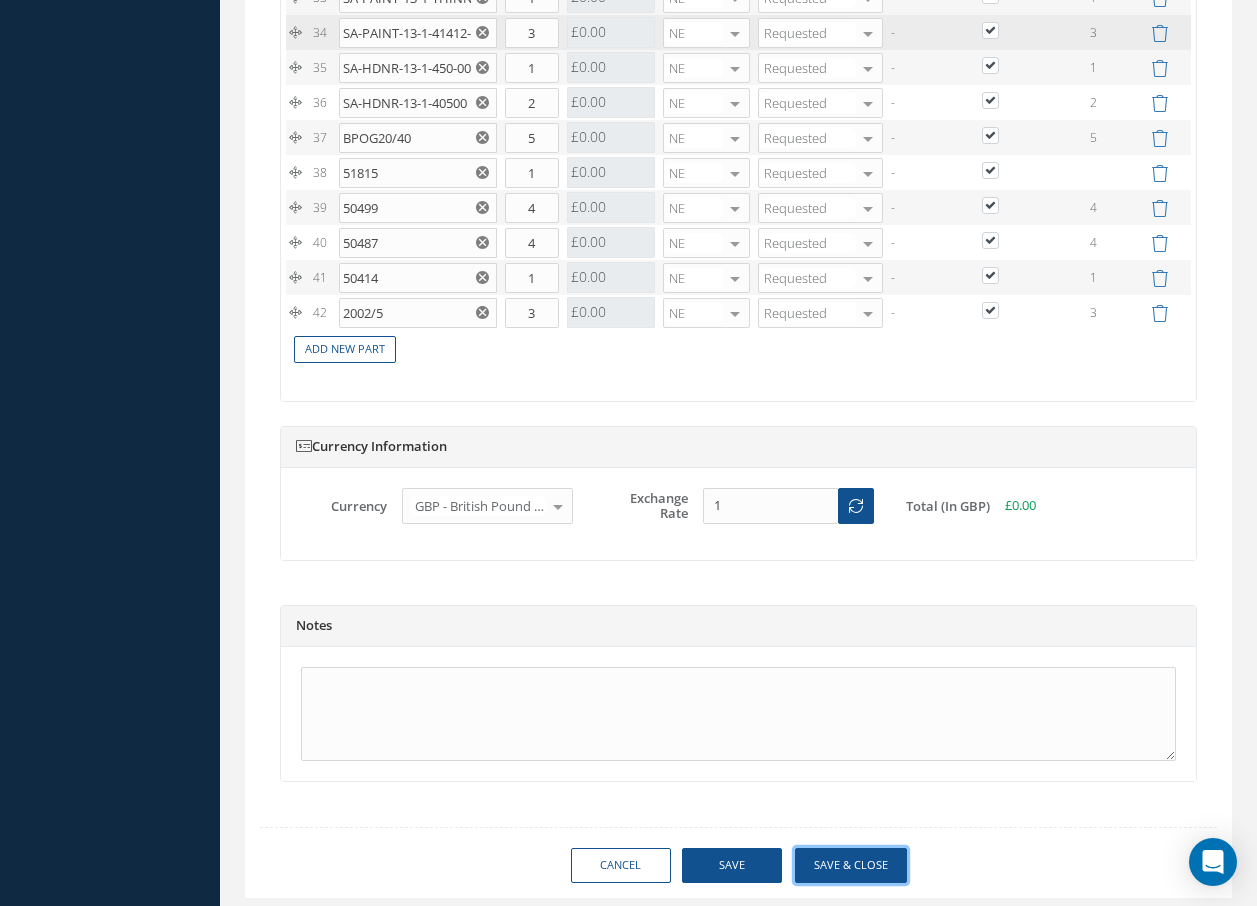 click on "Save & Close" at bounding box center (851, 865) 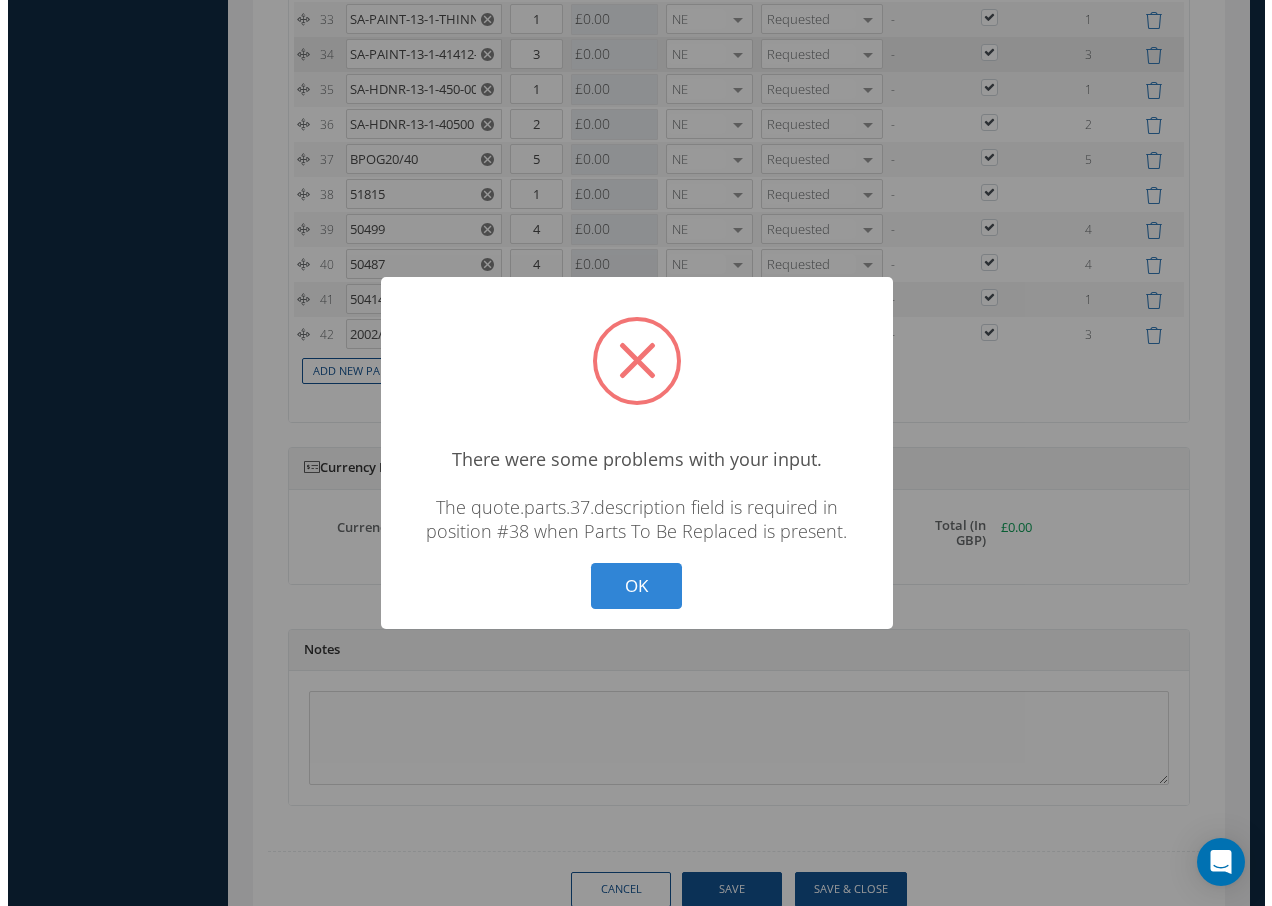 scroll, scrollTop: 3227, scrollLeft: 0, axis: vertical 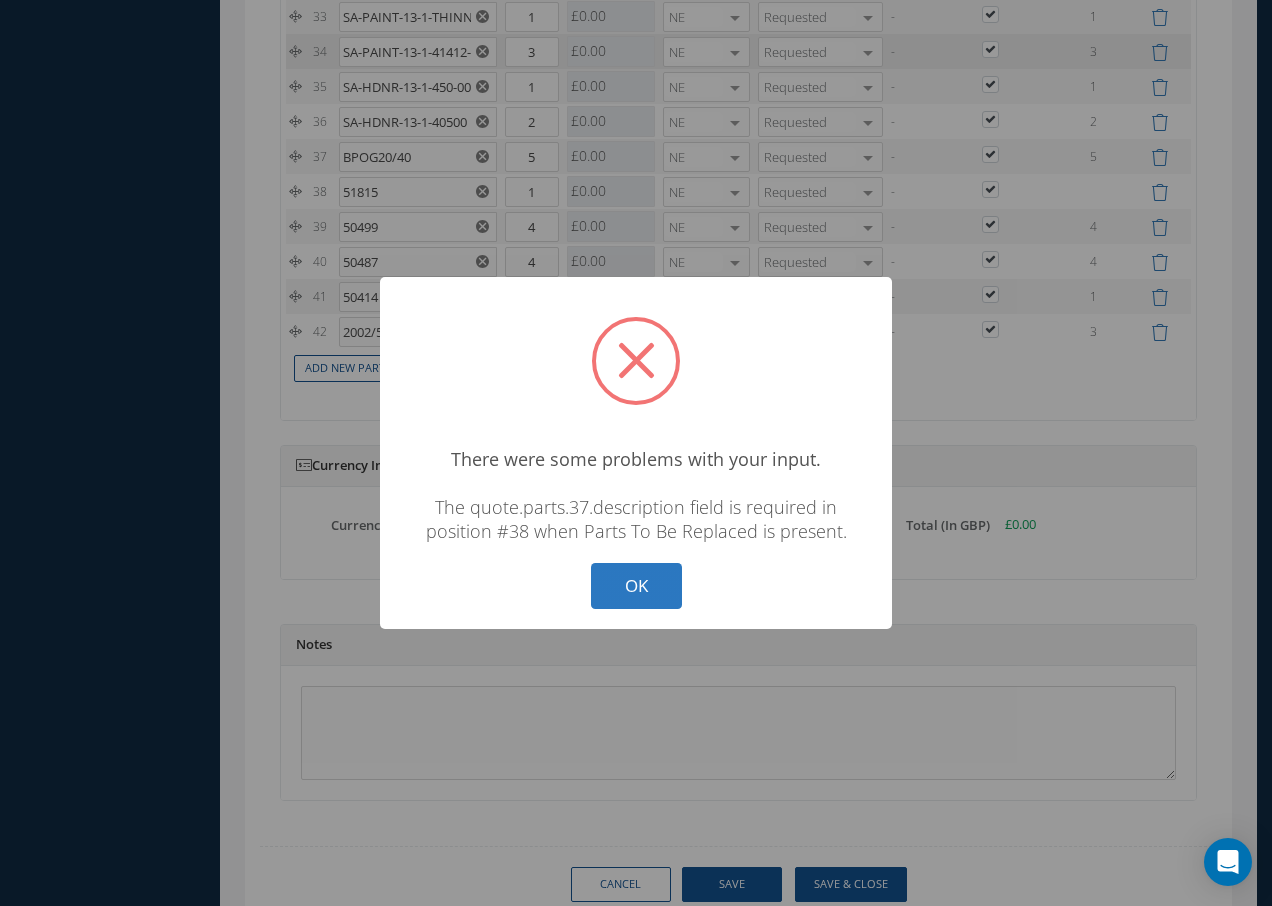 click on "OK" at bounding box center [636, 586] 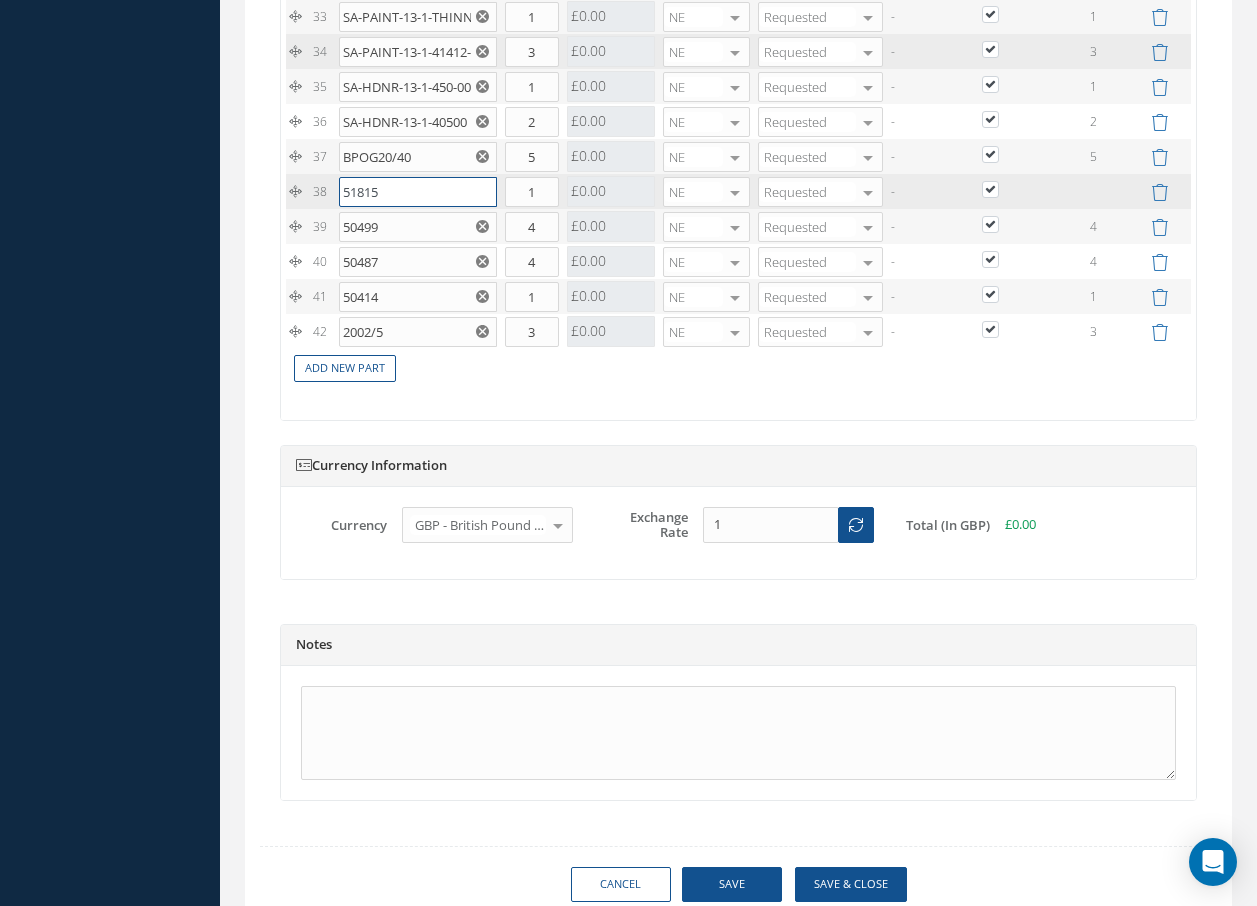click on "51815" at bounding box center (418, 192) 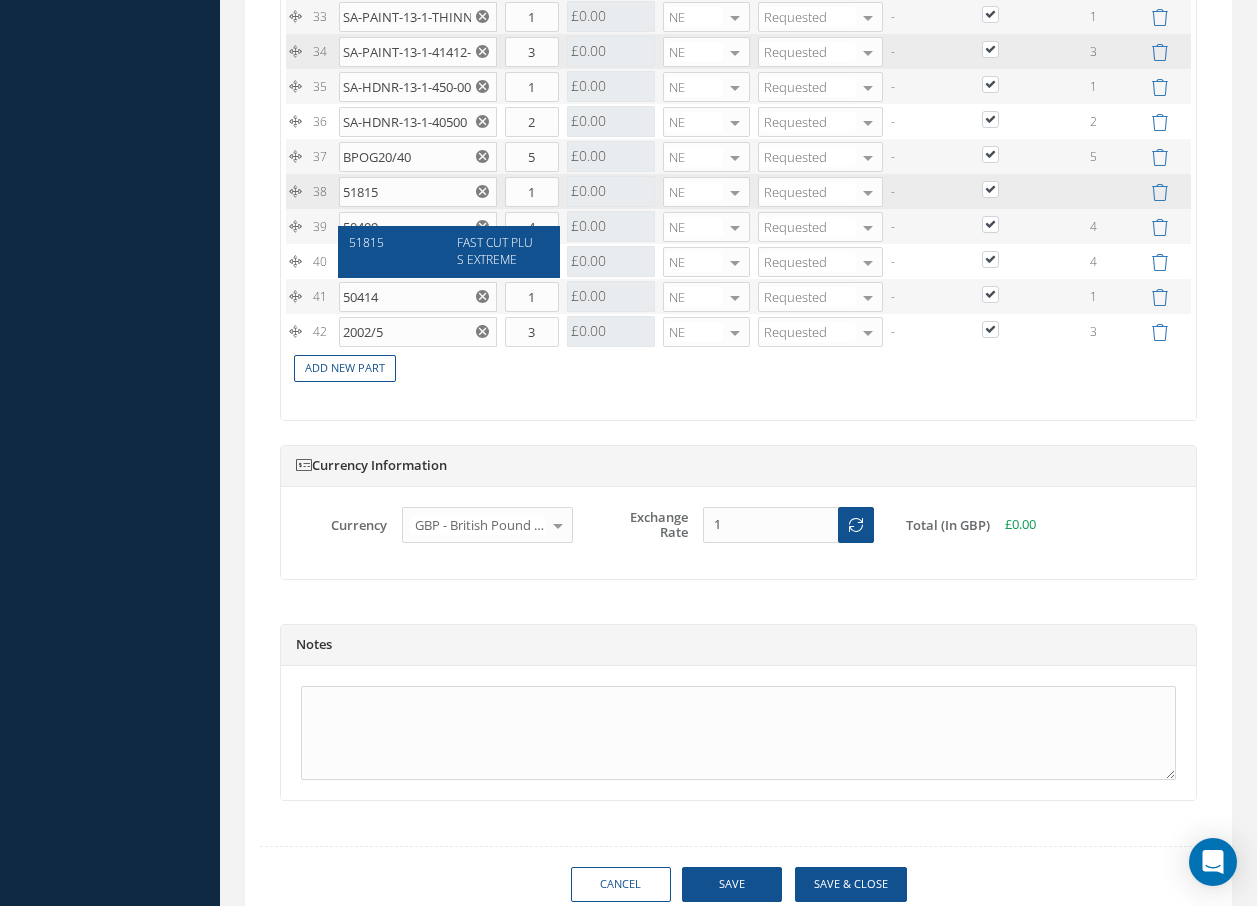 click on "51815
FAST CUT PLUS EXTREME" at bounding box center (449, 251) 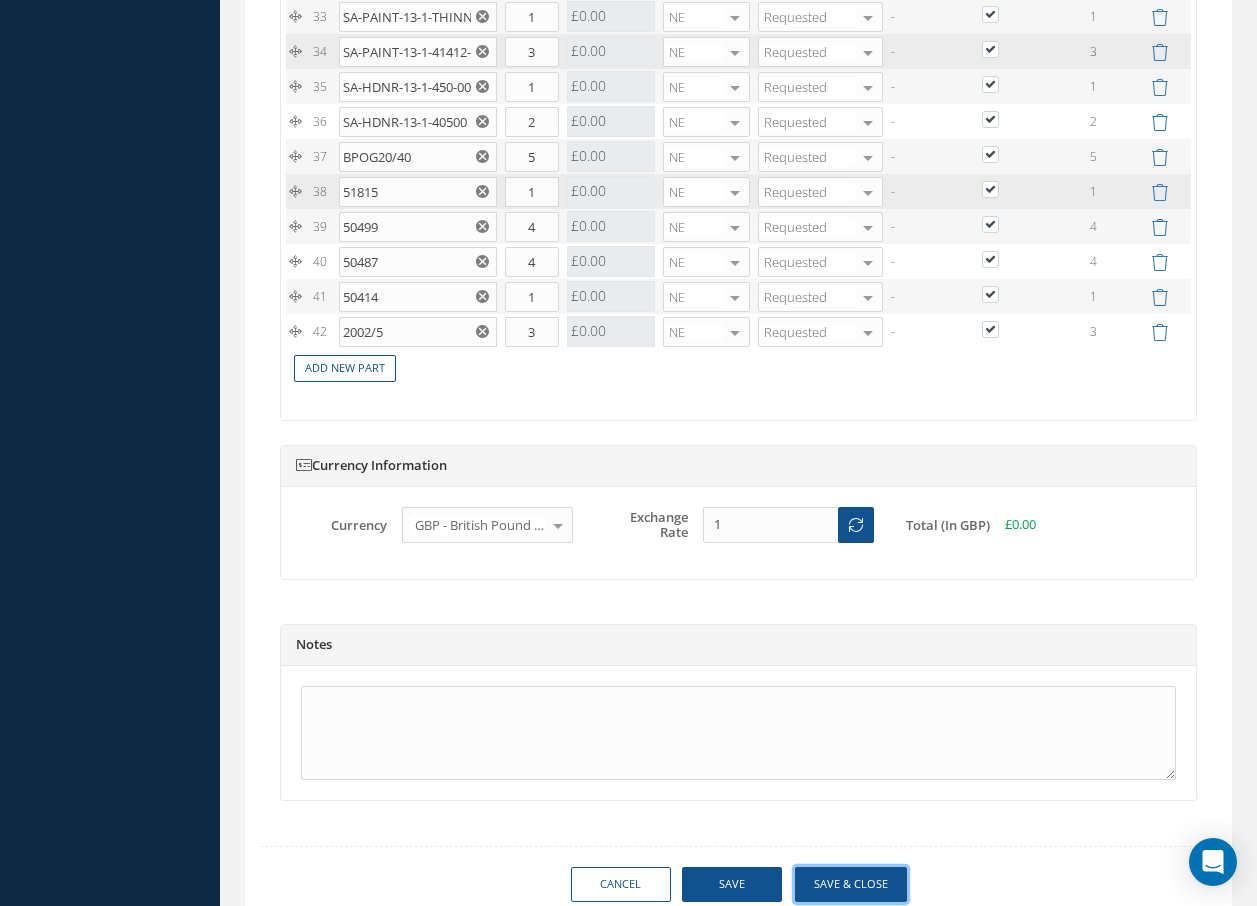 click on "Save & Close" at bounding box center (851, 884) 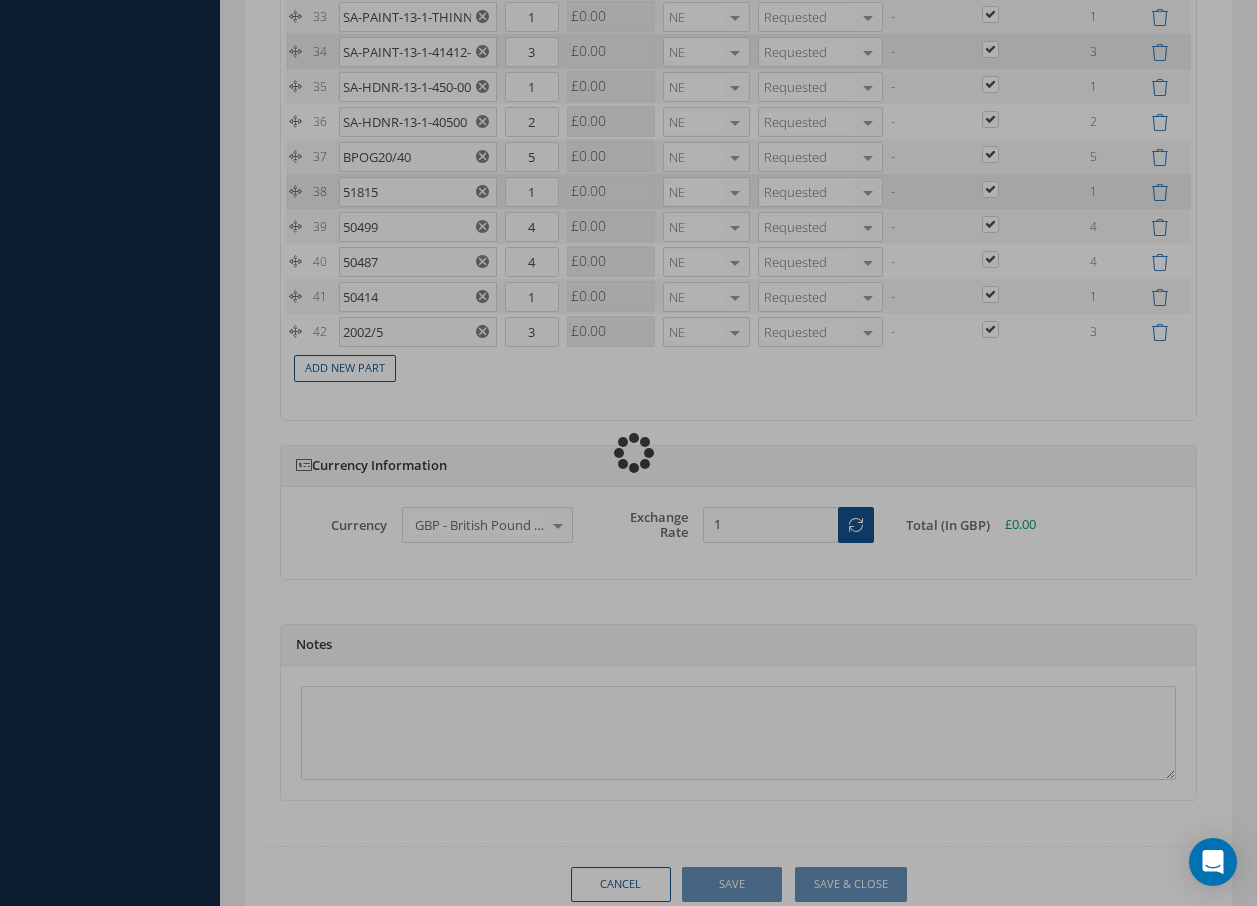 checkbox on "true" 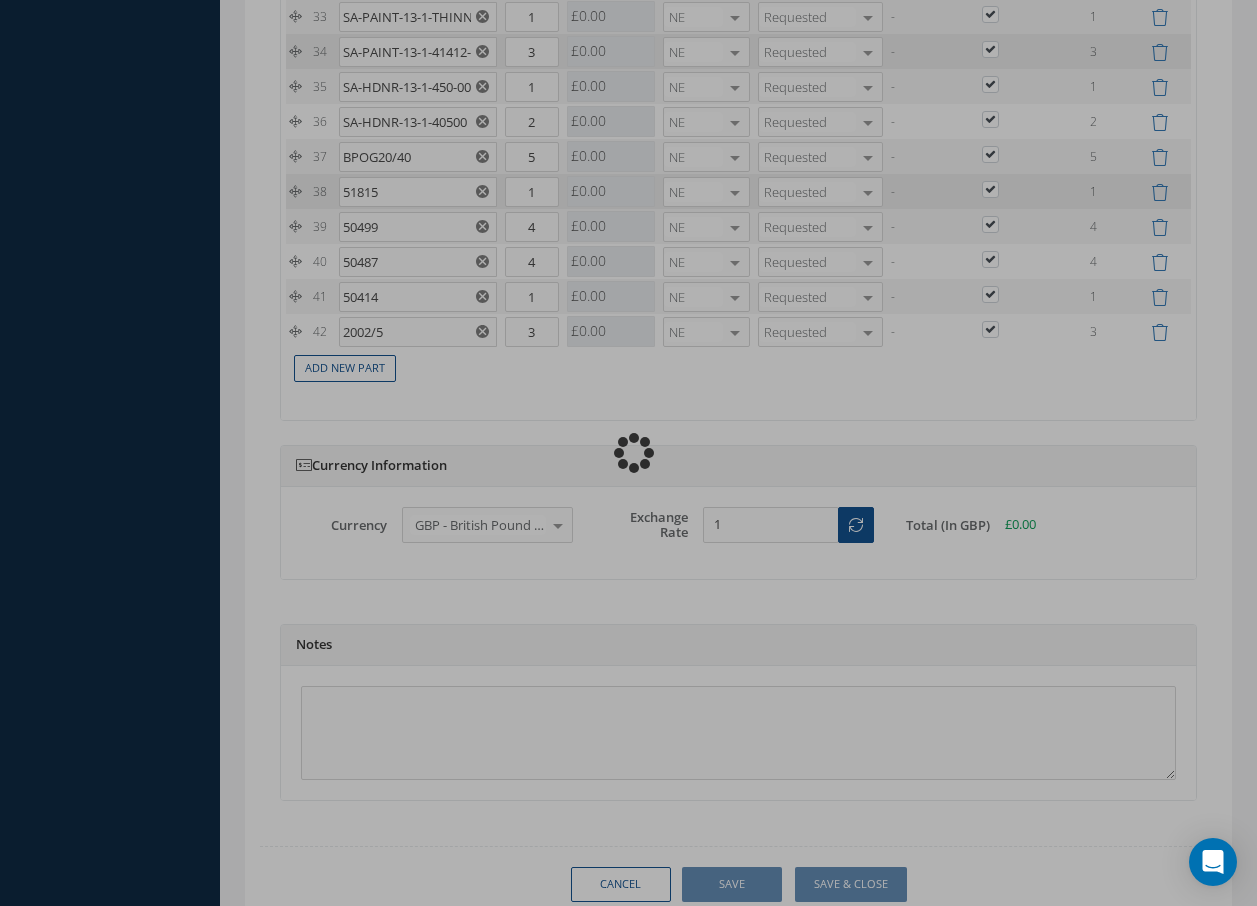 checkbox on "true" 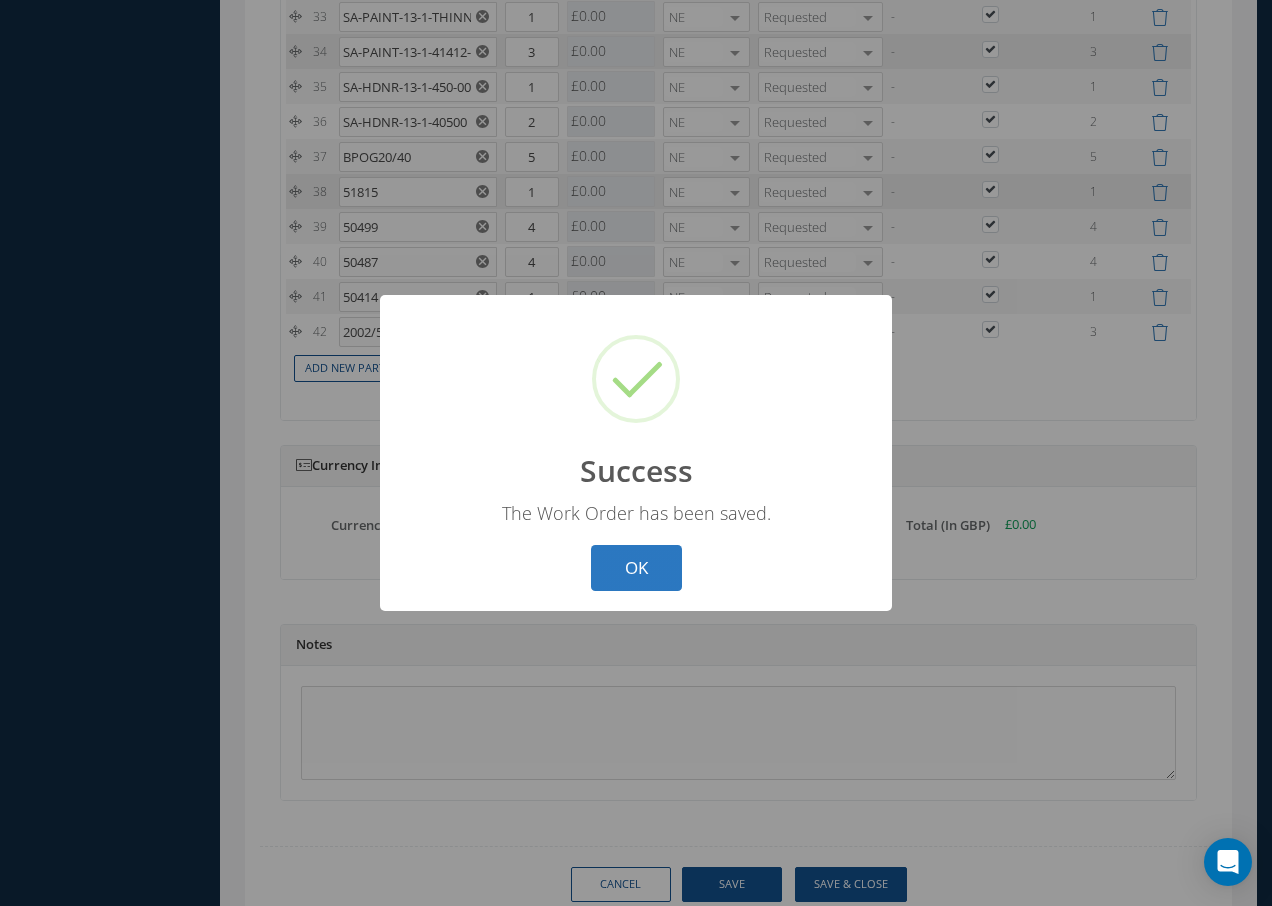 click on "OK" at bounding box center [636, 568] 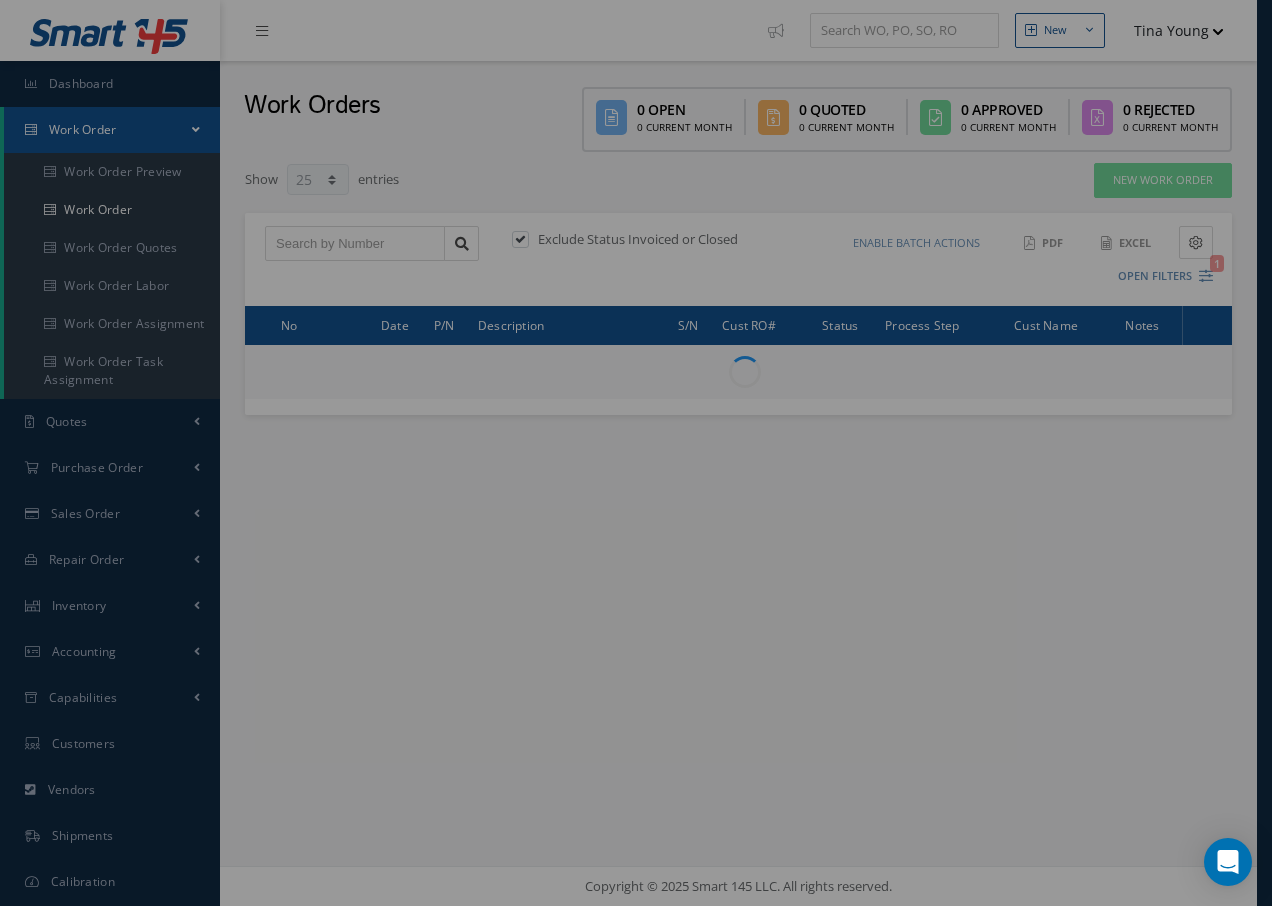 scroll, scrollTop: 0, scrollLeft: 0, axis: both 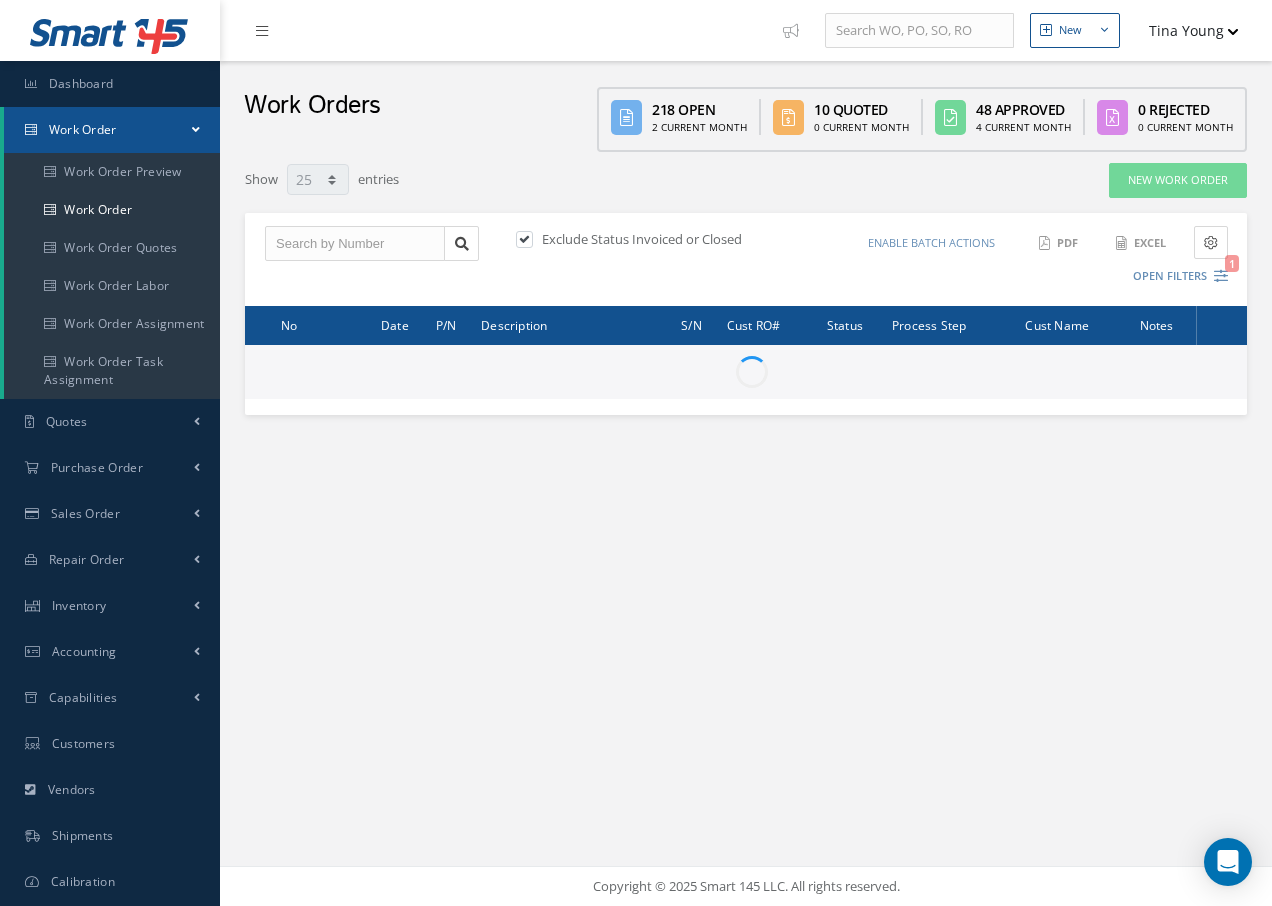 select on "25" 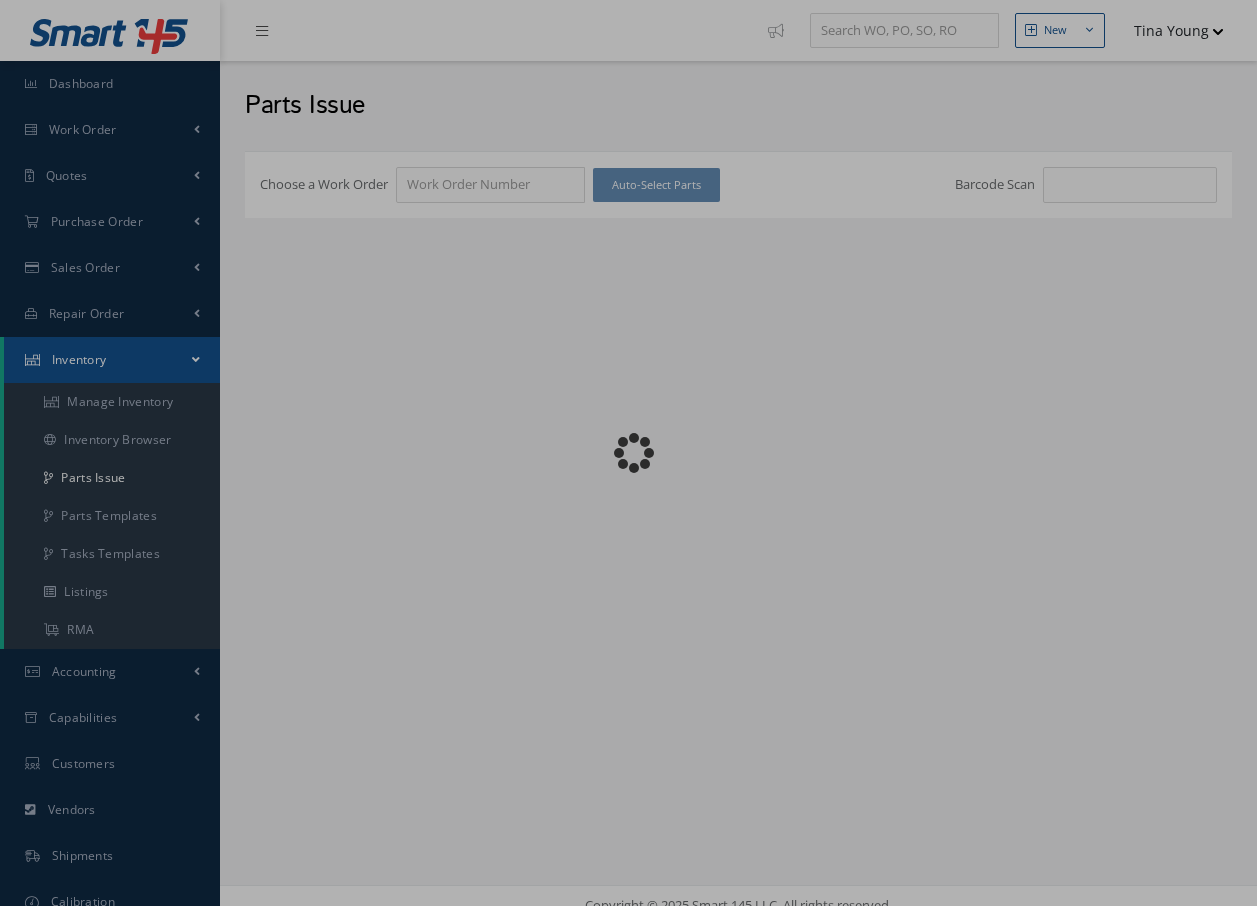 scroll, scrollTop: 0, scrollLeft: 0, axis: both 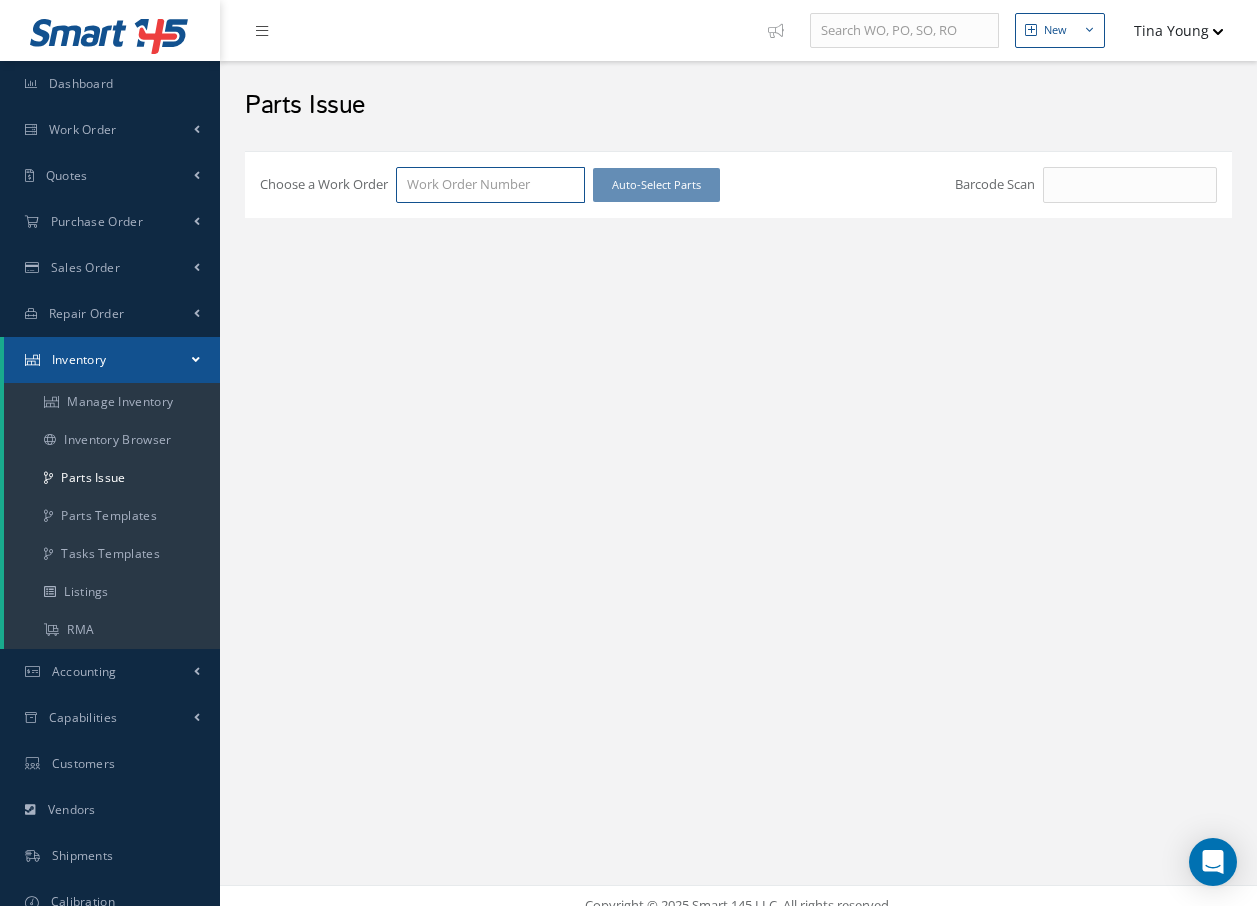 click on "Choose a Work Order" at bounding box center (490, 185) 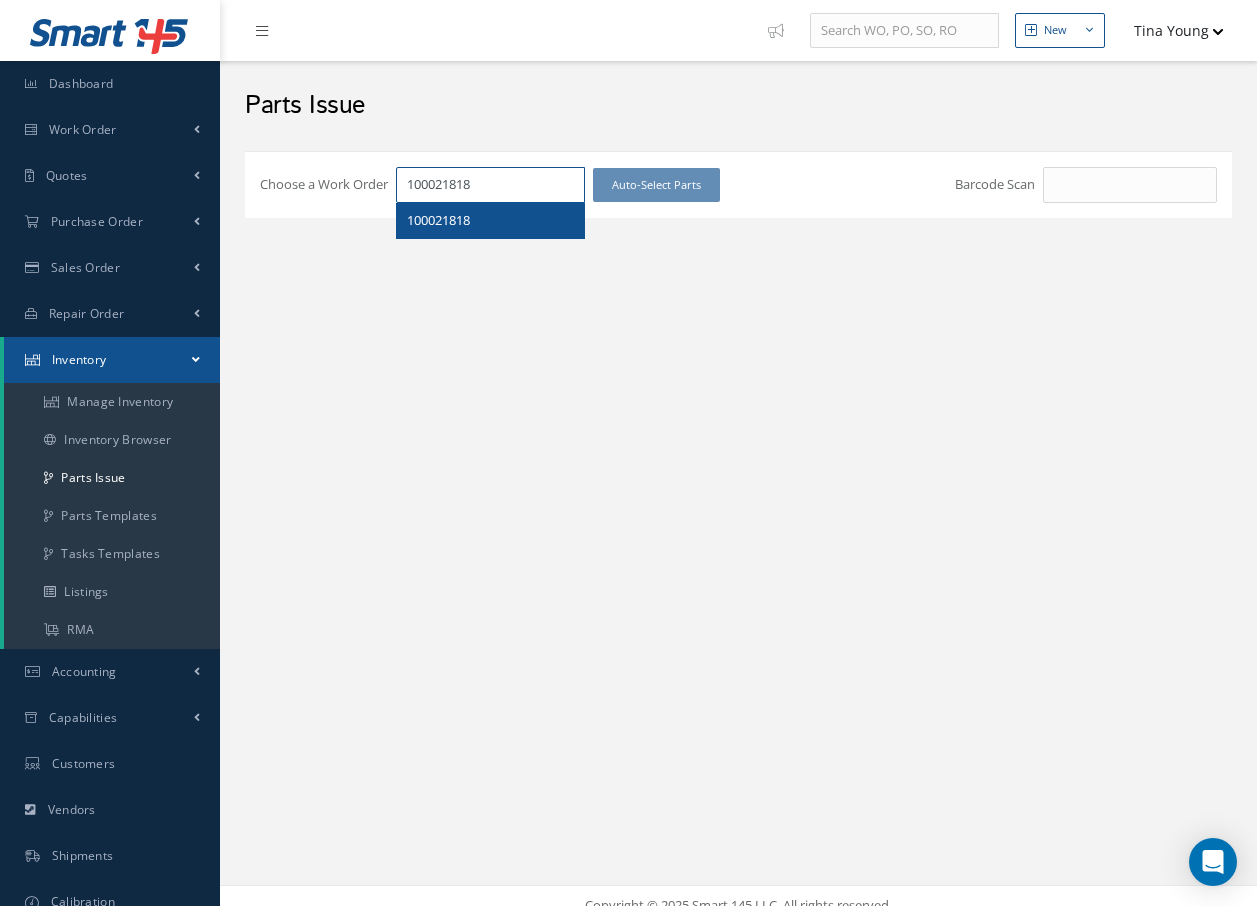 type on "100021818" 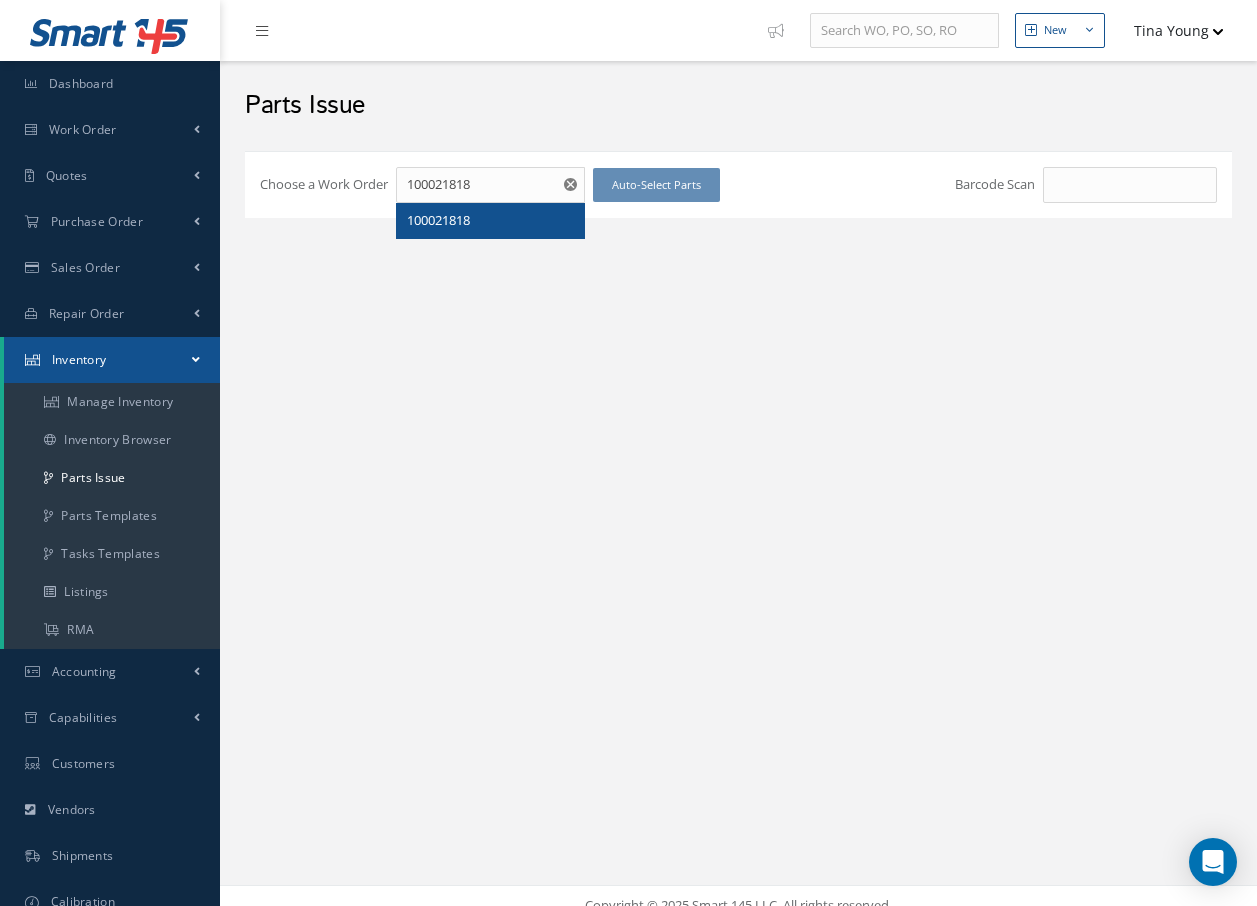click on "100021818" at bounding box center [438, 220] 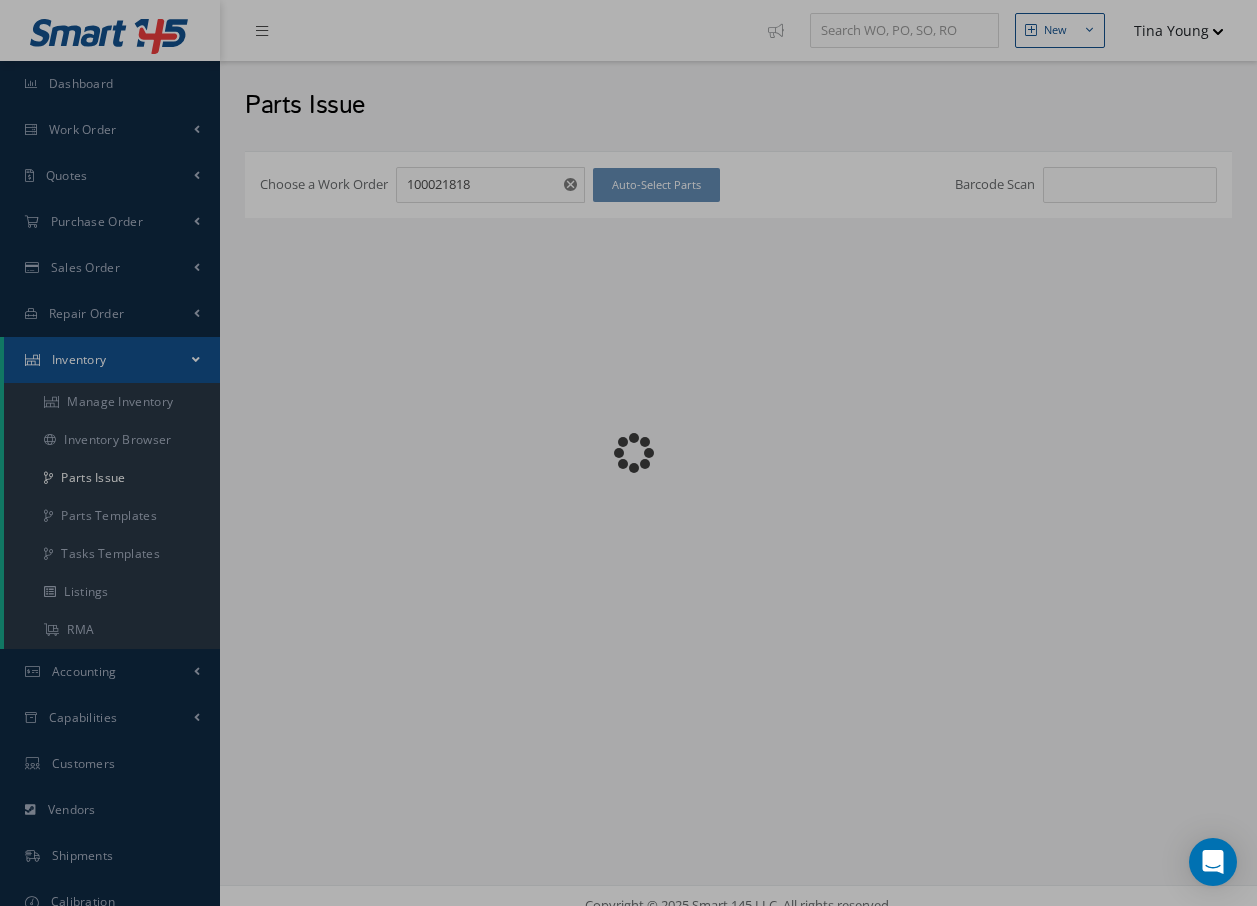 checkbox on "false" 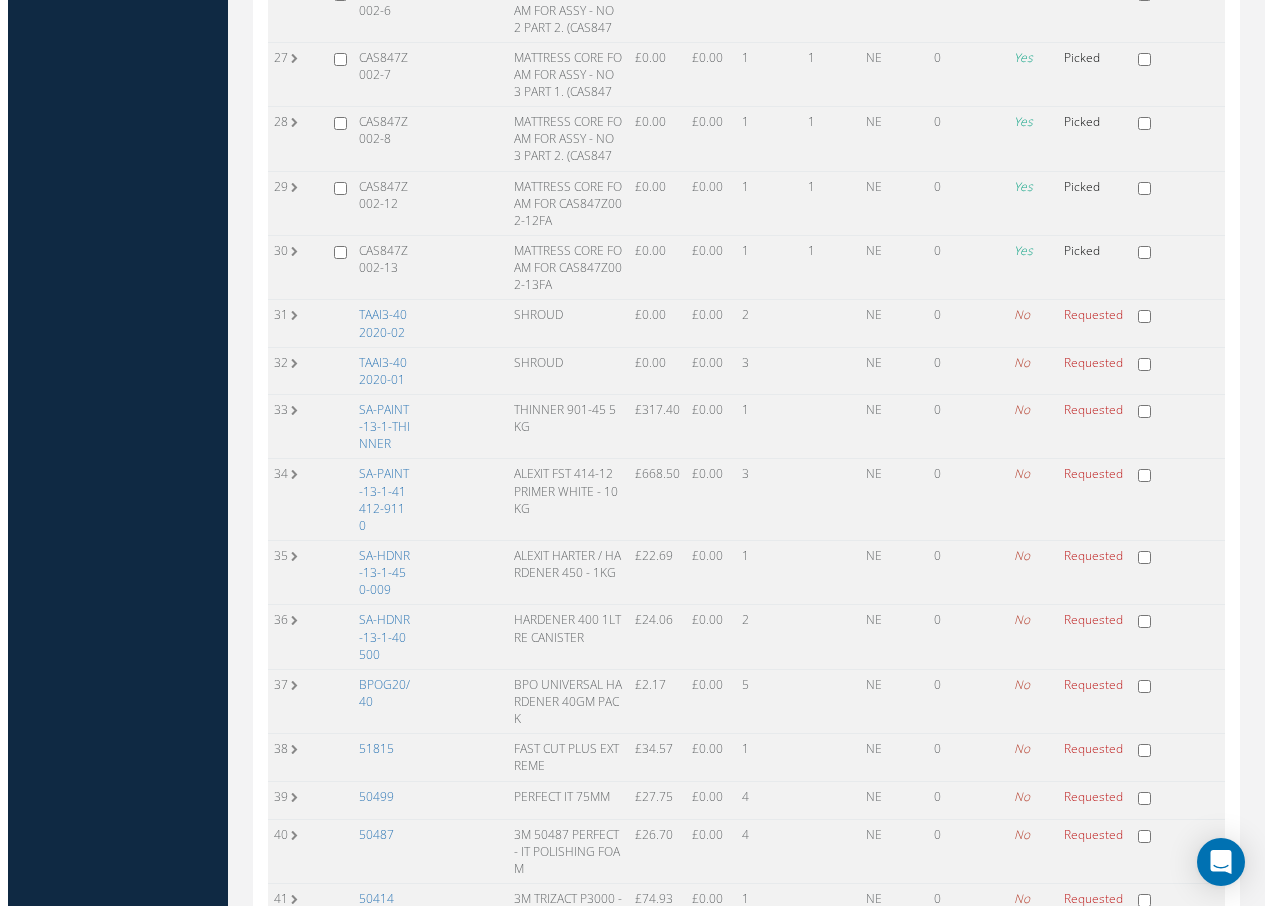 scroll, scrollTop: 1650, scrollLeft: 0, axis: vertical 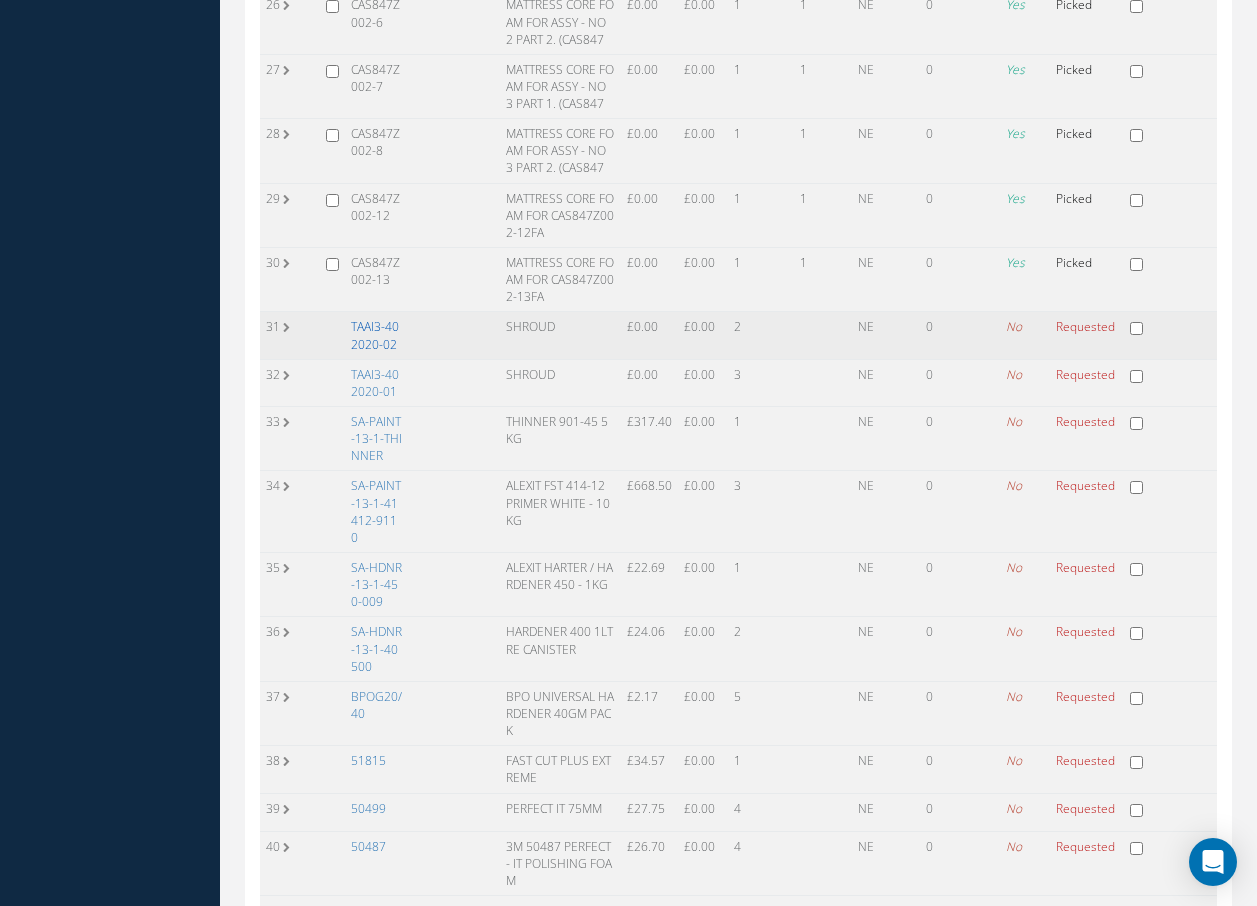 click on "TAAI3-402020-02" at bounding box center [375, 335] 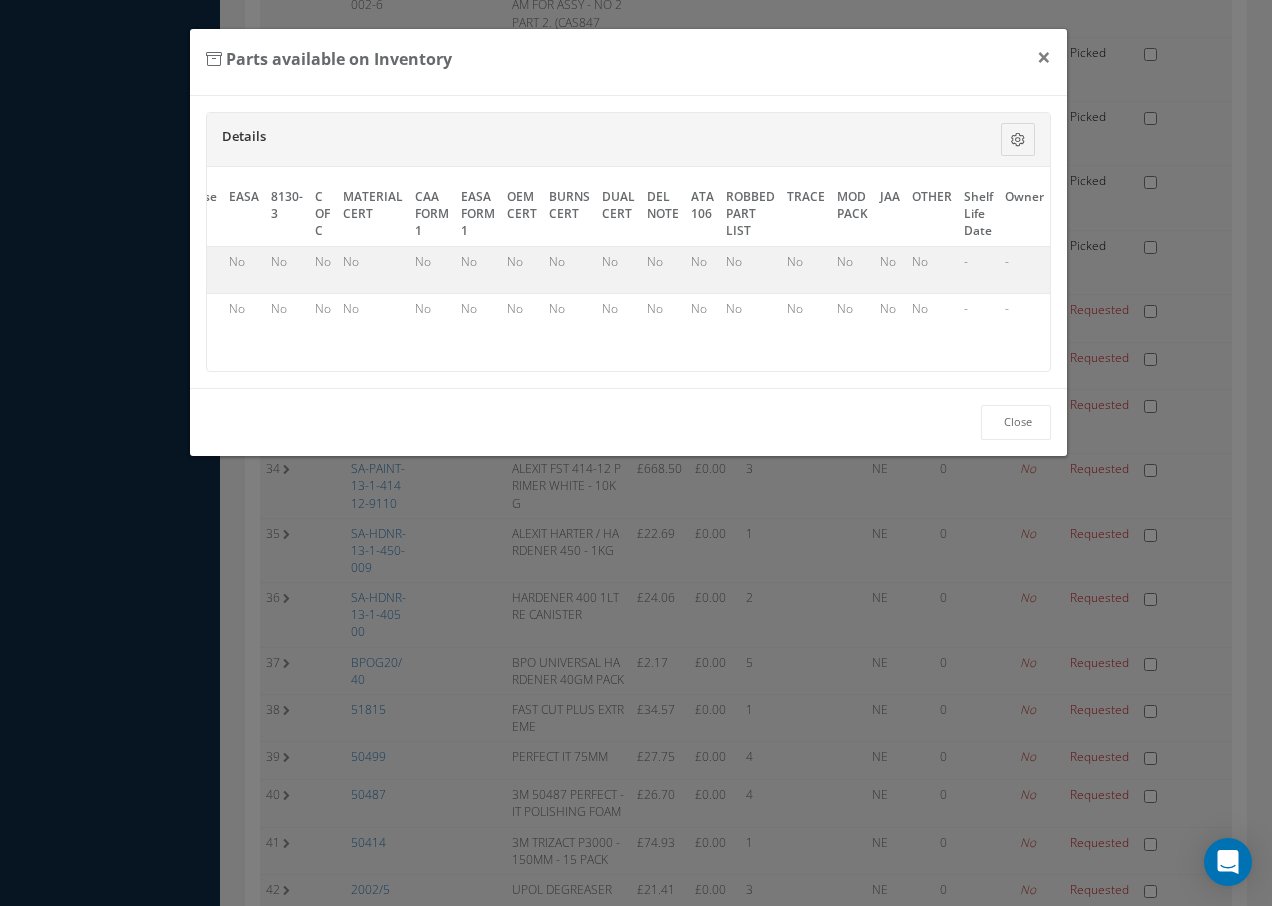 scroll, scrollTop: 0, scrollLeft: 917, axis: horizontal 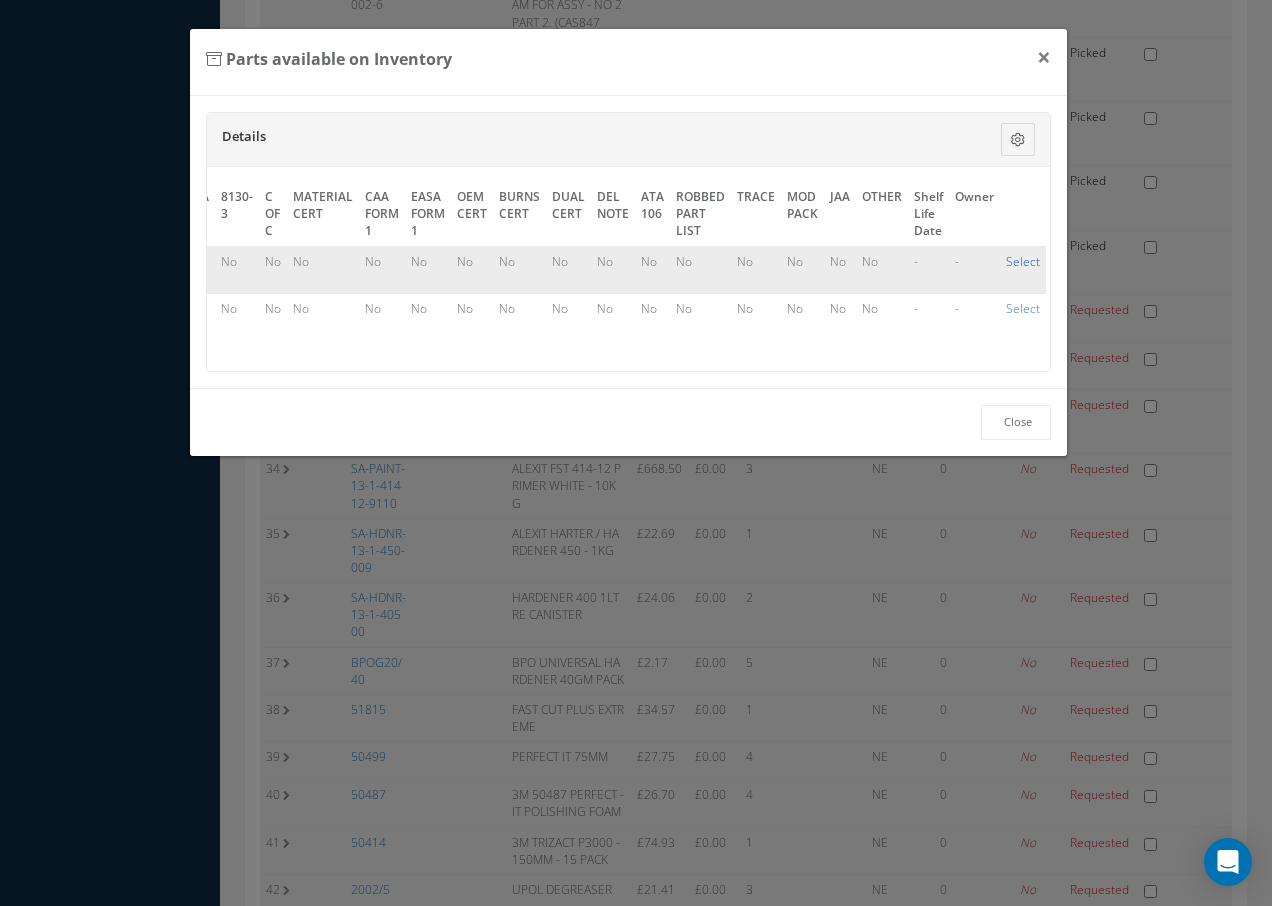 click on "Select" at bounding box center [1023, 261] 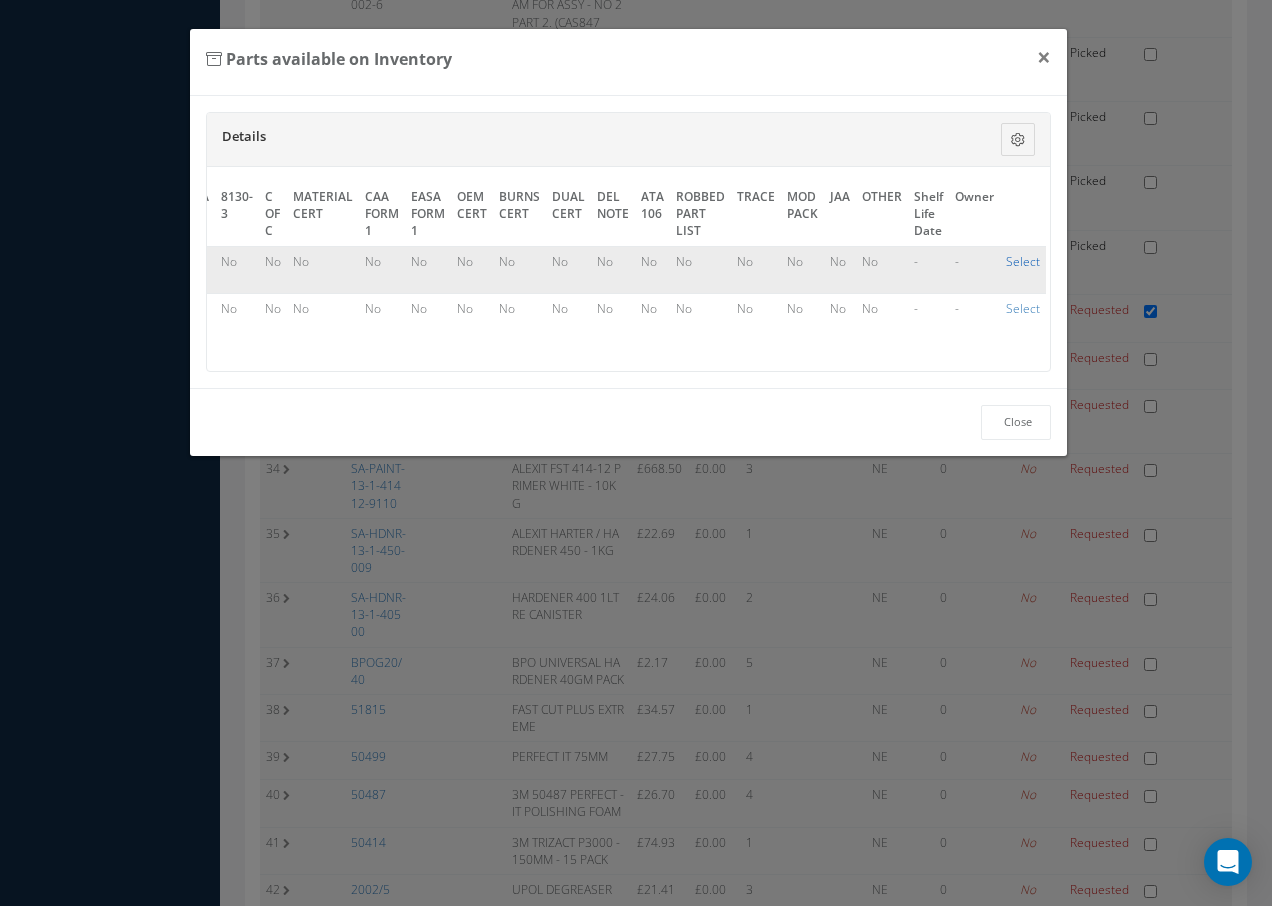 checkbox on "true" 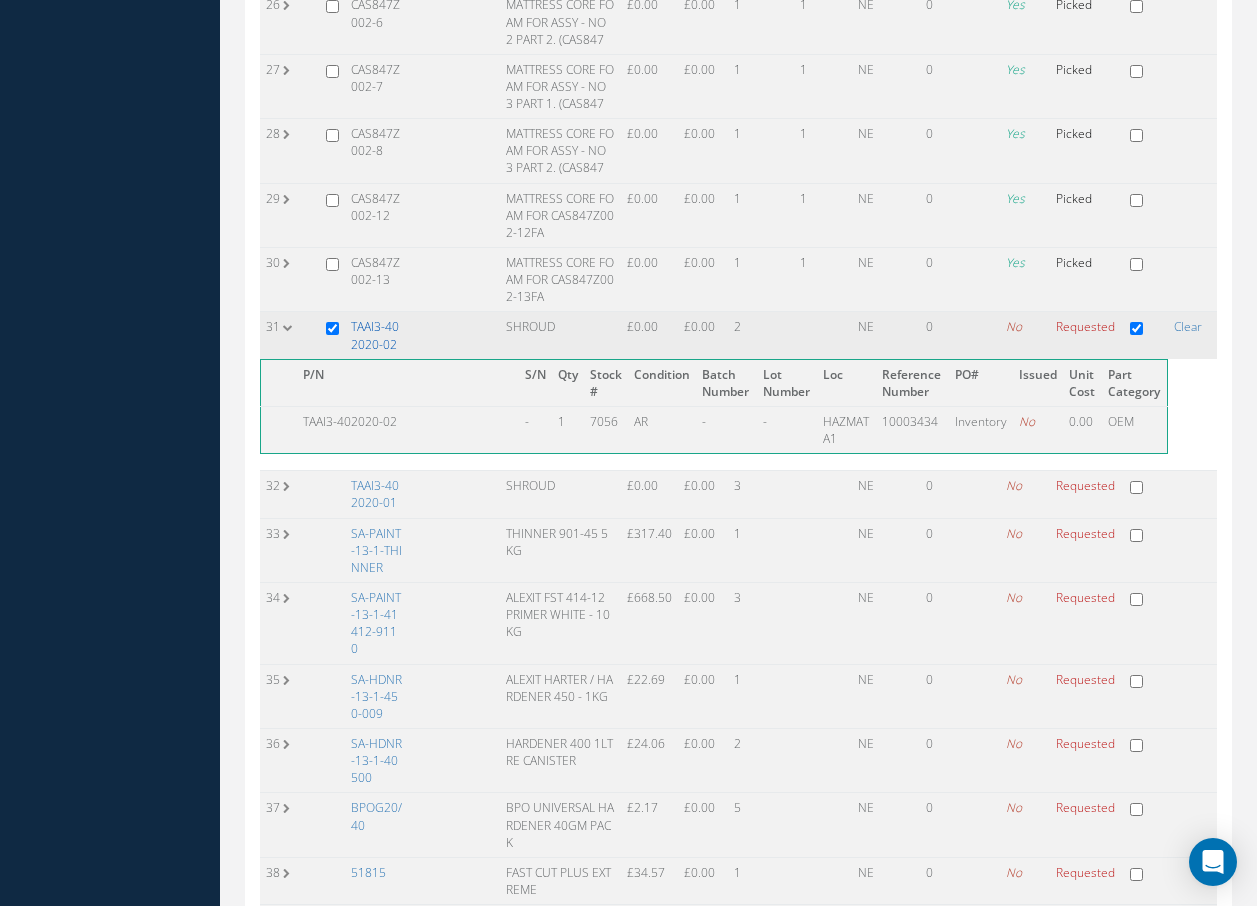 click on "TAAI3-402020-02" at bounding box center (375, 335) 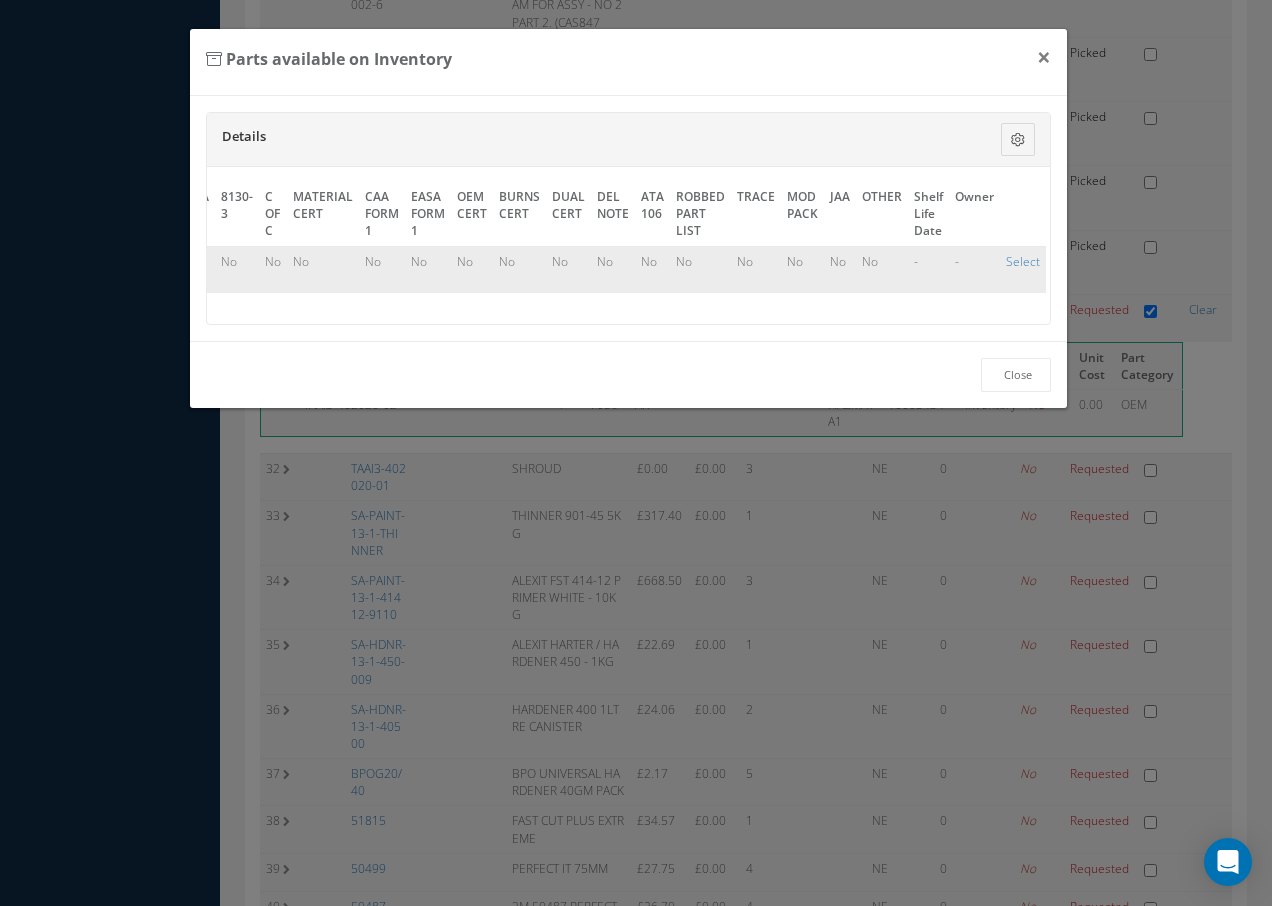 click on "Select" at bounding box center (1023, 269) 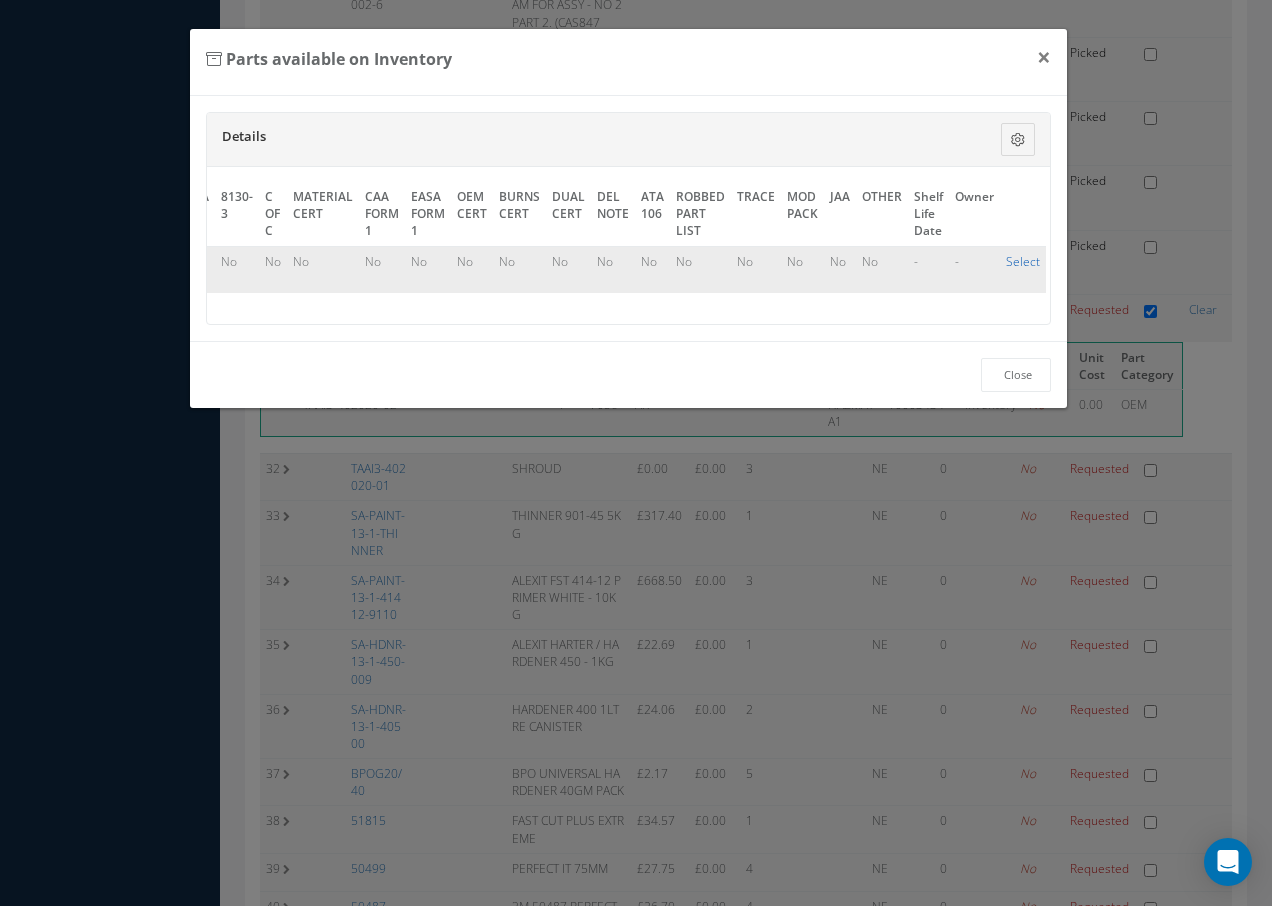 click on "Select" at bounding box center (1023, 261) 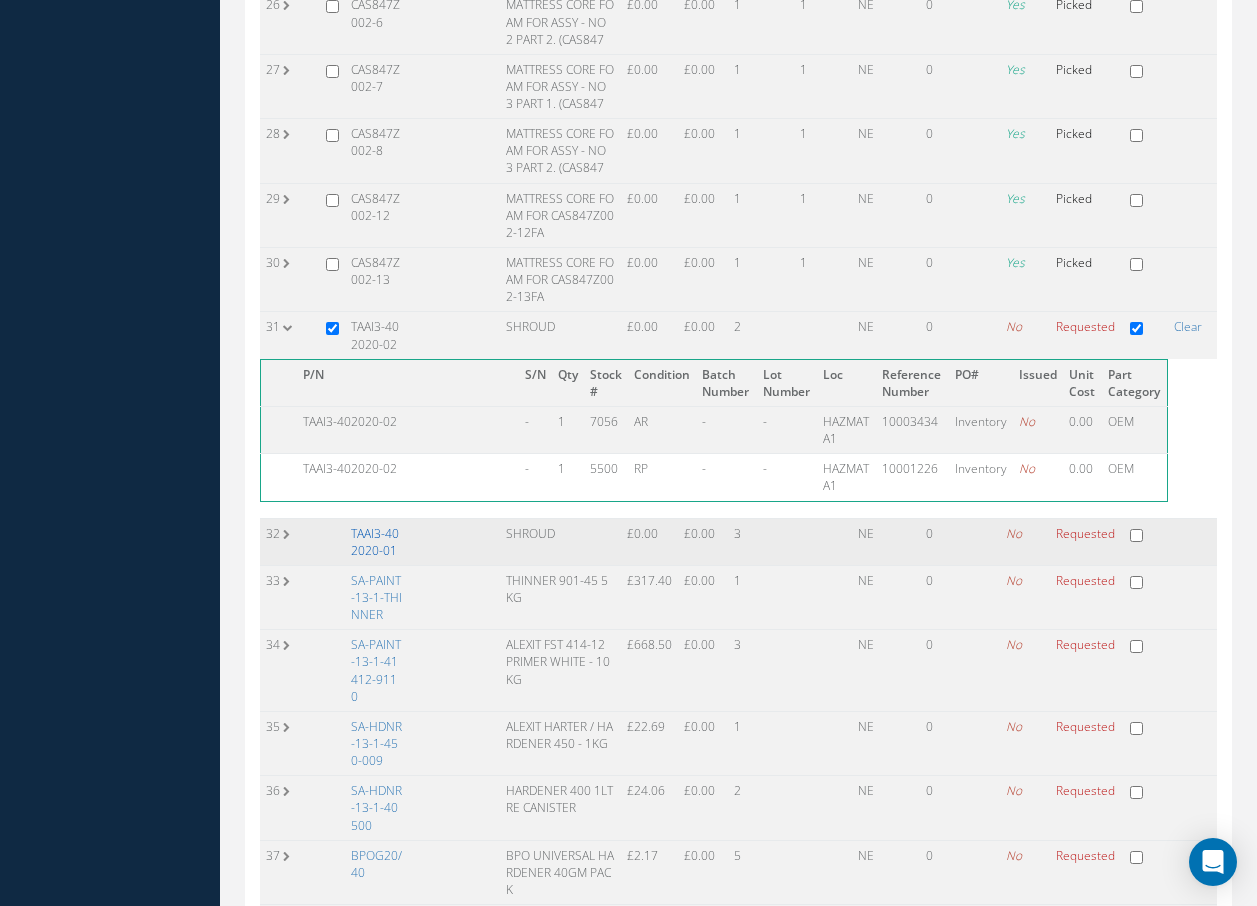 click on "TAAI3-402020-01" at bounding box center (375, 542) 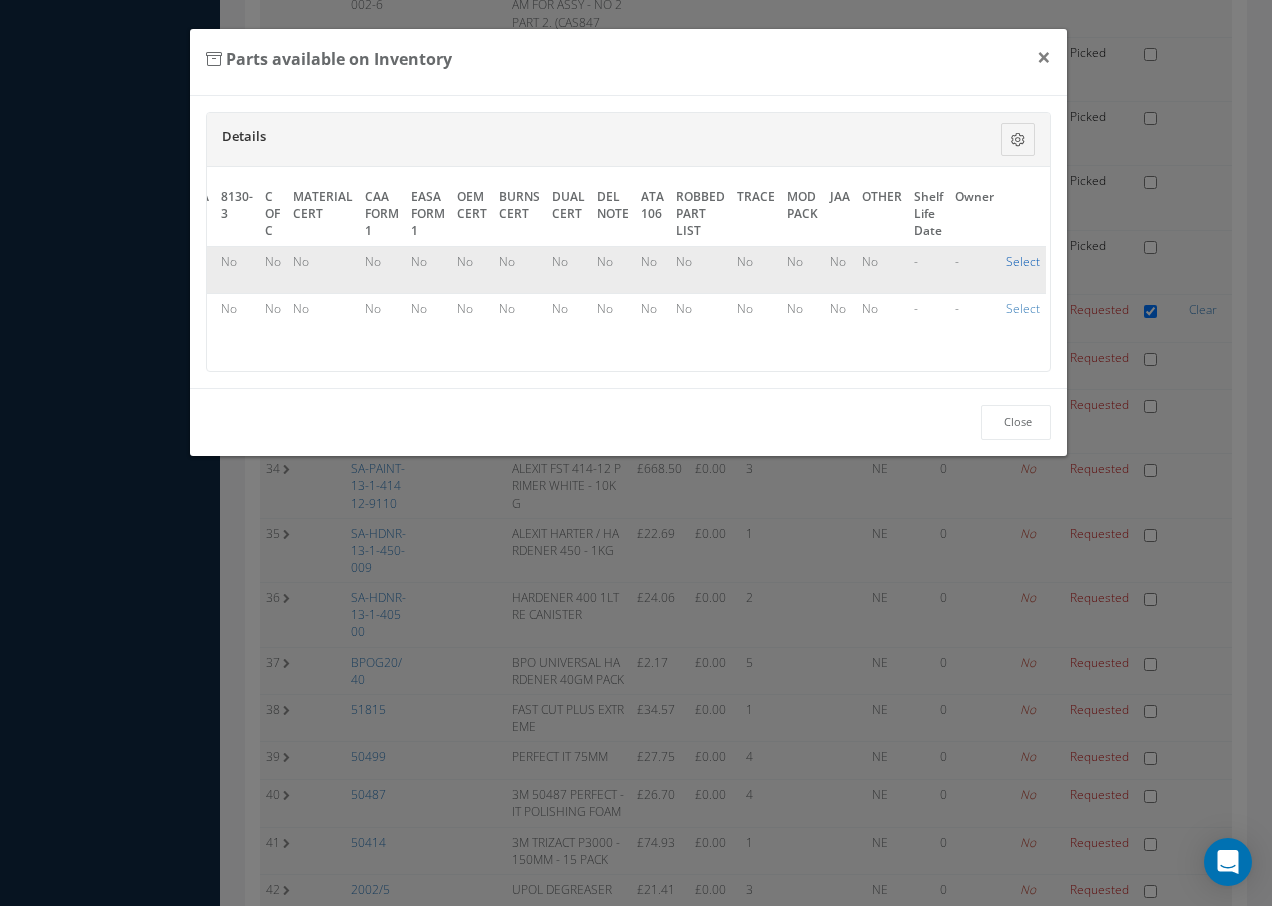 click on "Select" at bounding box center [1023, 261] 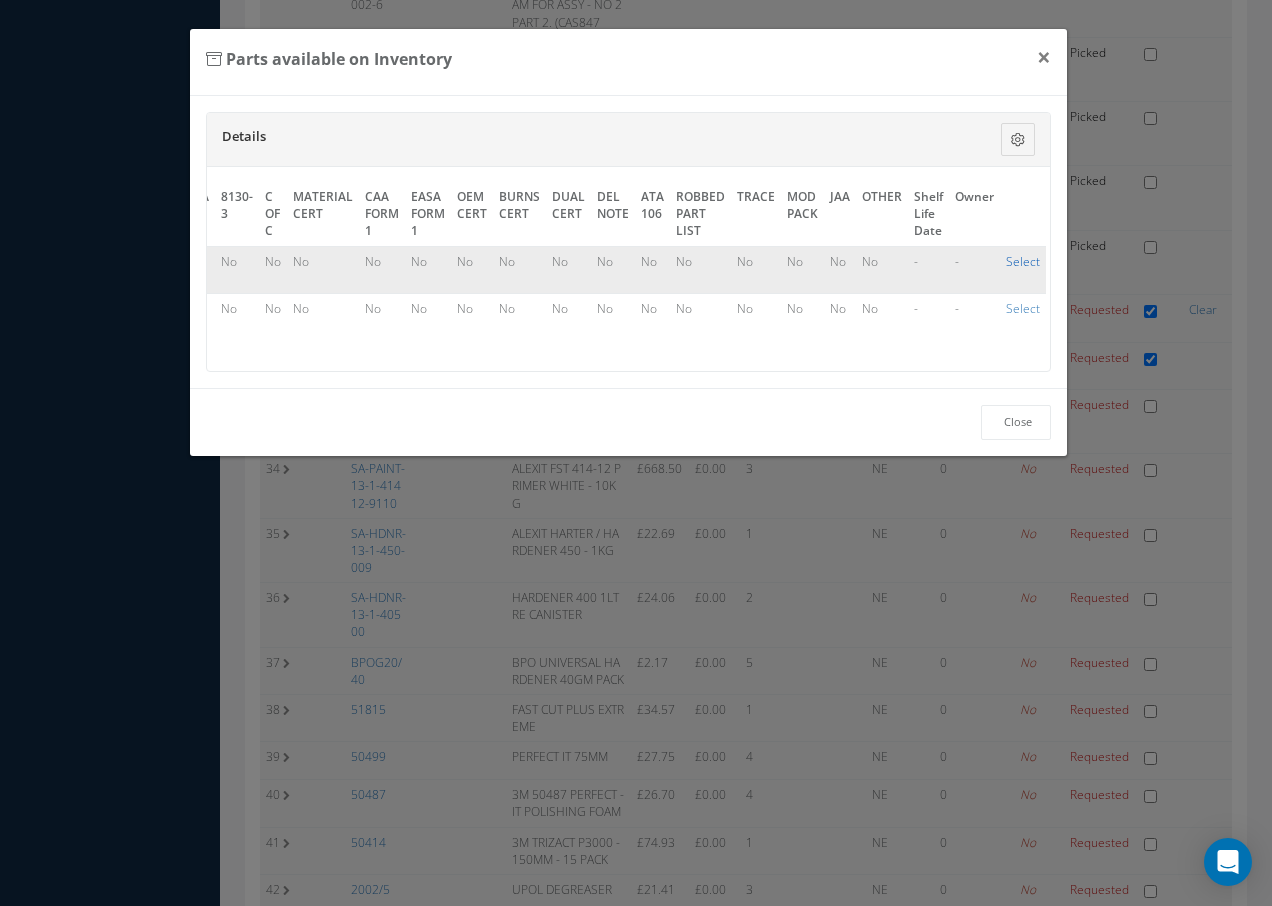 checkbox on "true" 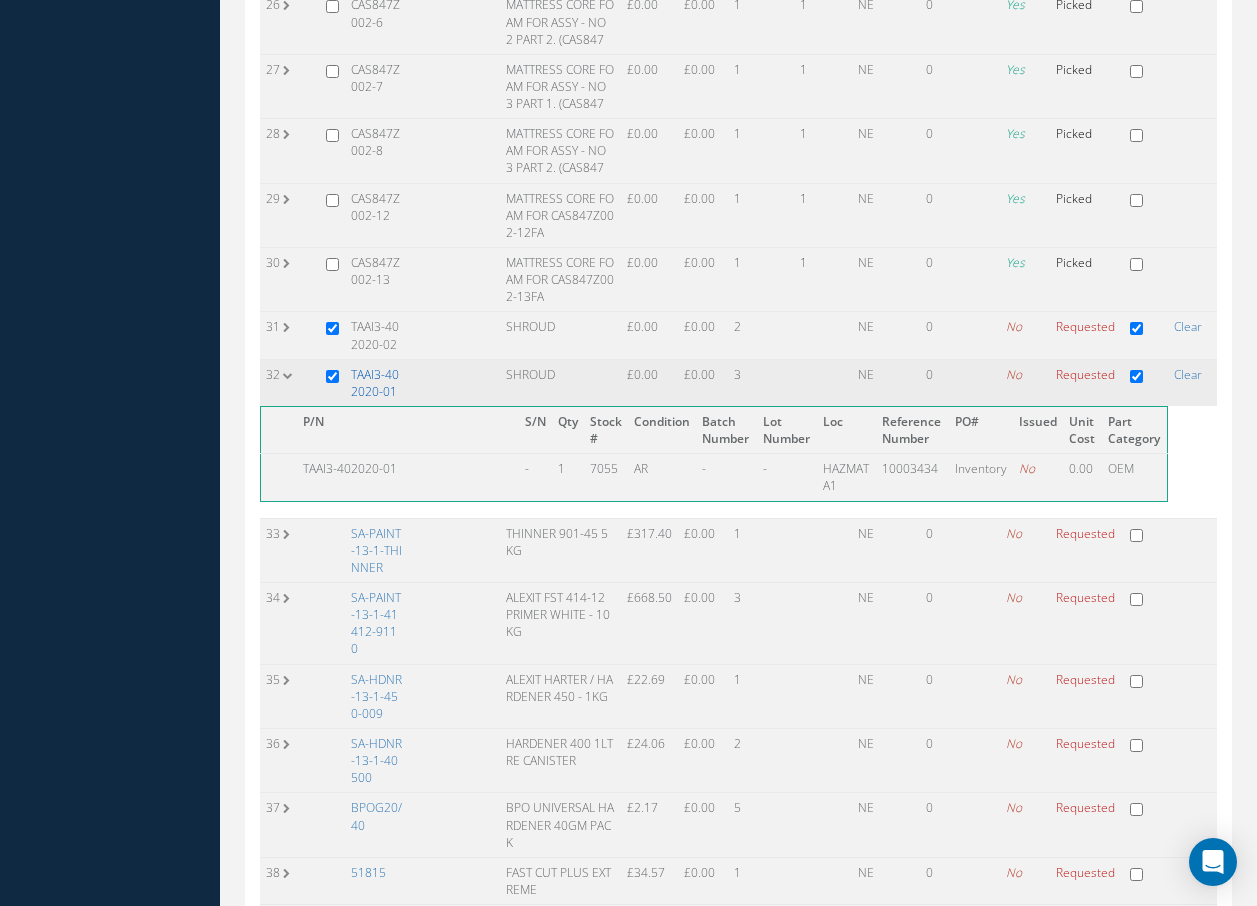 click on "TAAI3-402020-01" at bounding box center [375, 383] 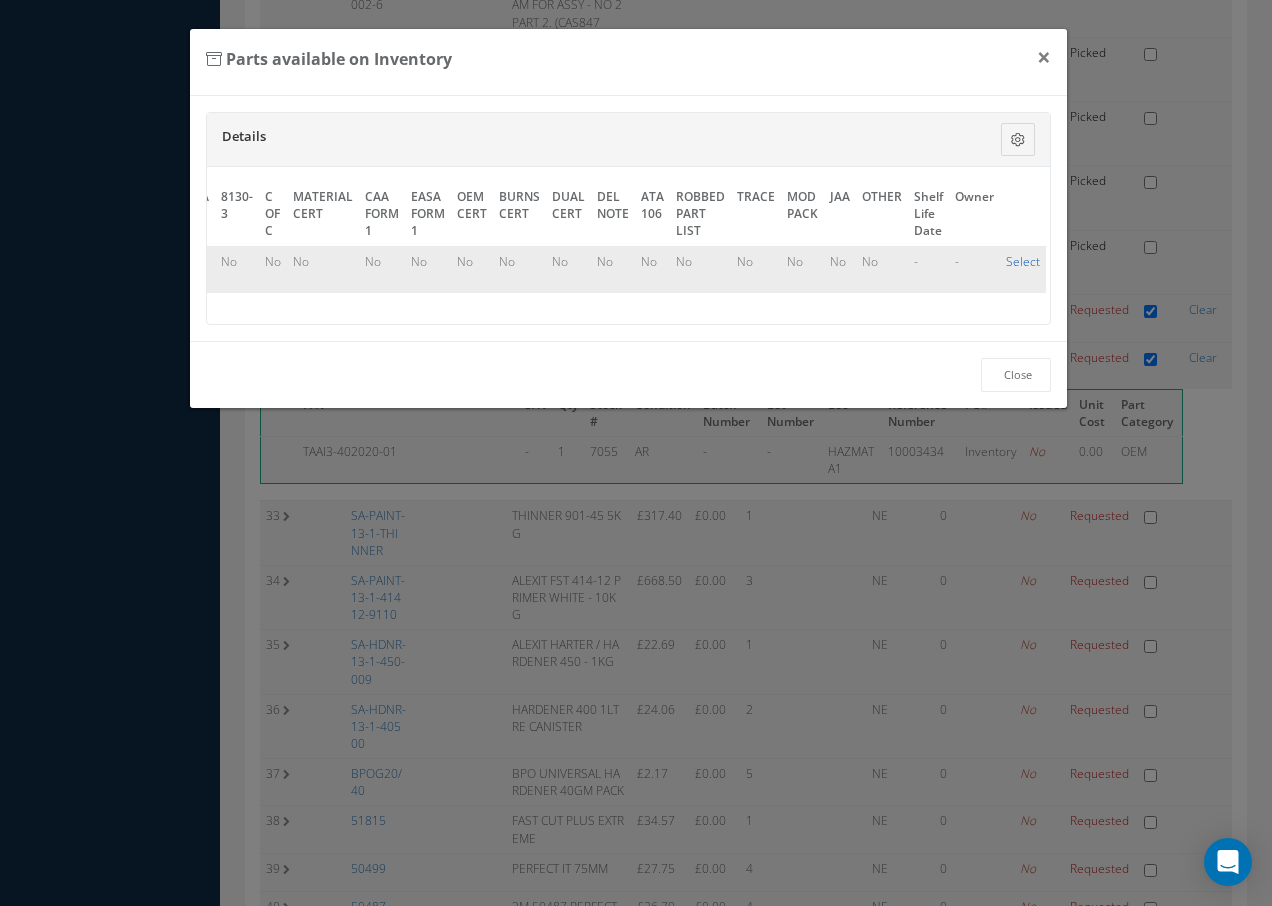 click on "Select" at bounding box center [1023, 261] 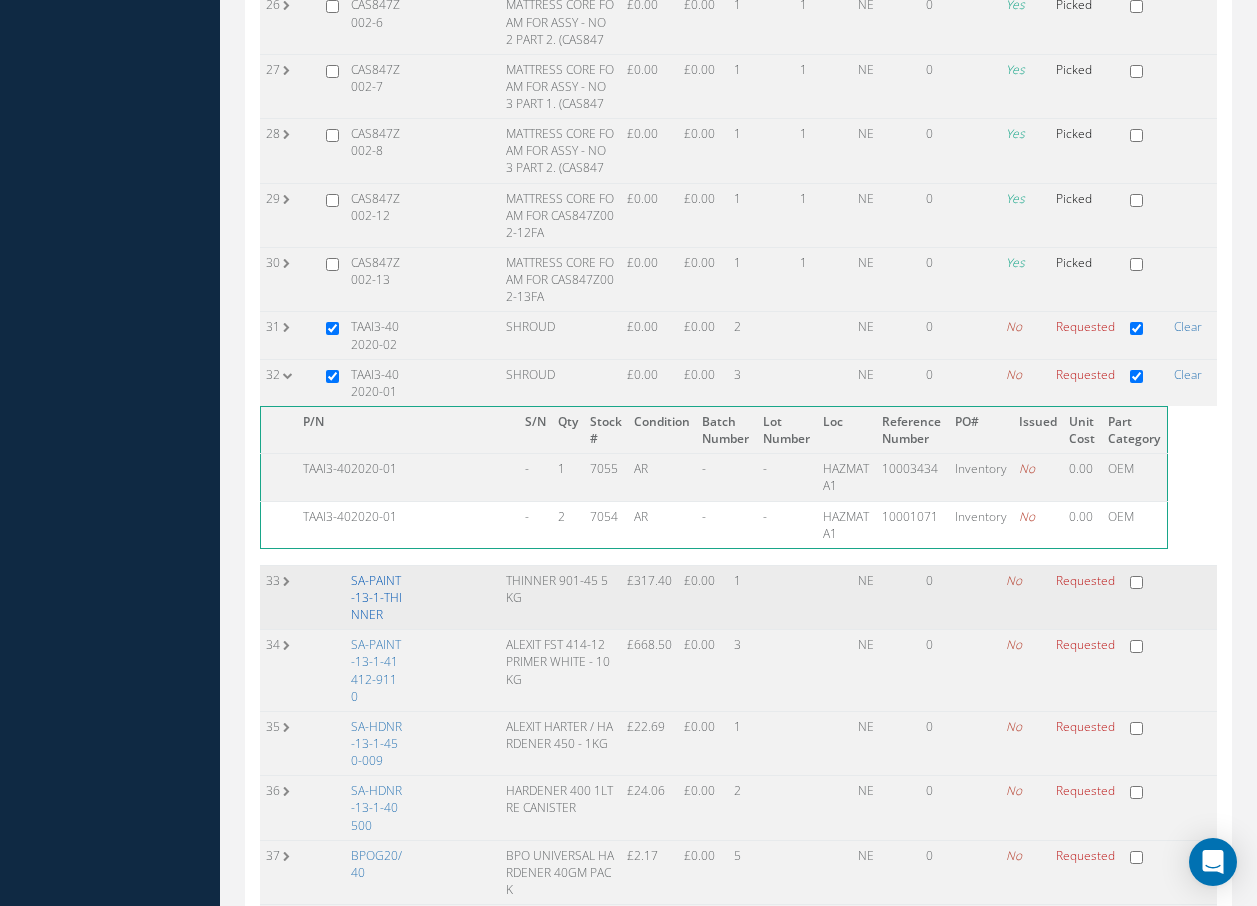 click on "SA-PAINT-13-1-THINNER" at bounding box center (376, 597) 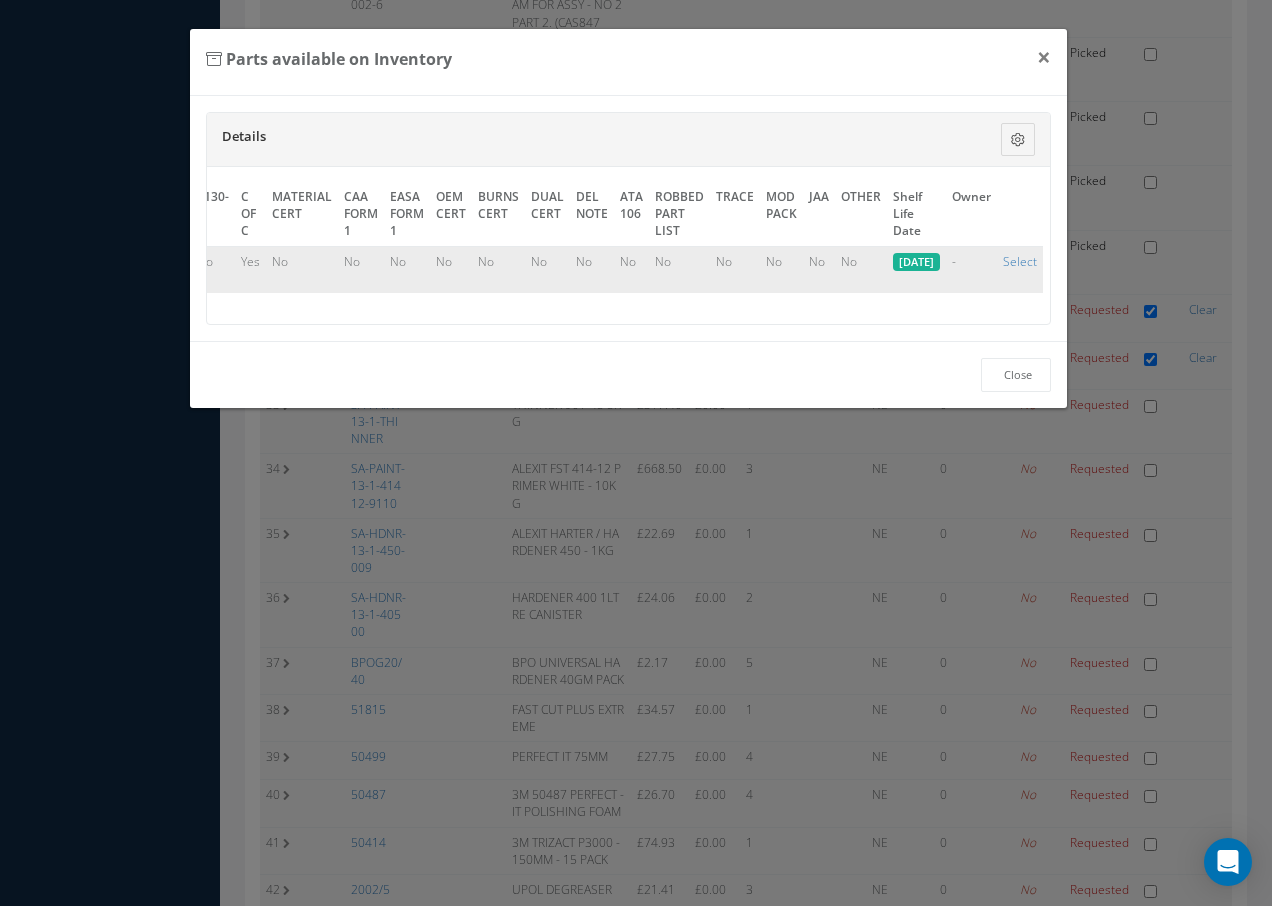 scroll, scrollTop: 0, scrollLeft: 978, axis: horizontal 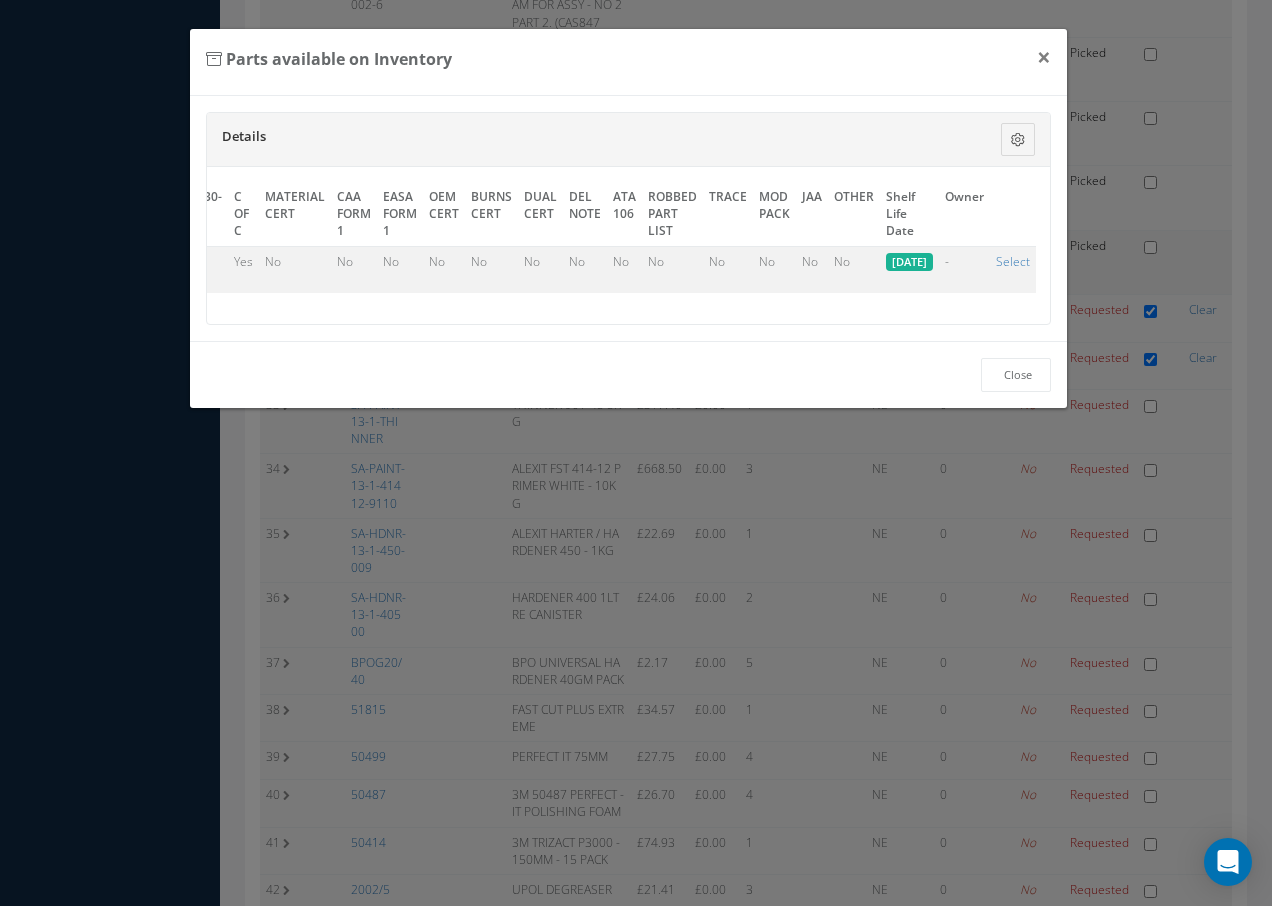 click on "Select" at bounding box center (1013, 261) 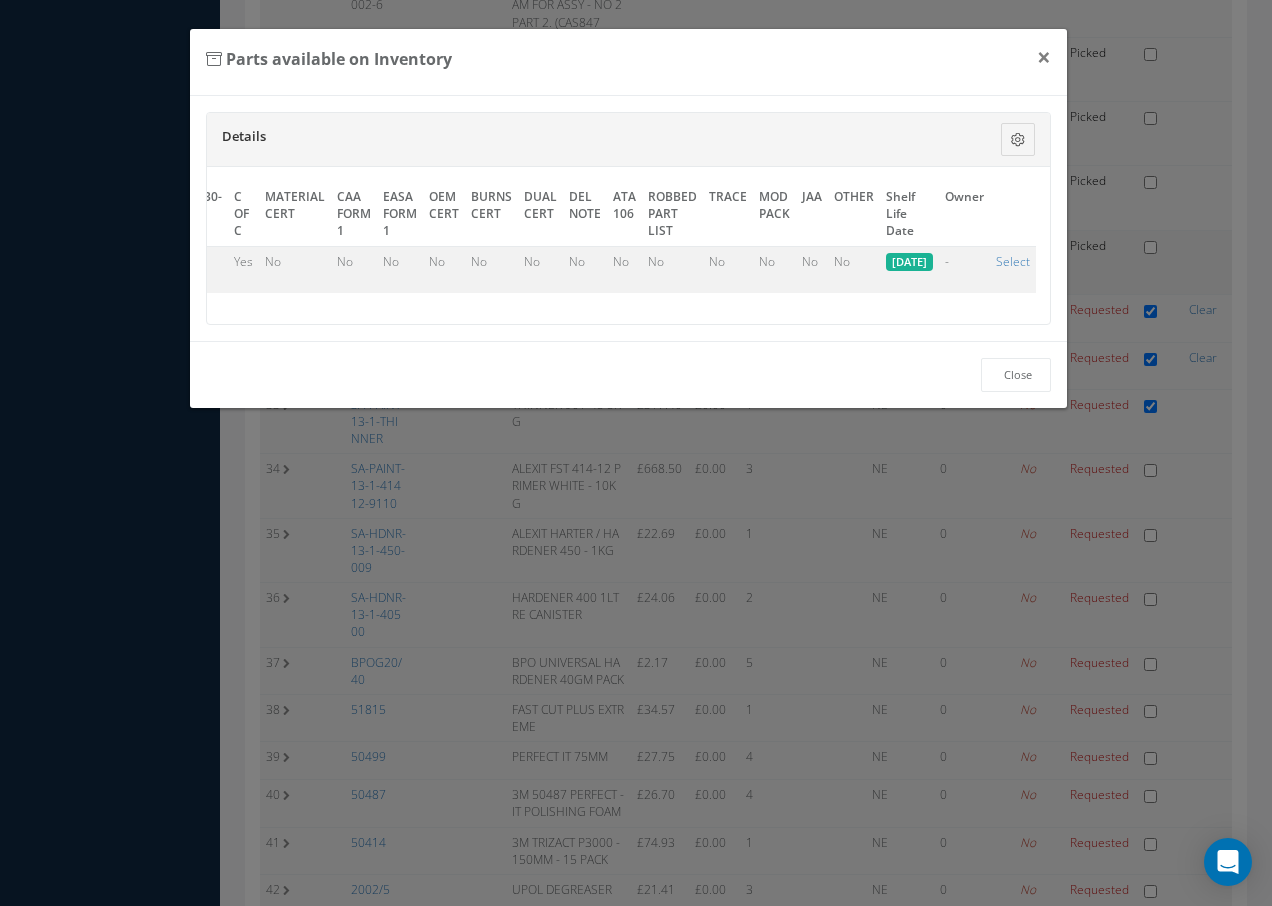 checkbox on "true" 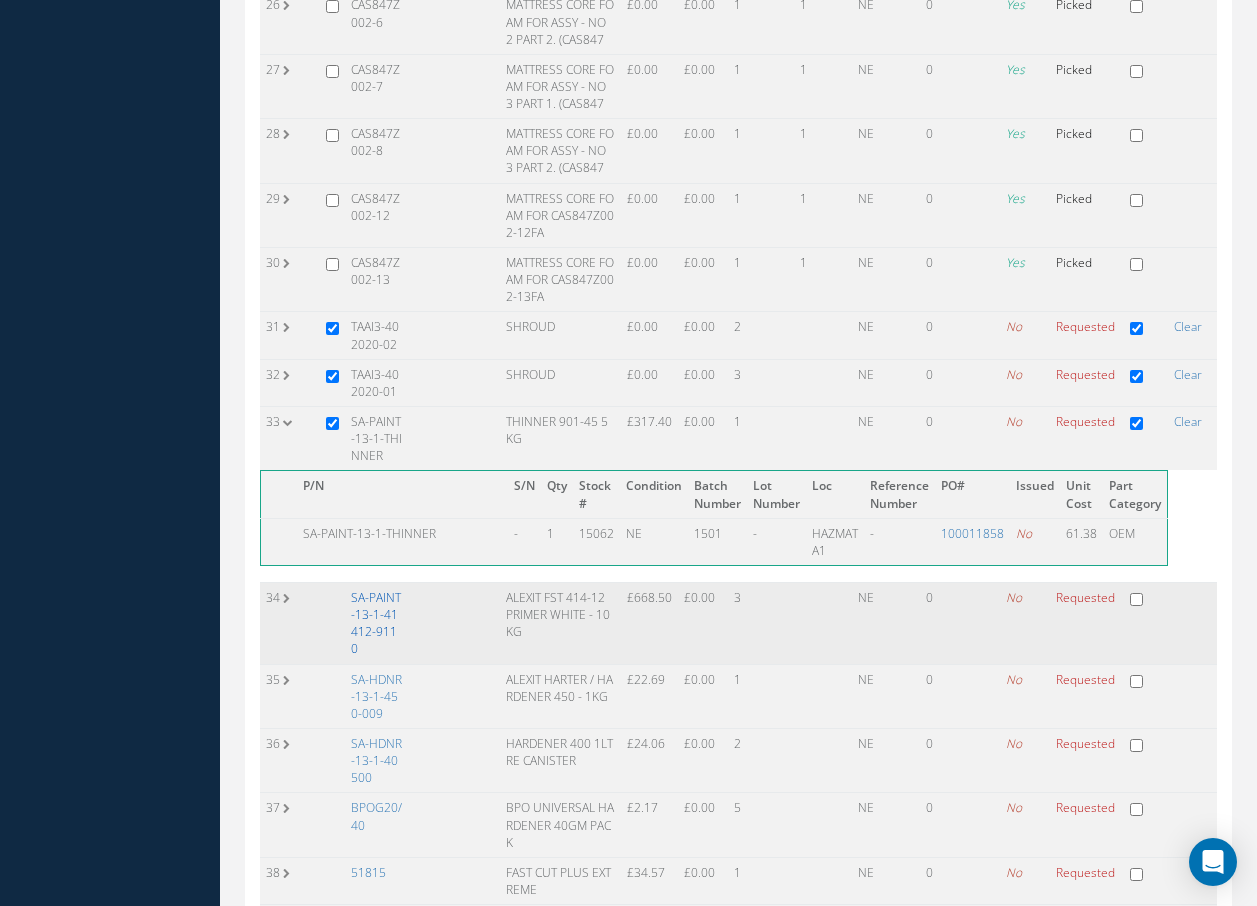 click on "SA-PAINT-13-1-41412-9110" at bounding box center (376, 623) 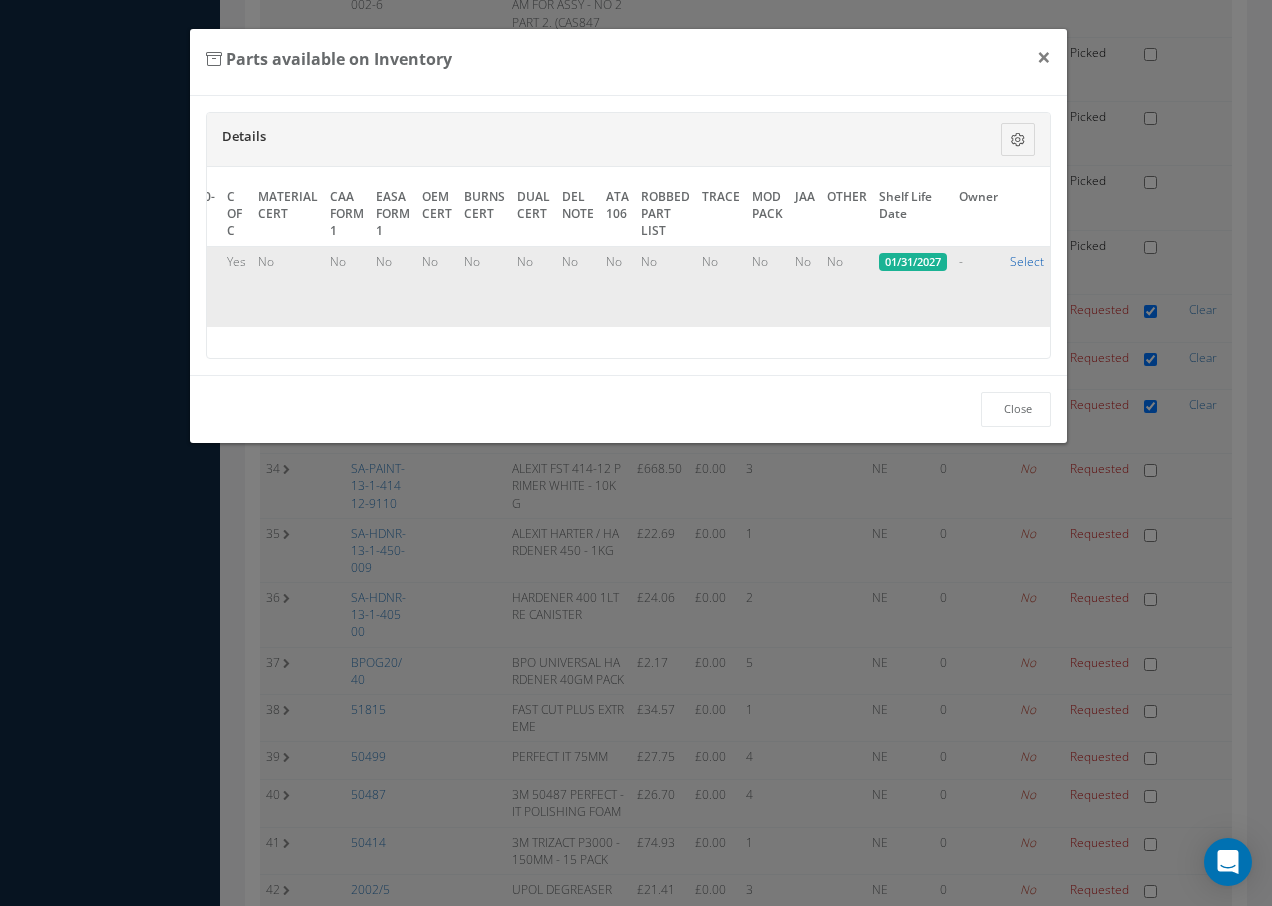 click on "Select" at bounding box center (1027, 261) 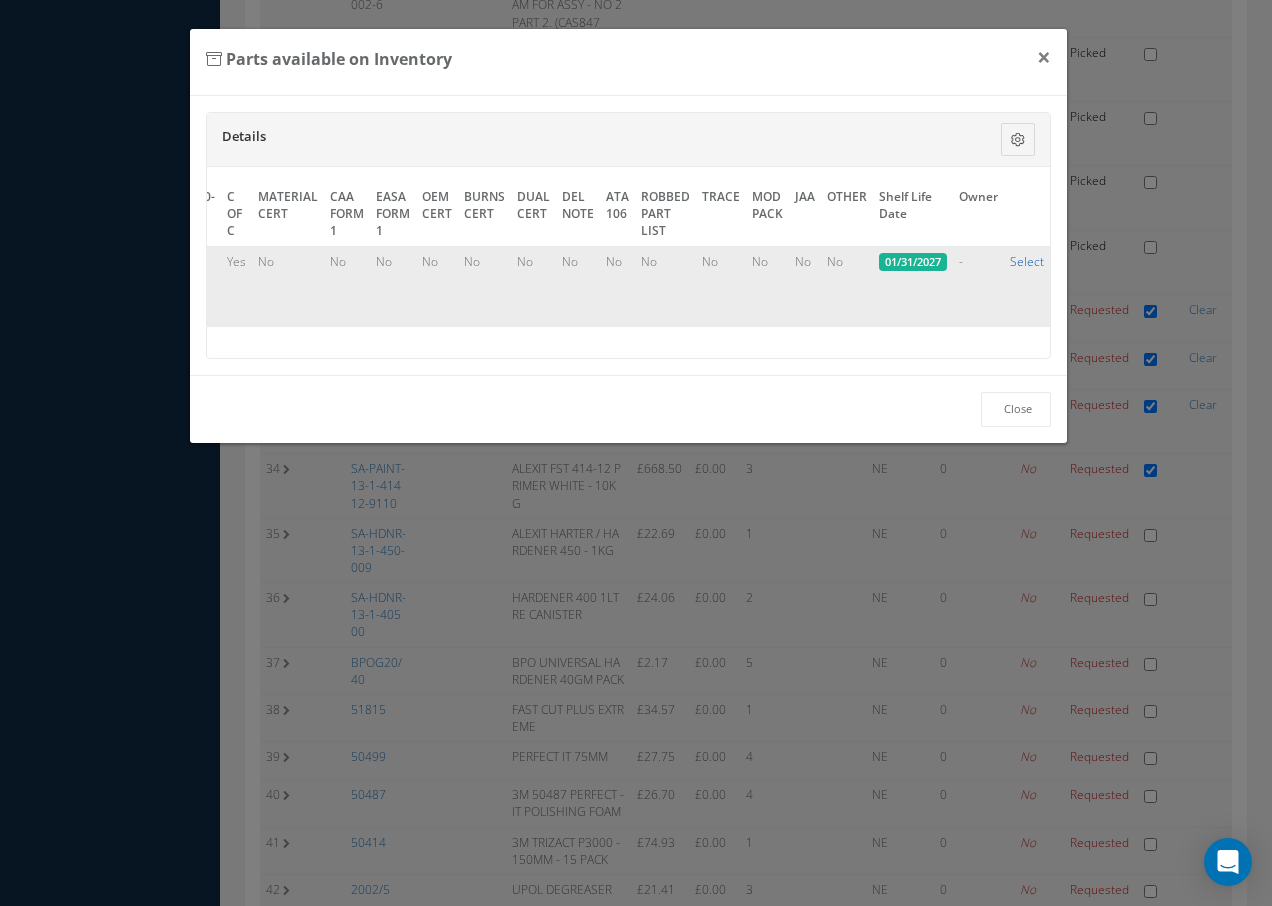 checkbox on "true" 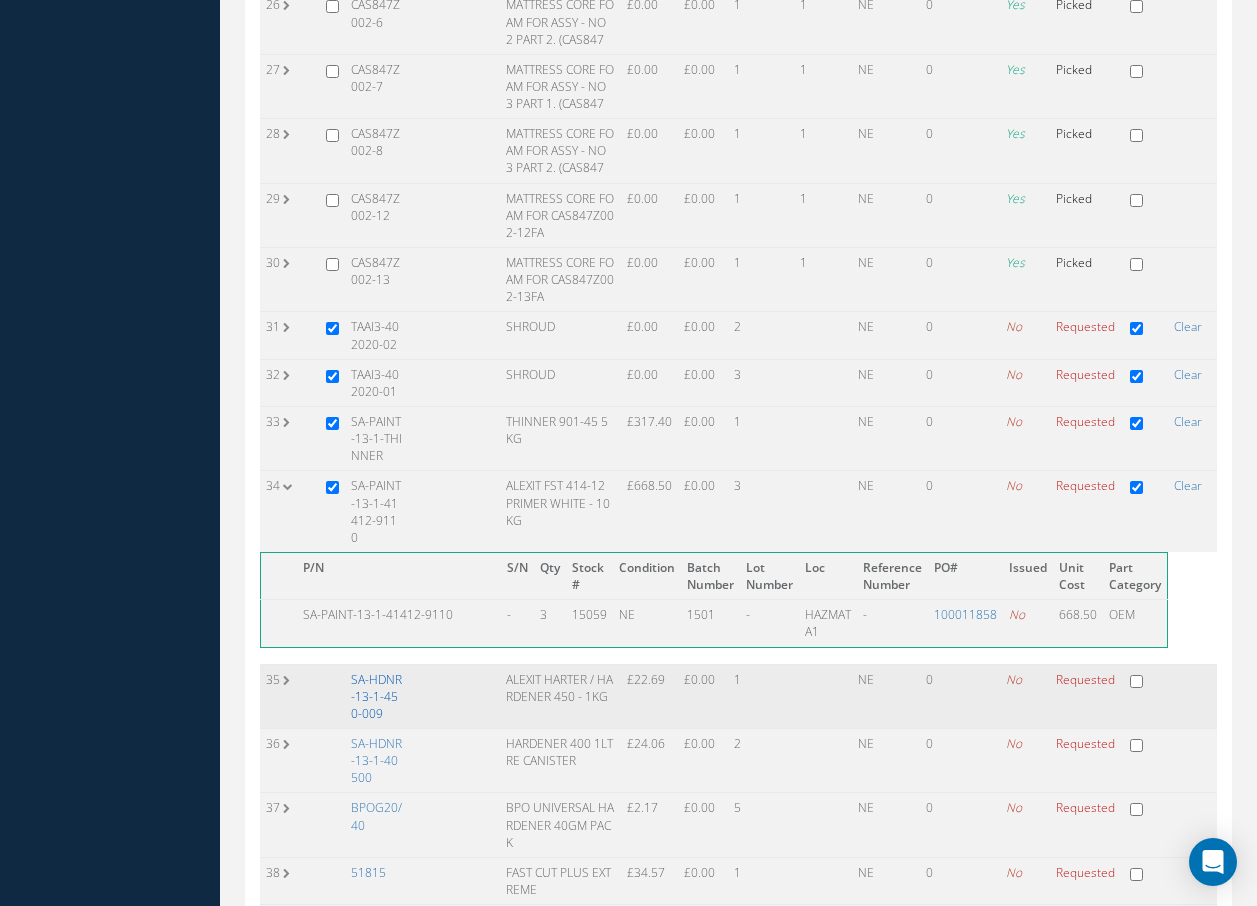 click on "SA-HDNR-13-1-450-009" at bounding box center [376, 696] 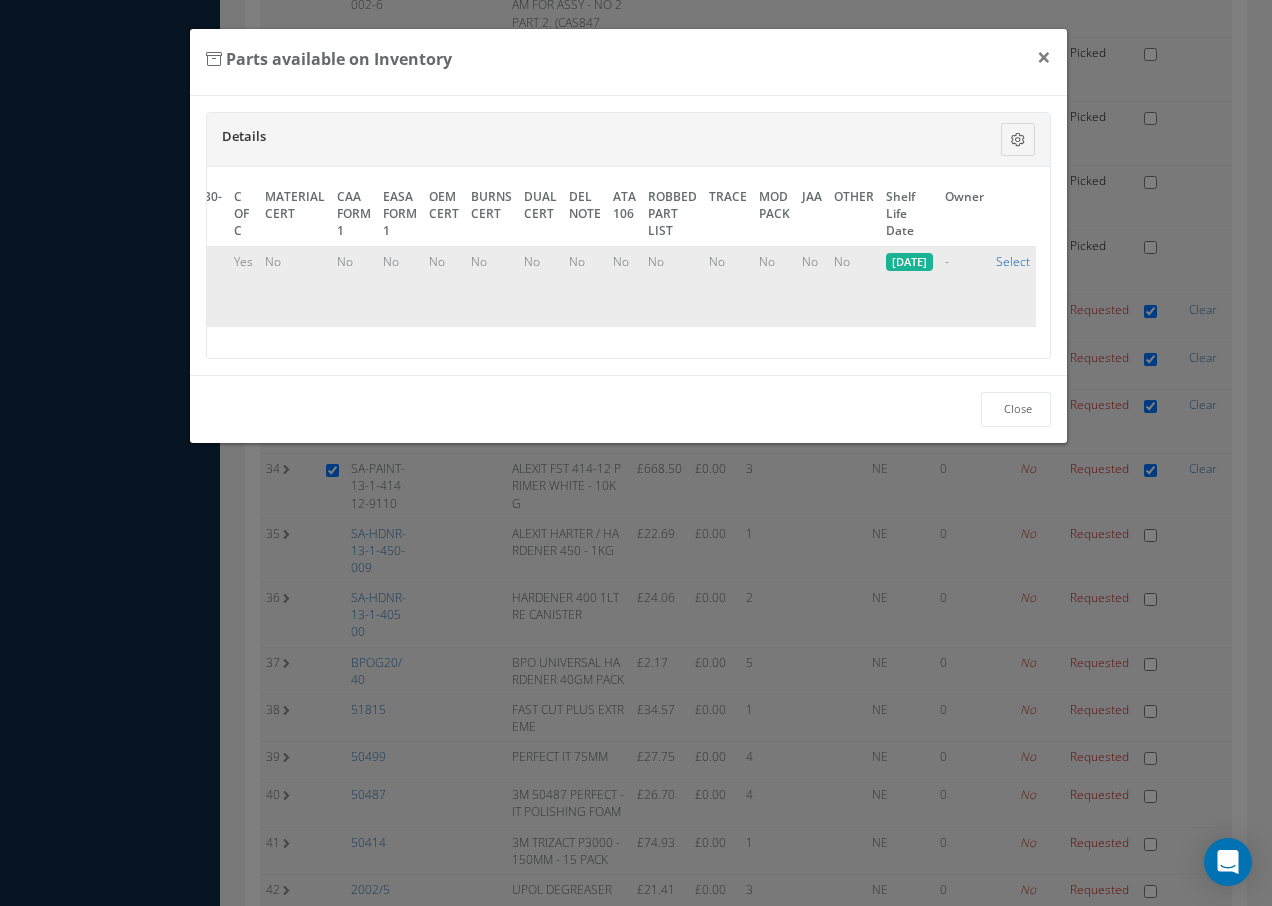 click on "Select" at bounding box center (1013, 261) 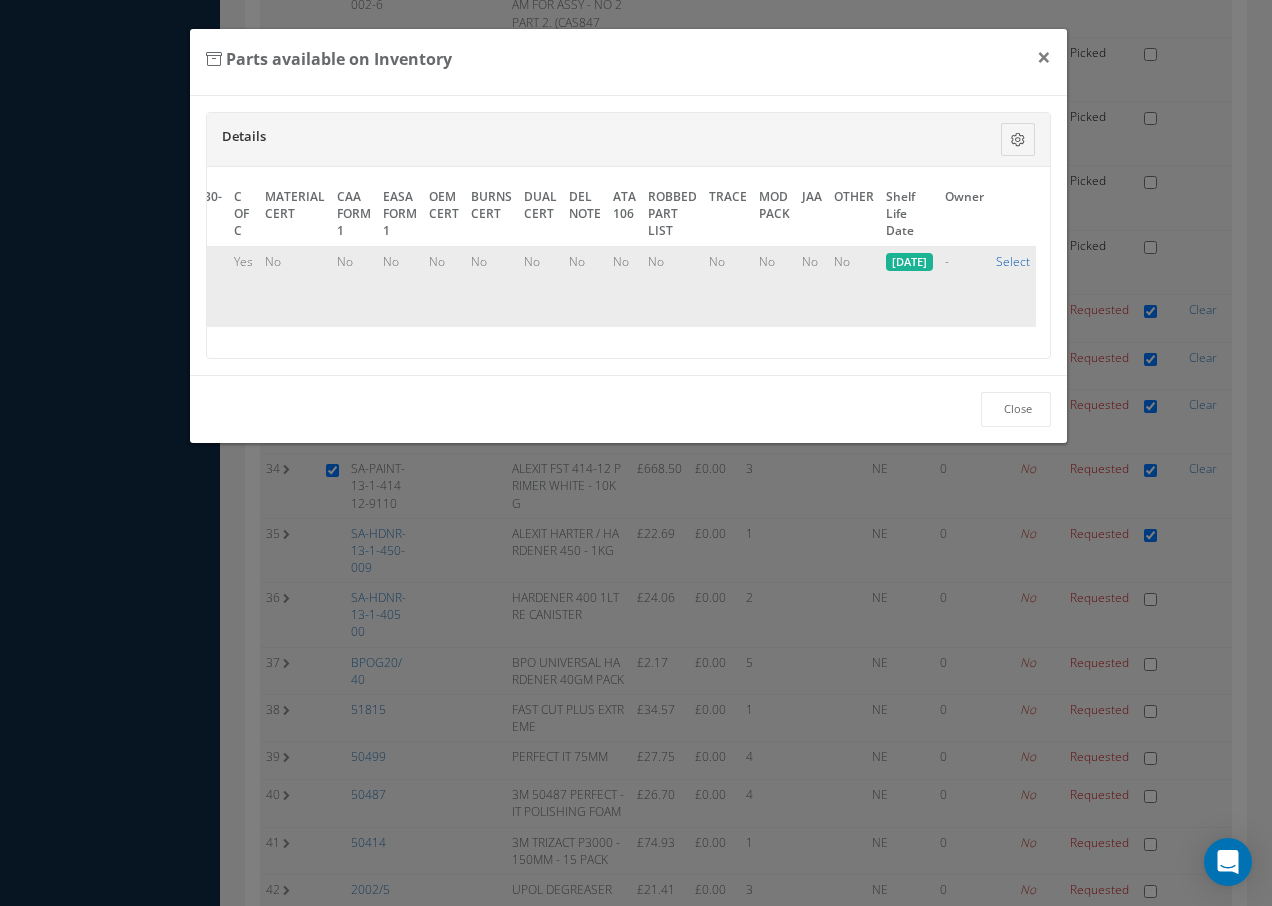 checkbox on "true" 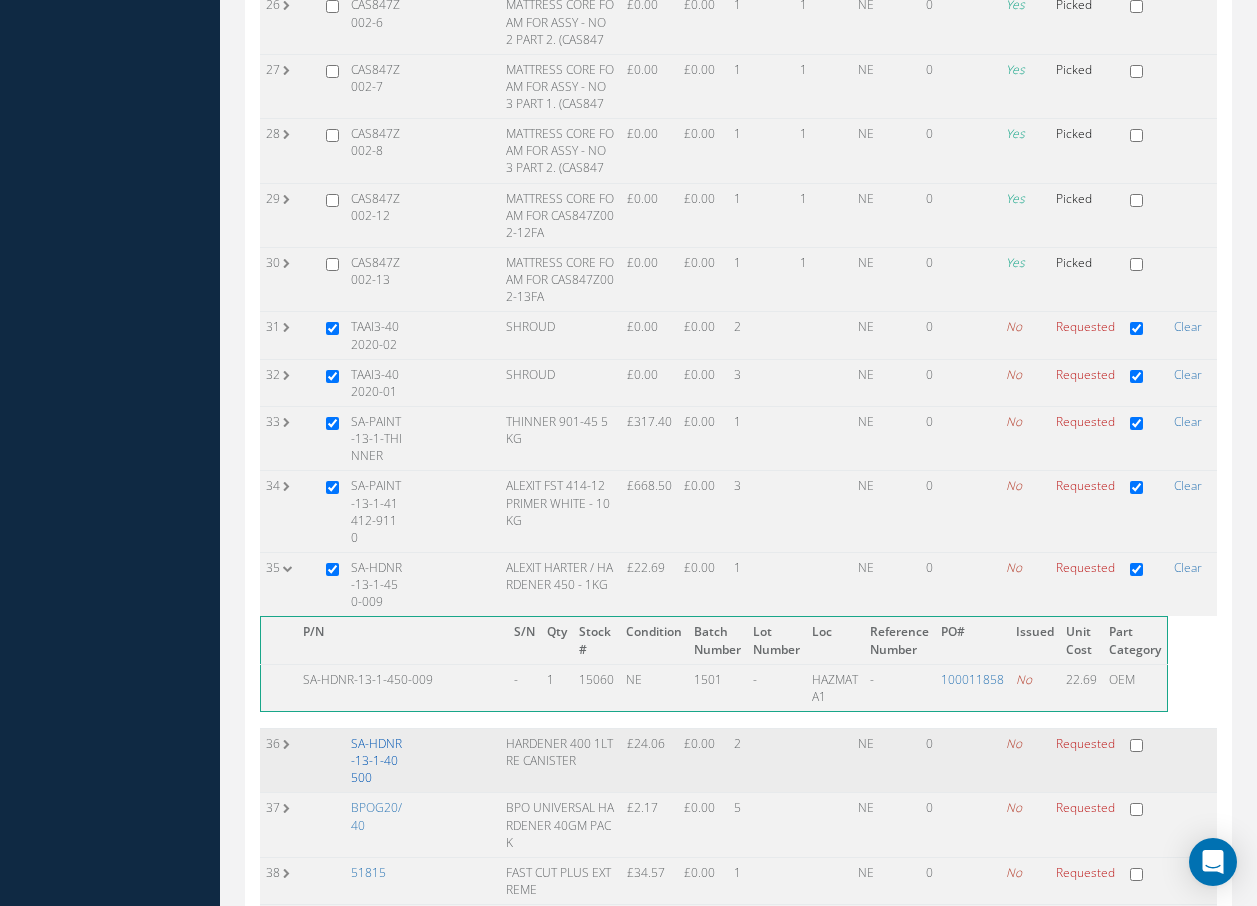 click on "SA-HDNR-13-1-40500" at bounding box center (376, 760) 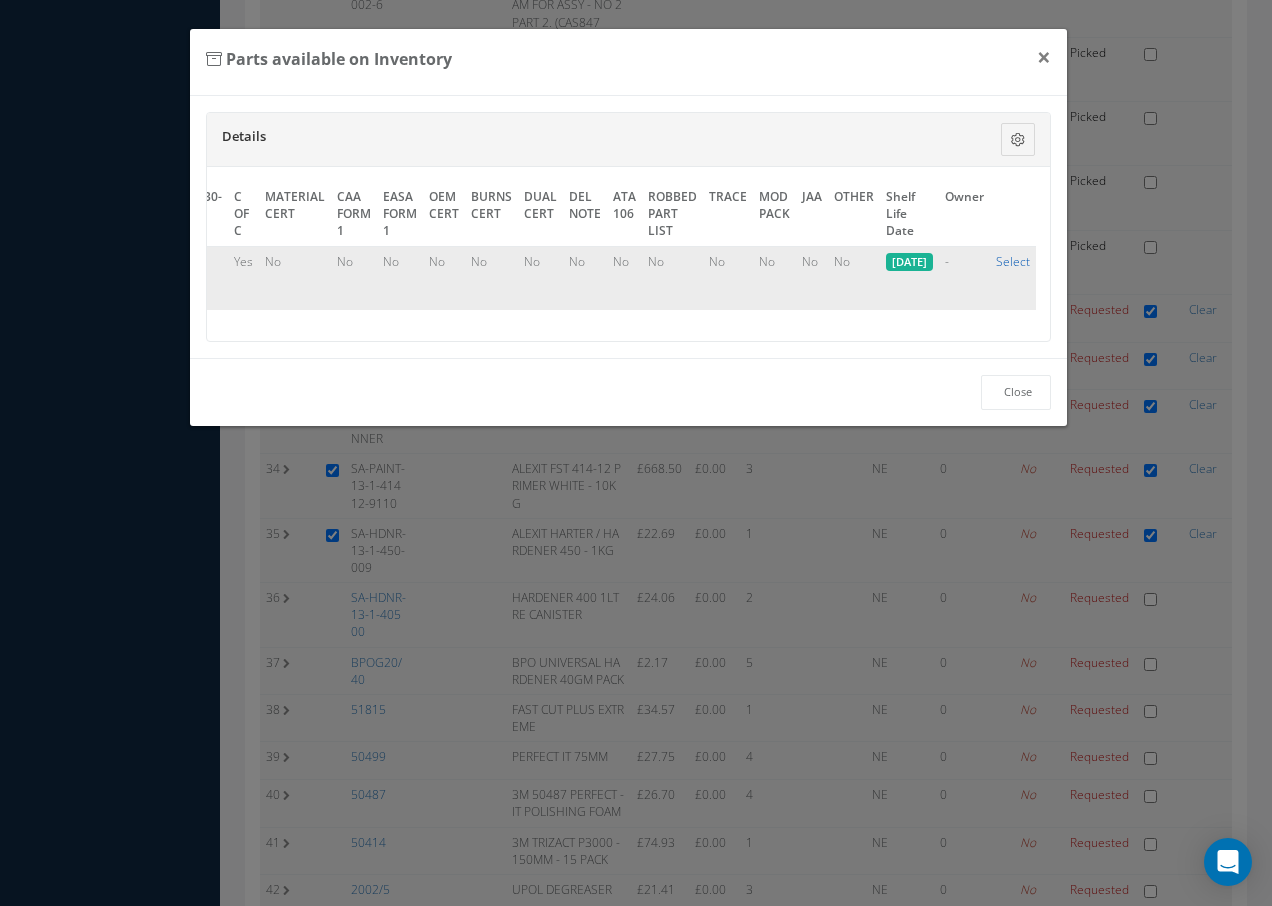 click on "Select" at bounding box center (1013, 261) 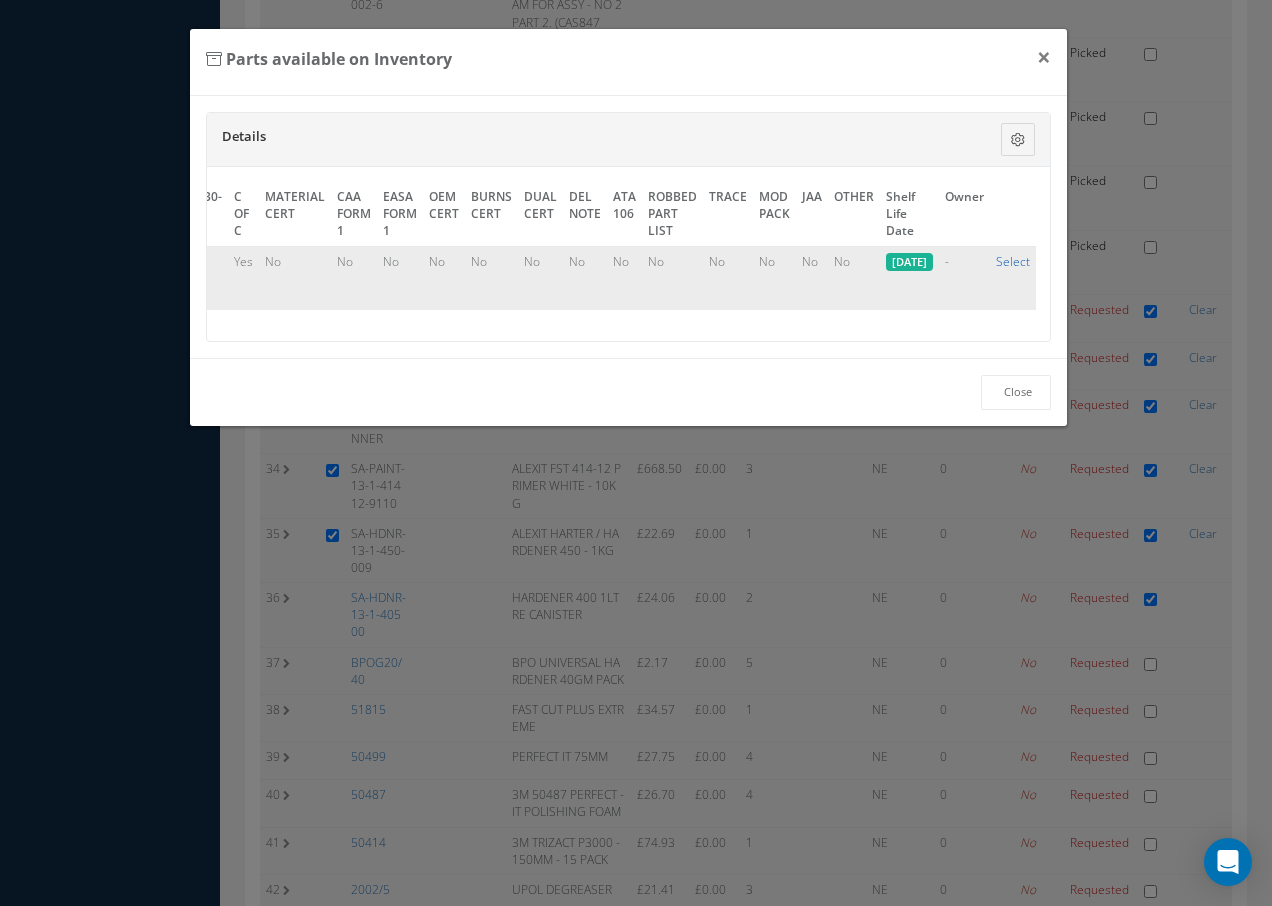checkbox on "true" 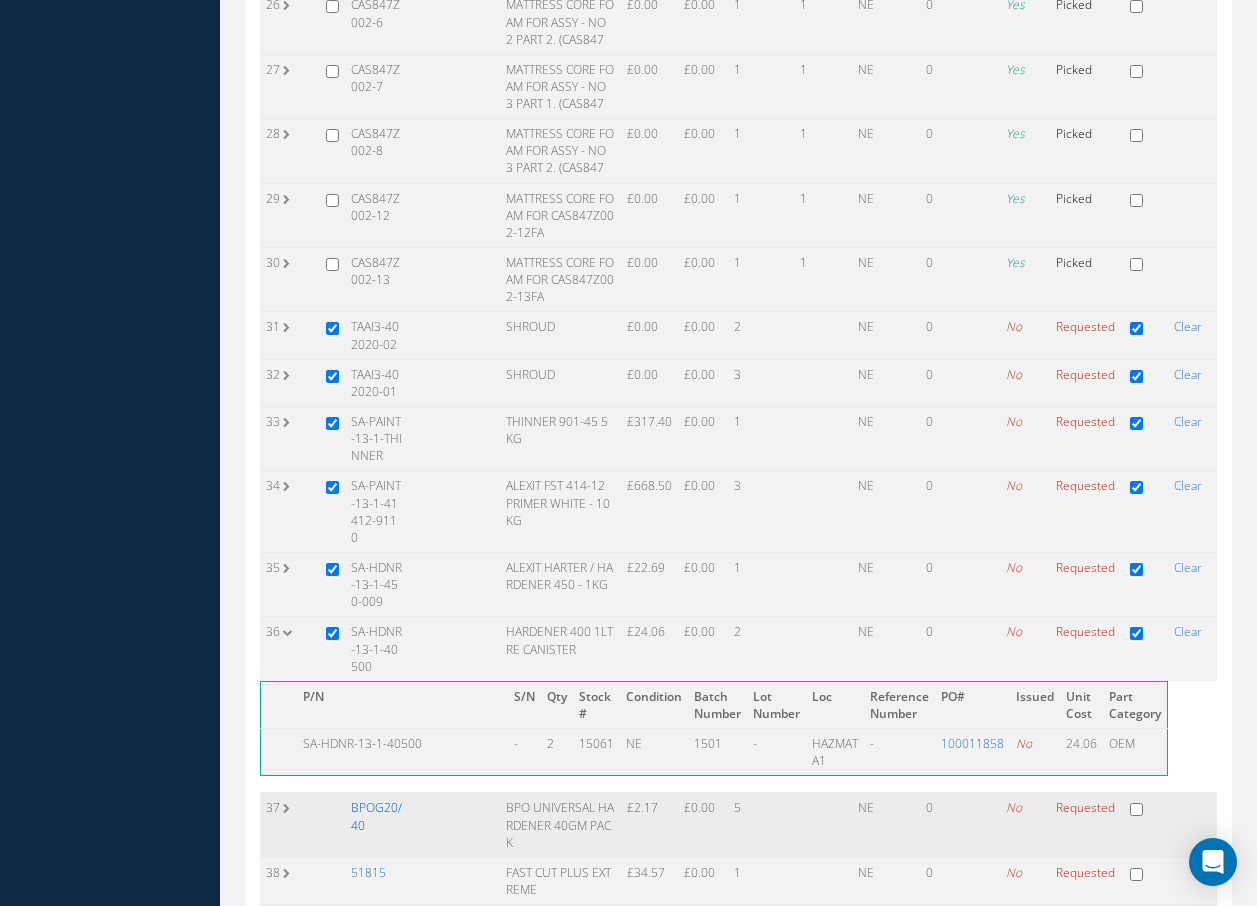 click on "BPOG20/40" at bounding box center (376, 816) 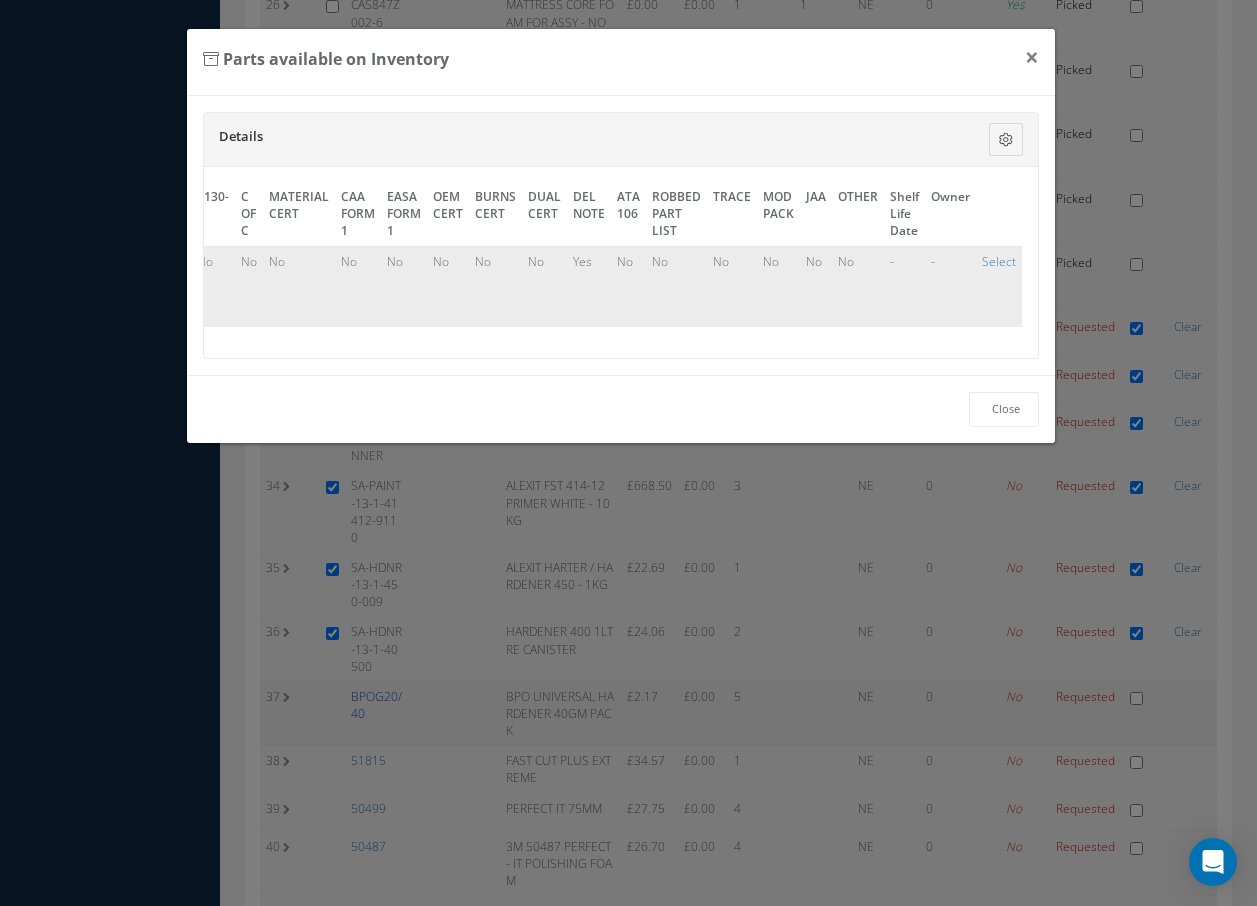 scroll, scrollTop: 0, scrollLeft: 928, axis: horizontal 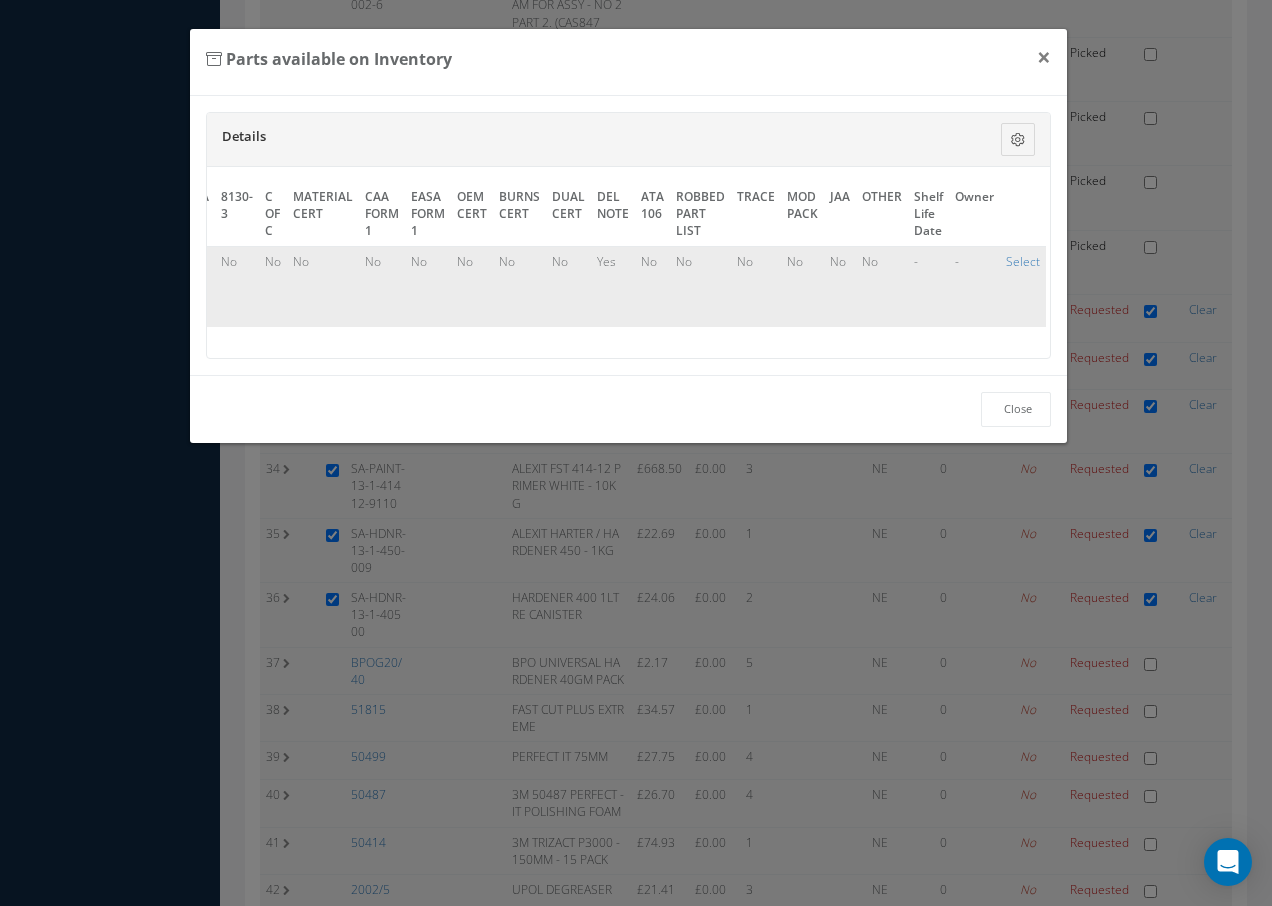 click on "Select" at bounding box center [1023, 286] 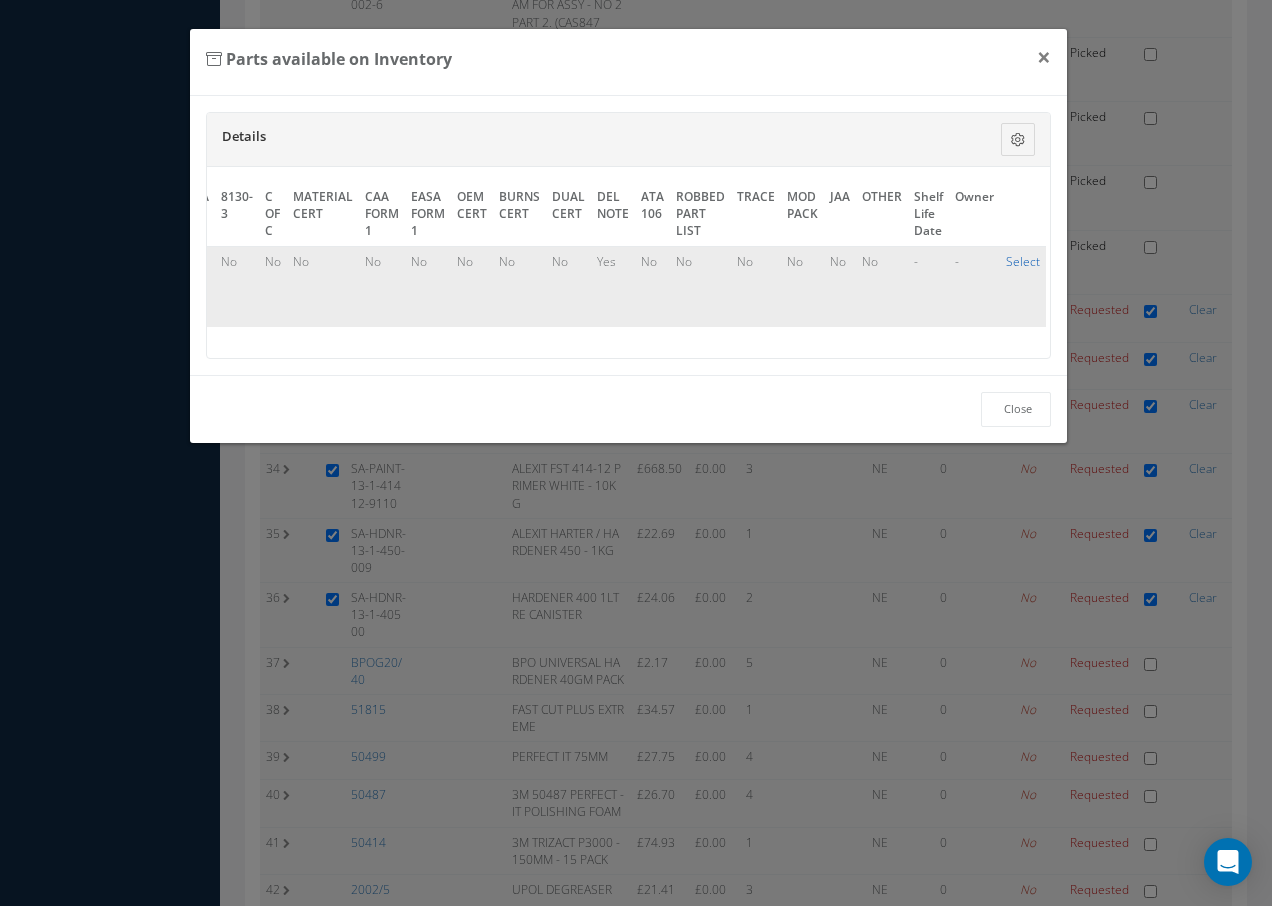 click on "Select" at bounding box center (1023, 261) 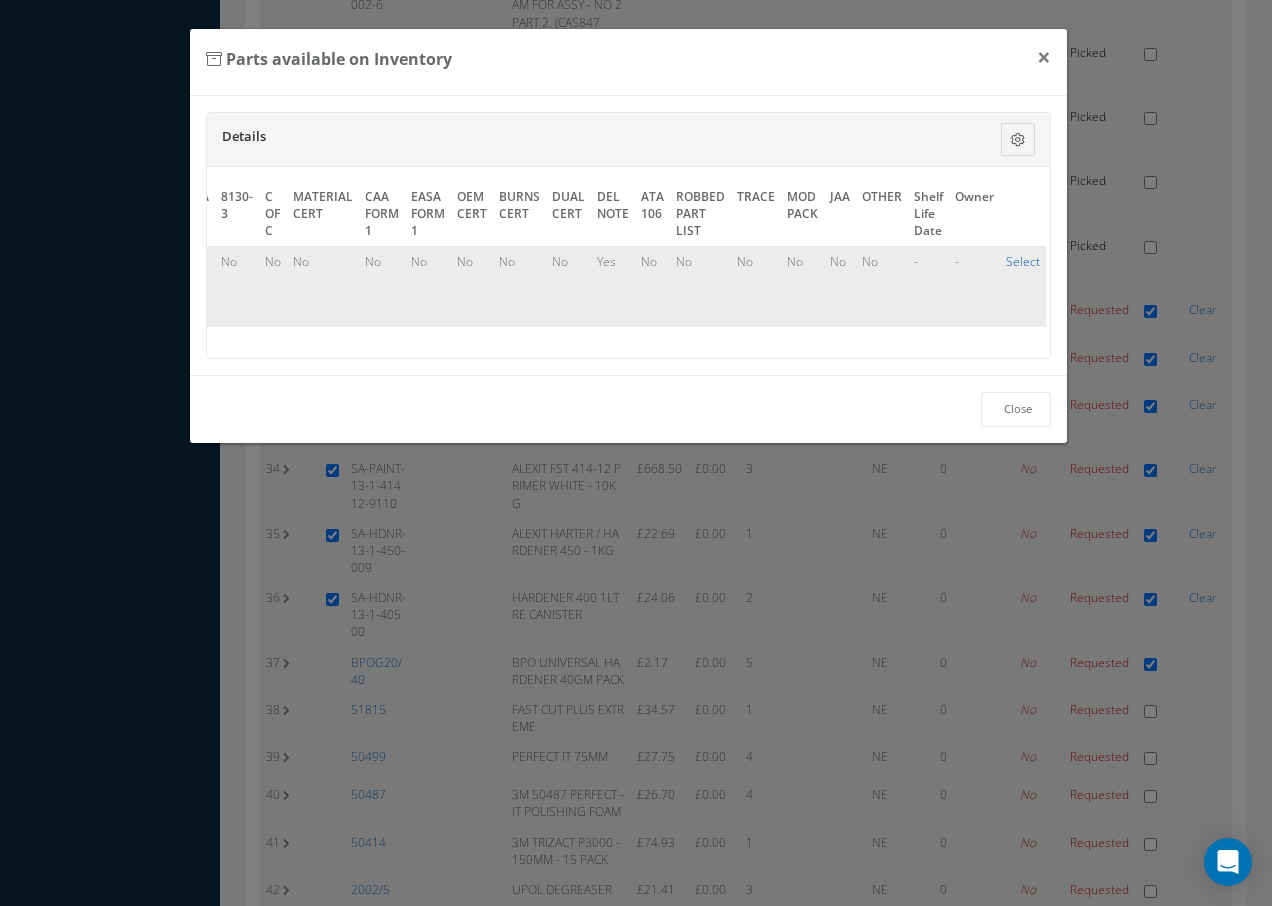 checkbox on "true" 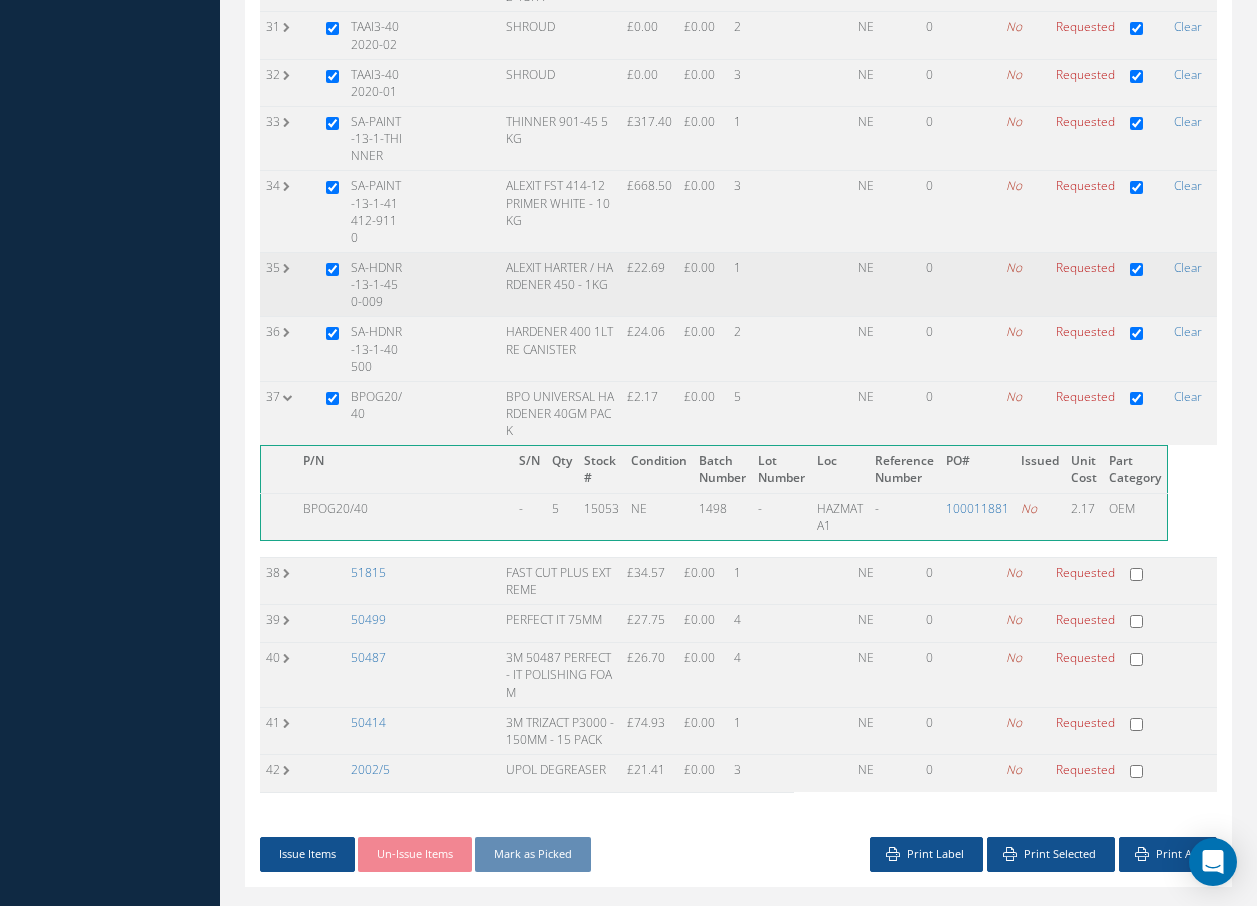 scroll, scrollTop: 1961, scrollLeft: 0, axis: vertical 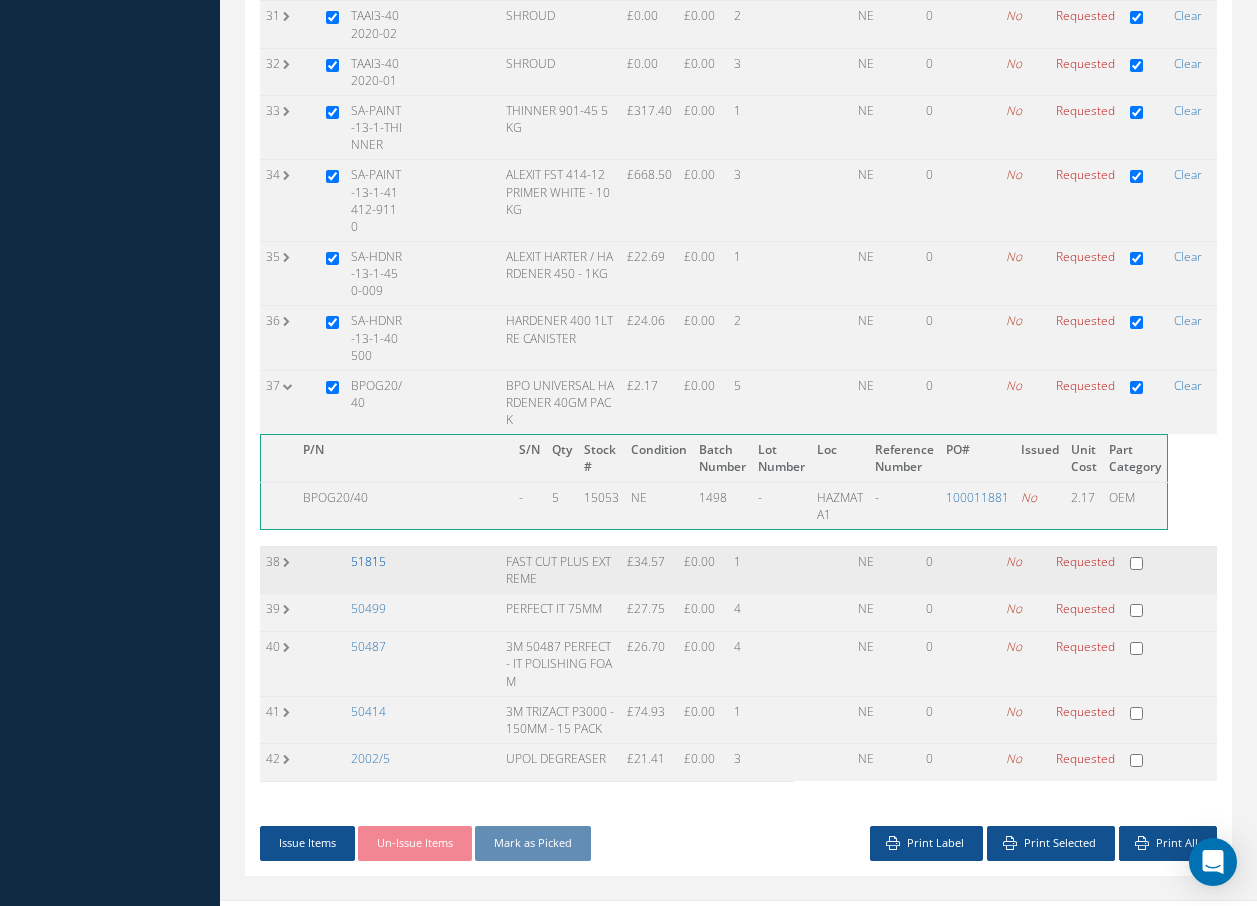click on "51815" at bounding box center [368, 561] 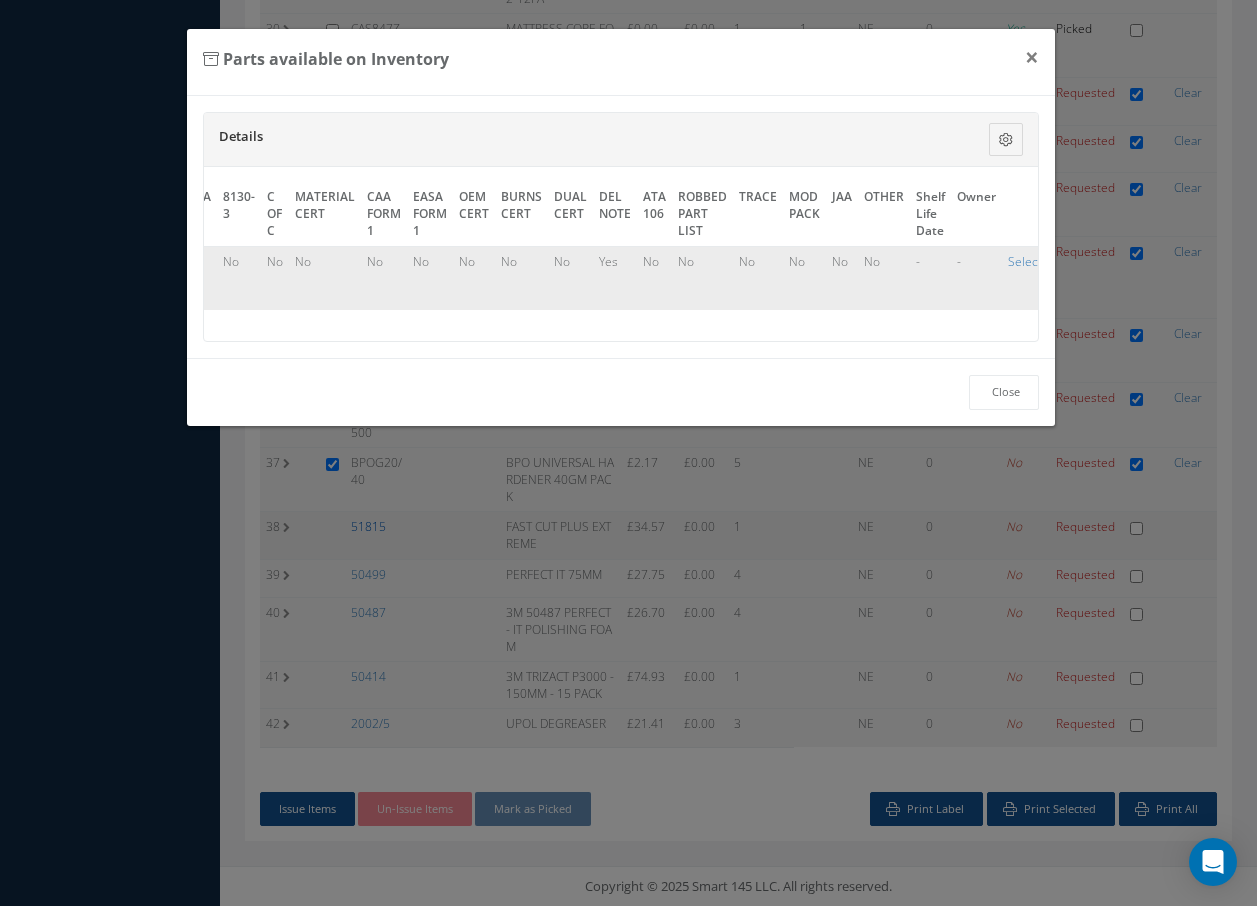 scroll, scrollTop: 1815, scrollLeft: 0, axis: vertical 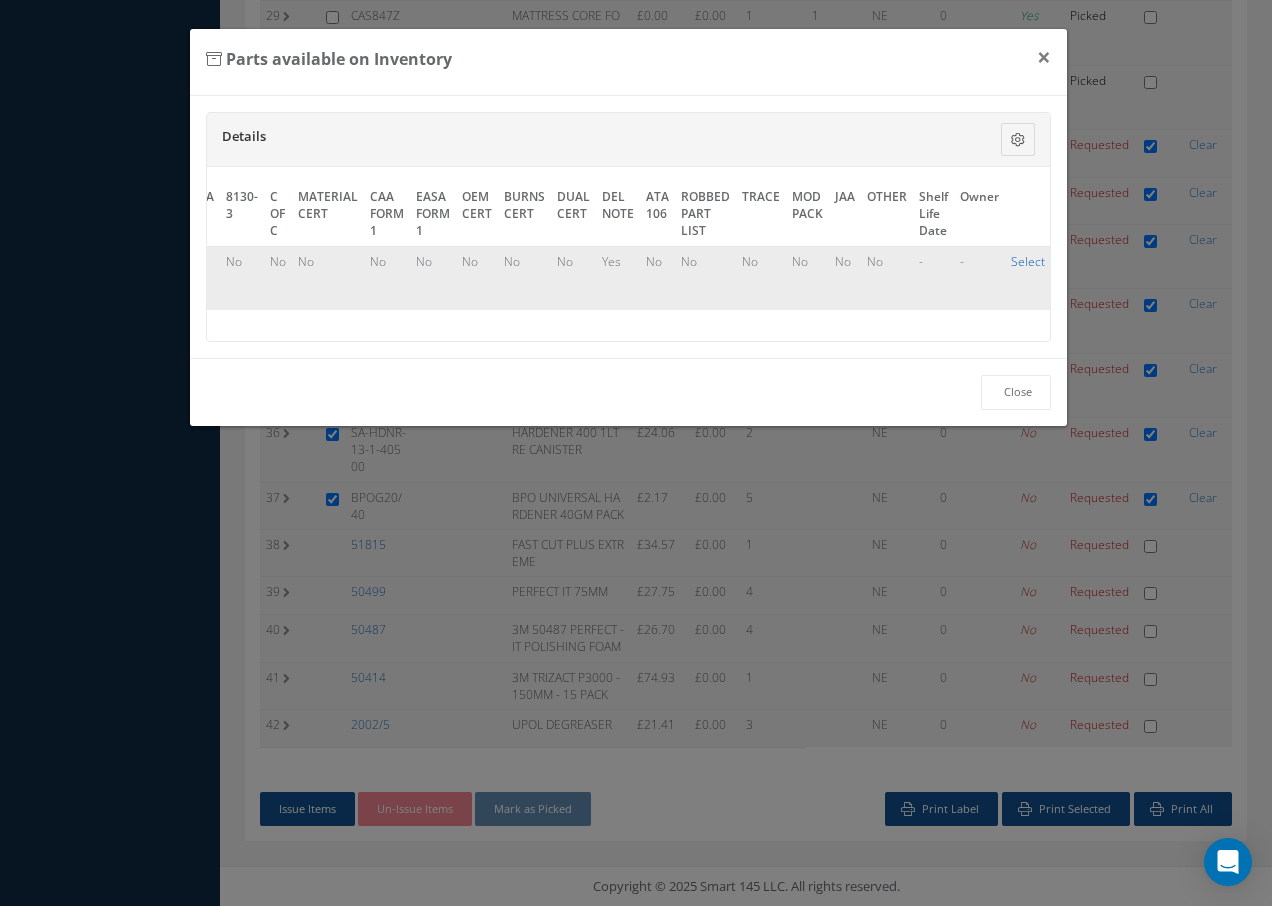 click on "Select" at bounding box center (1028, 261) 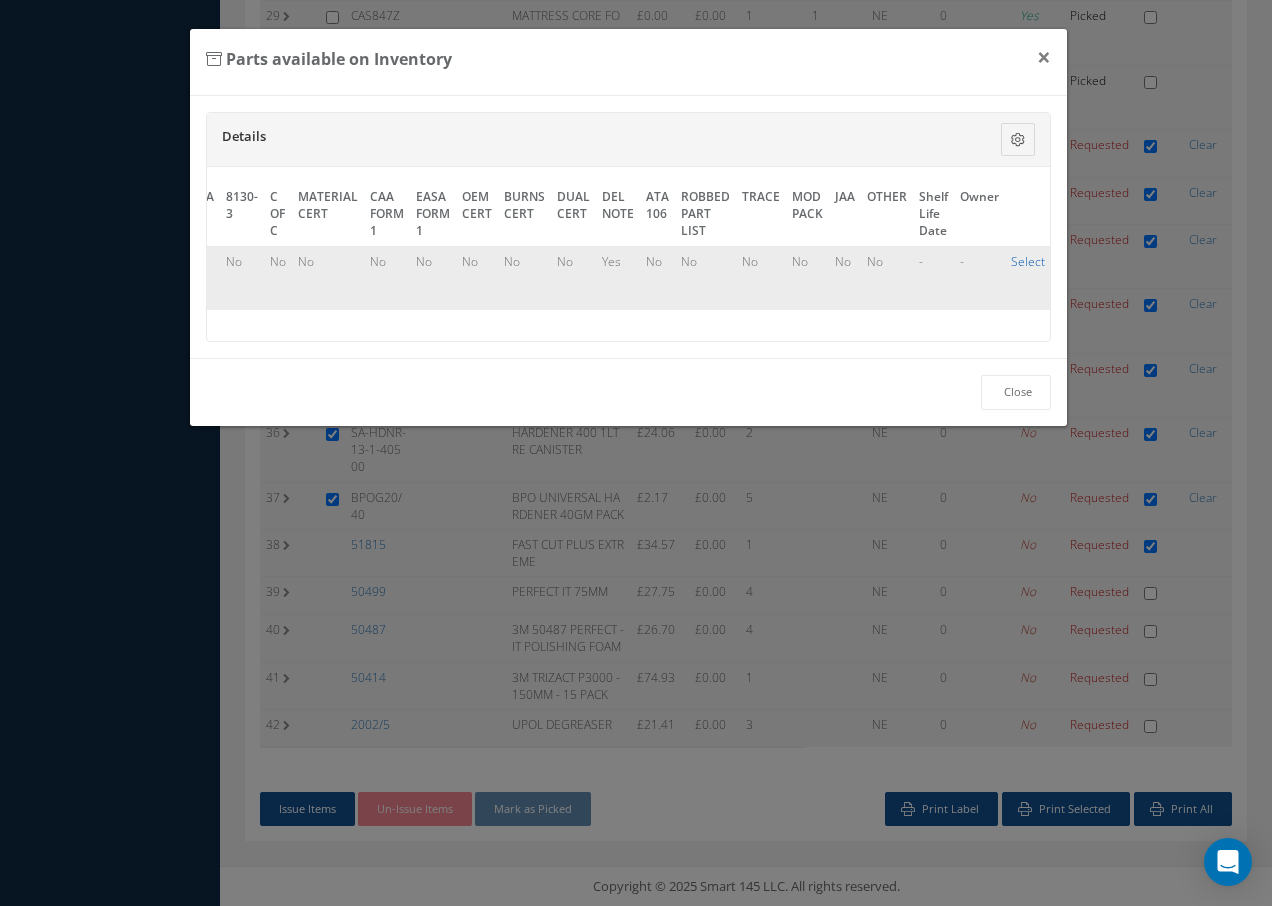 checkbox on "true" 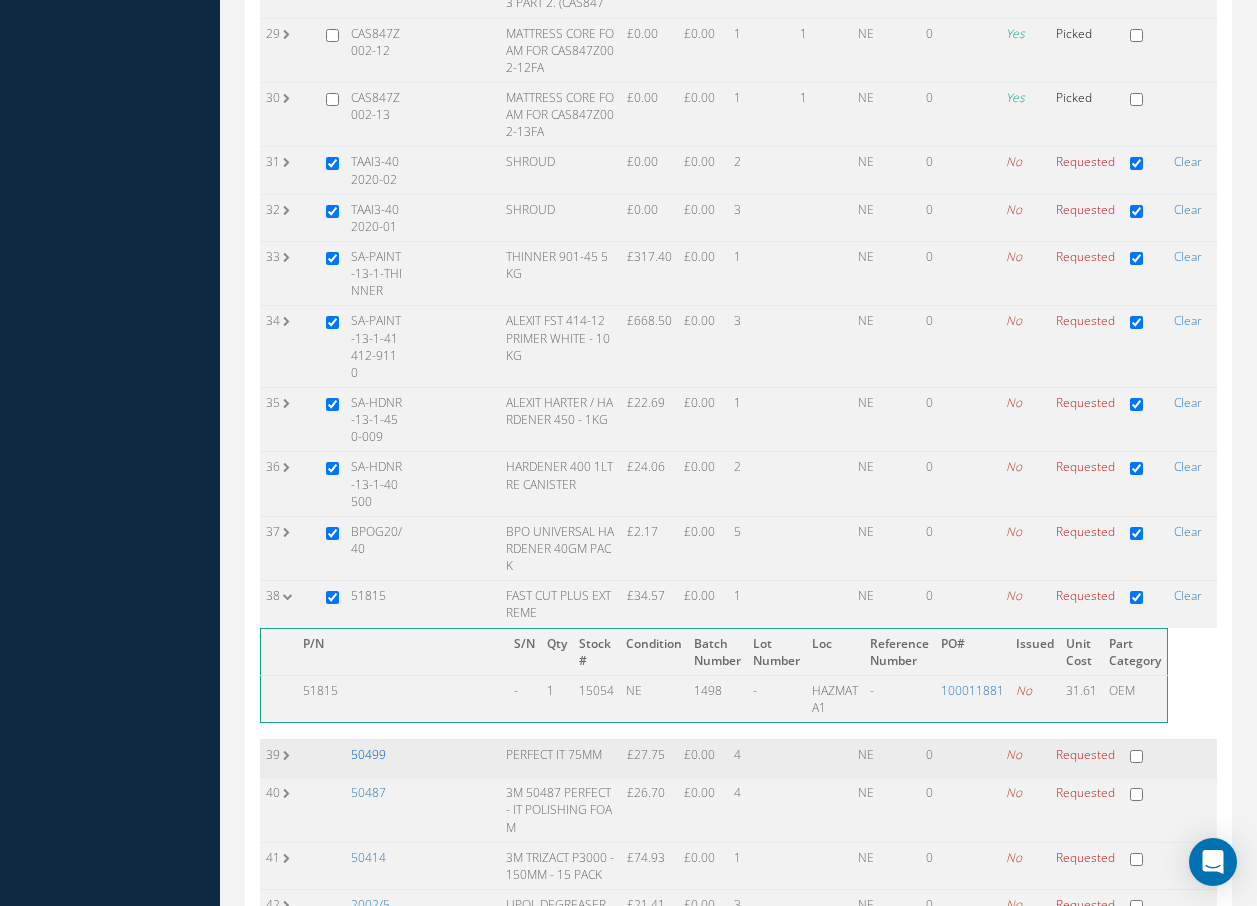 click on "50499" at bounding box center [368, 754] 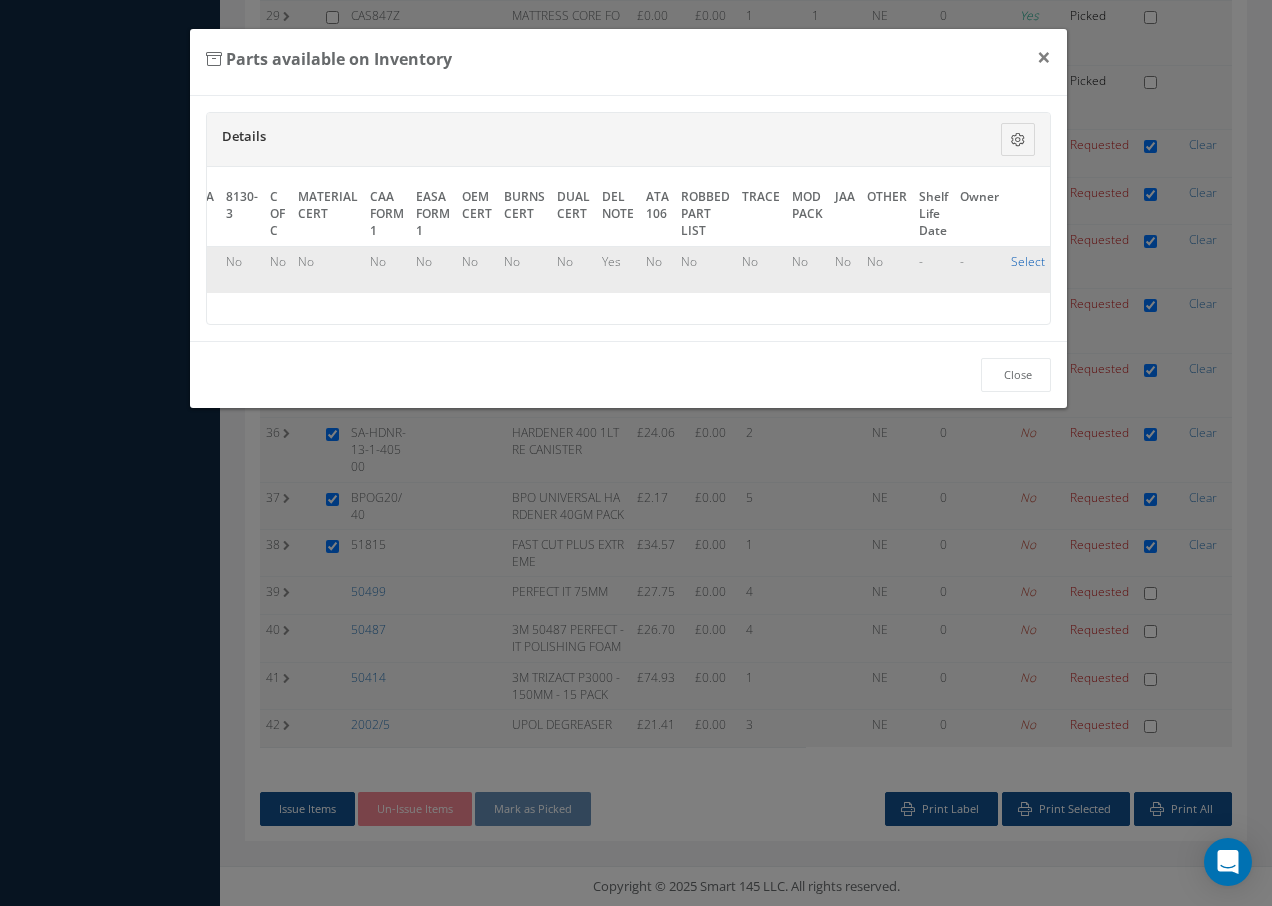 click on "Select" at bounding box center [1028, 261] 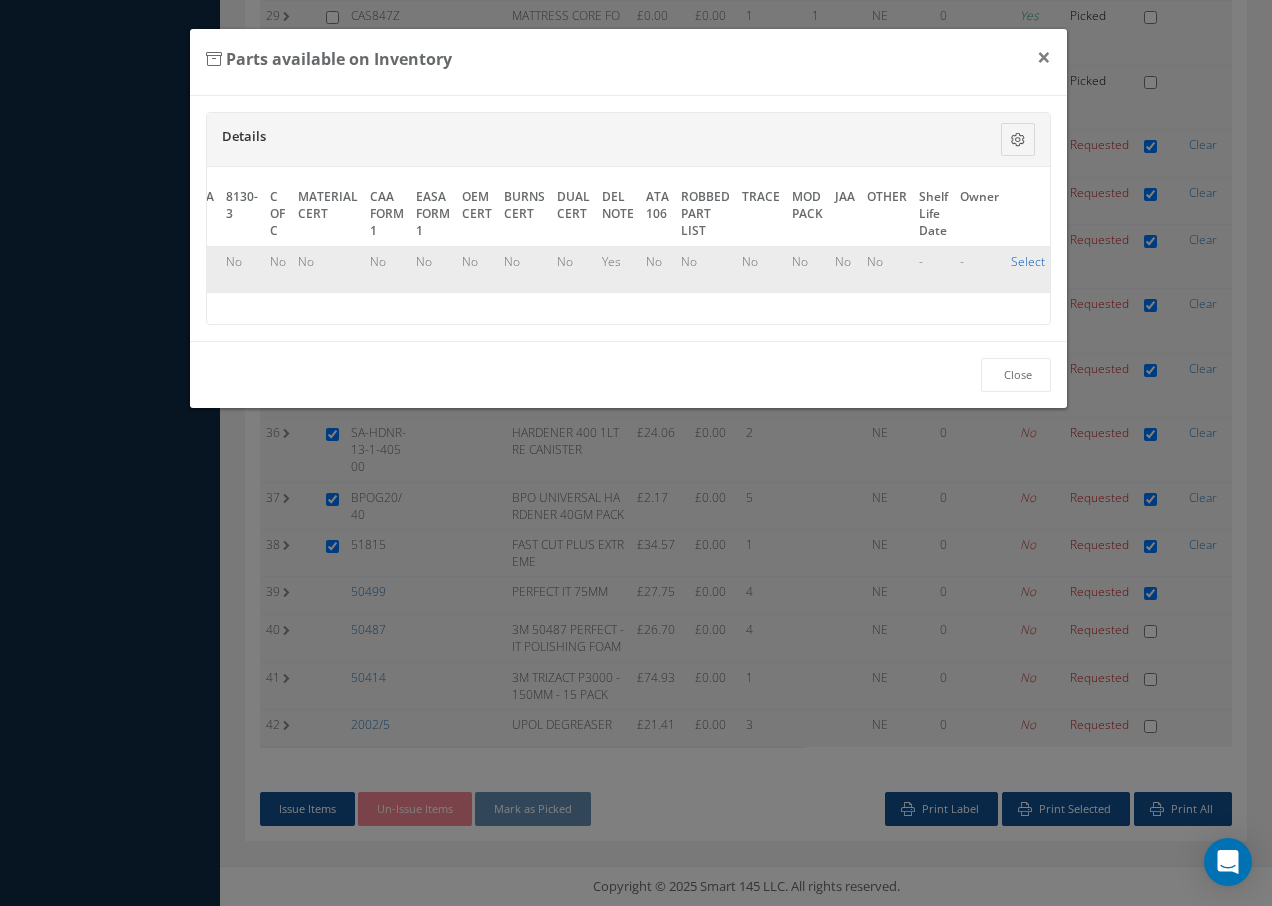 checkbox on "true" 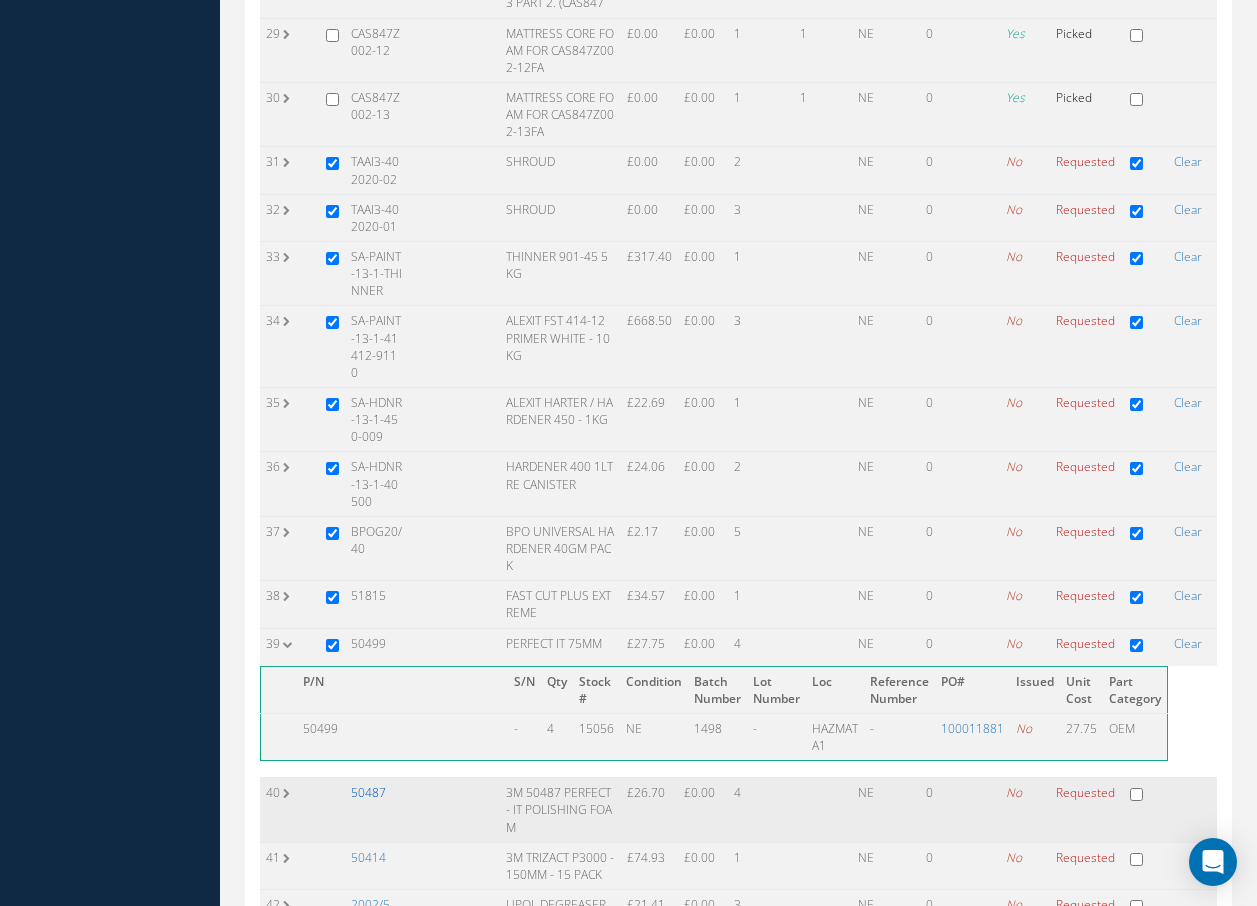click on "50487" at bounding box center [368, 792] 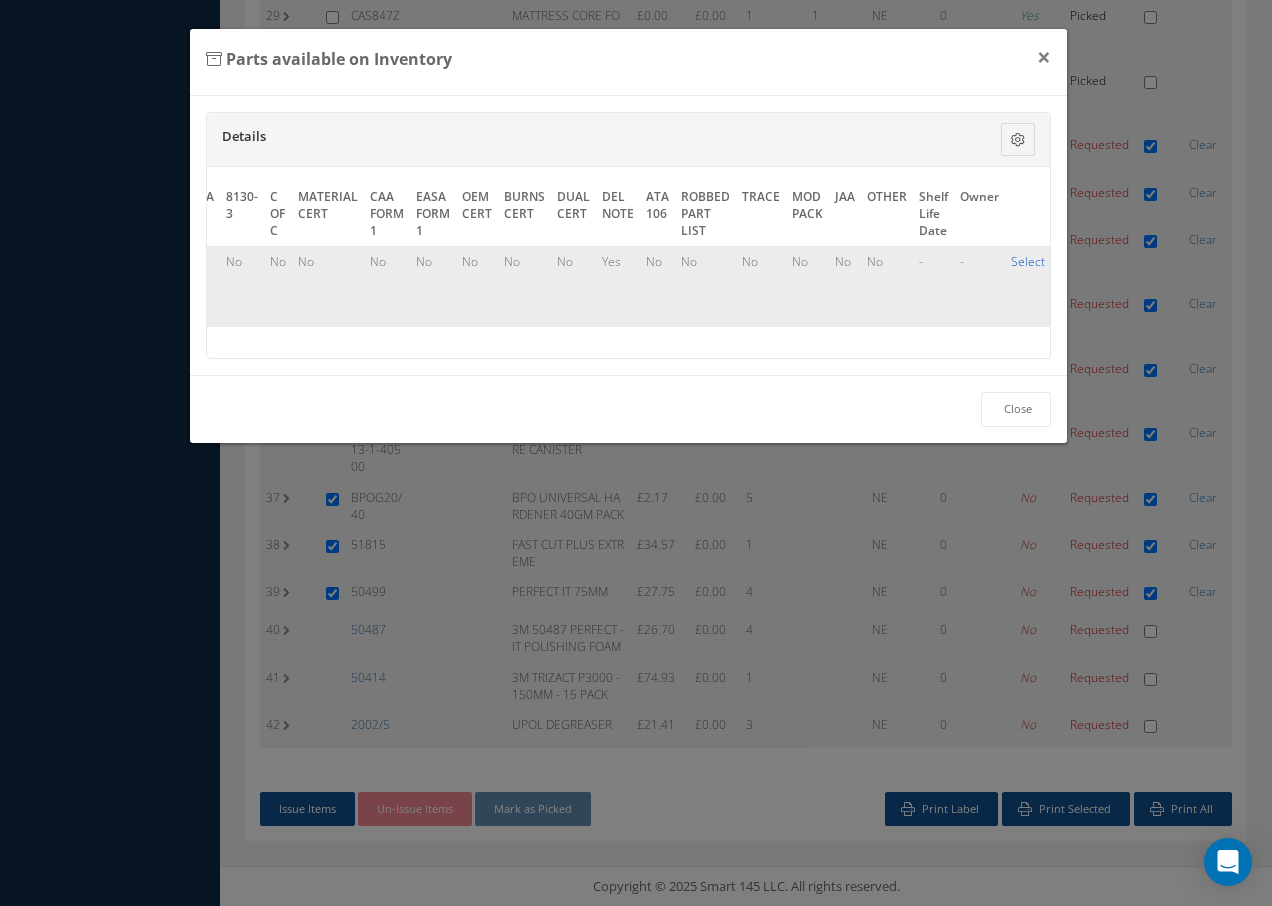 click on "Select" at bounding box center (1028, 261) 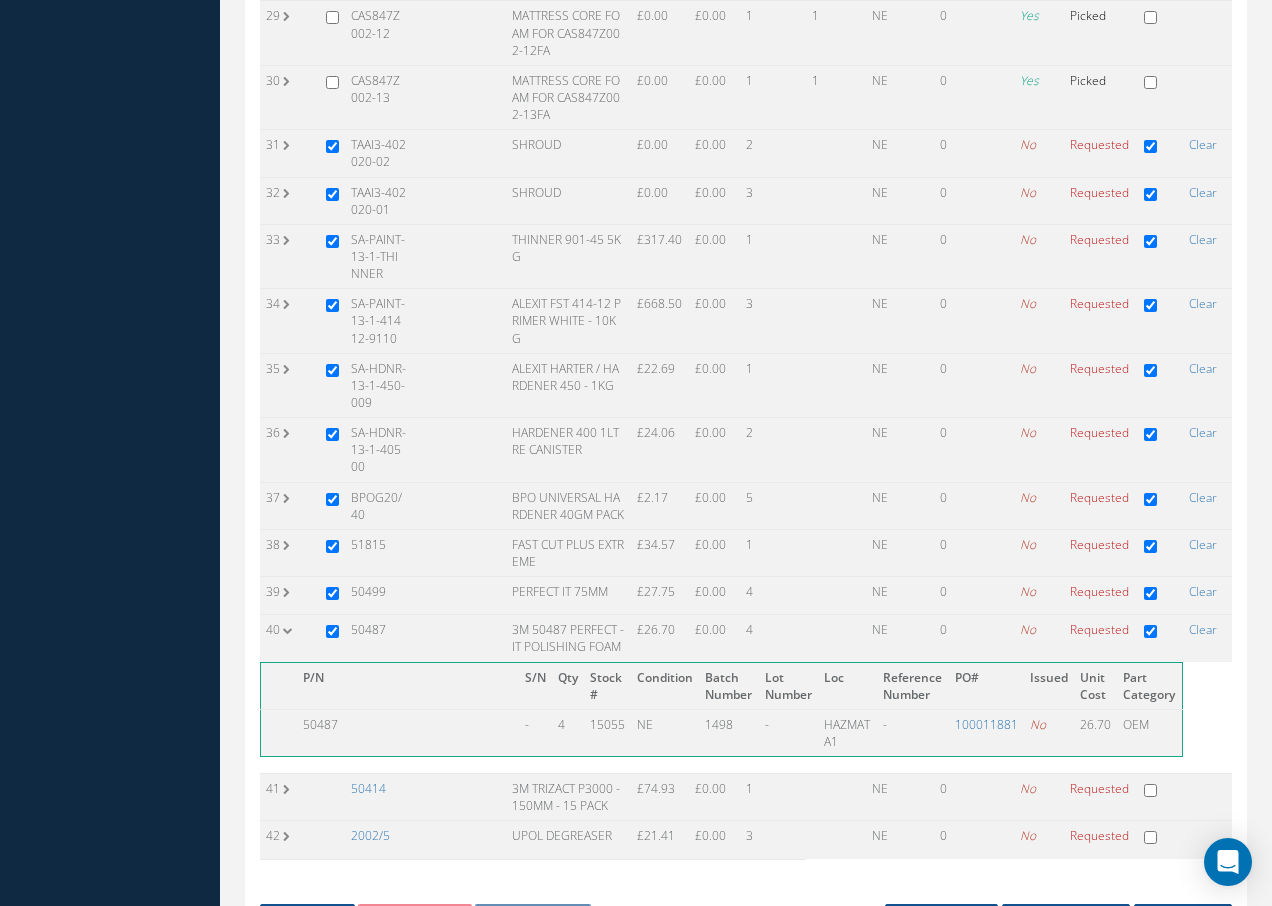 checkbox on "true" 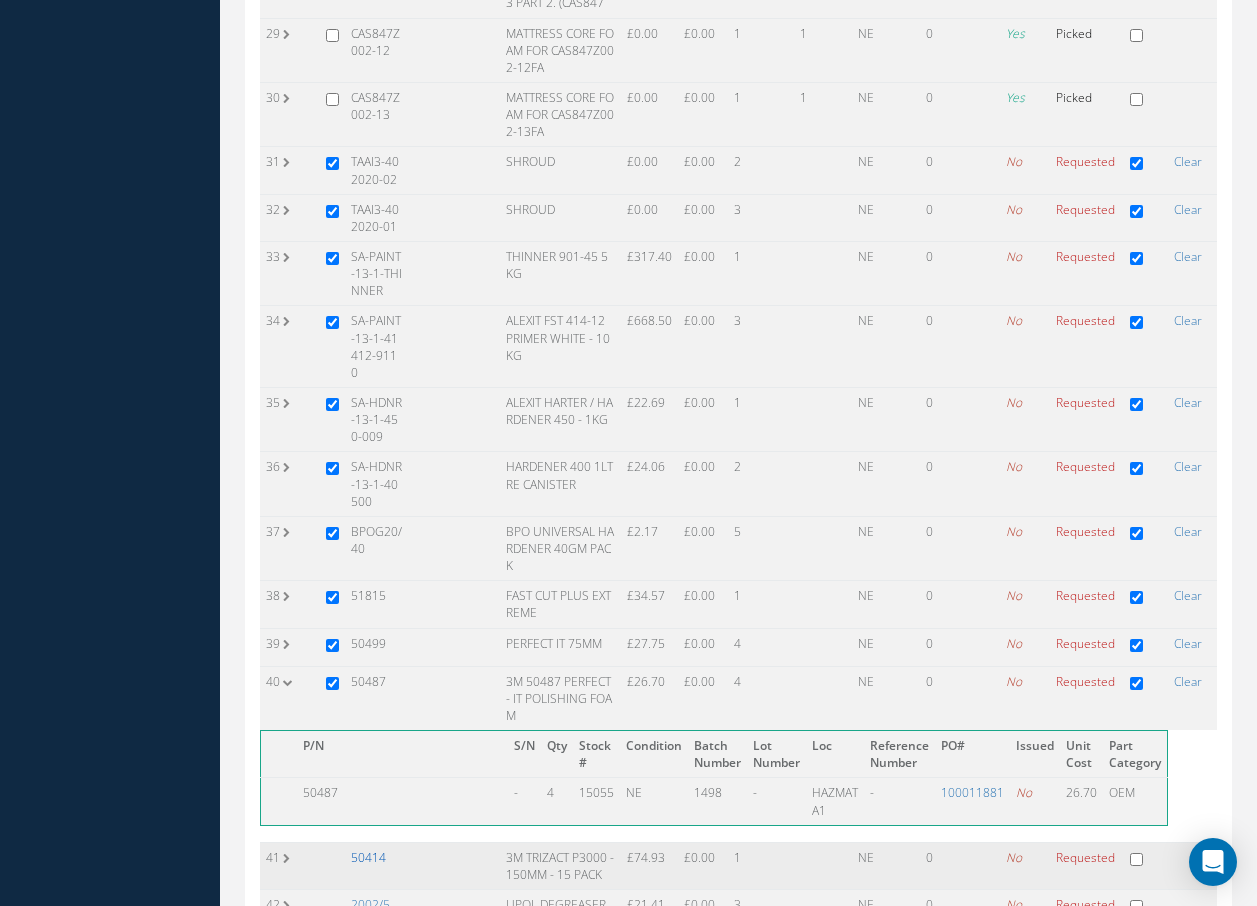 click on "50414" at bounding box center (368, 857) 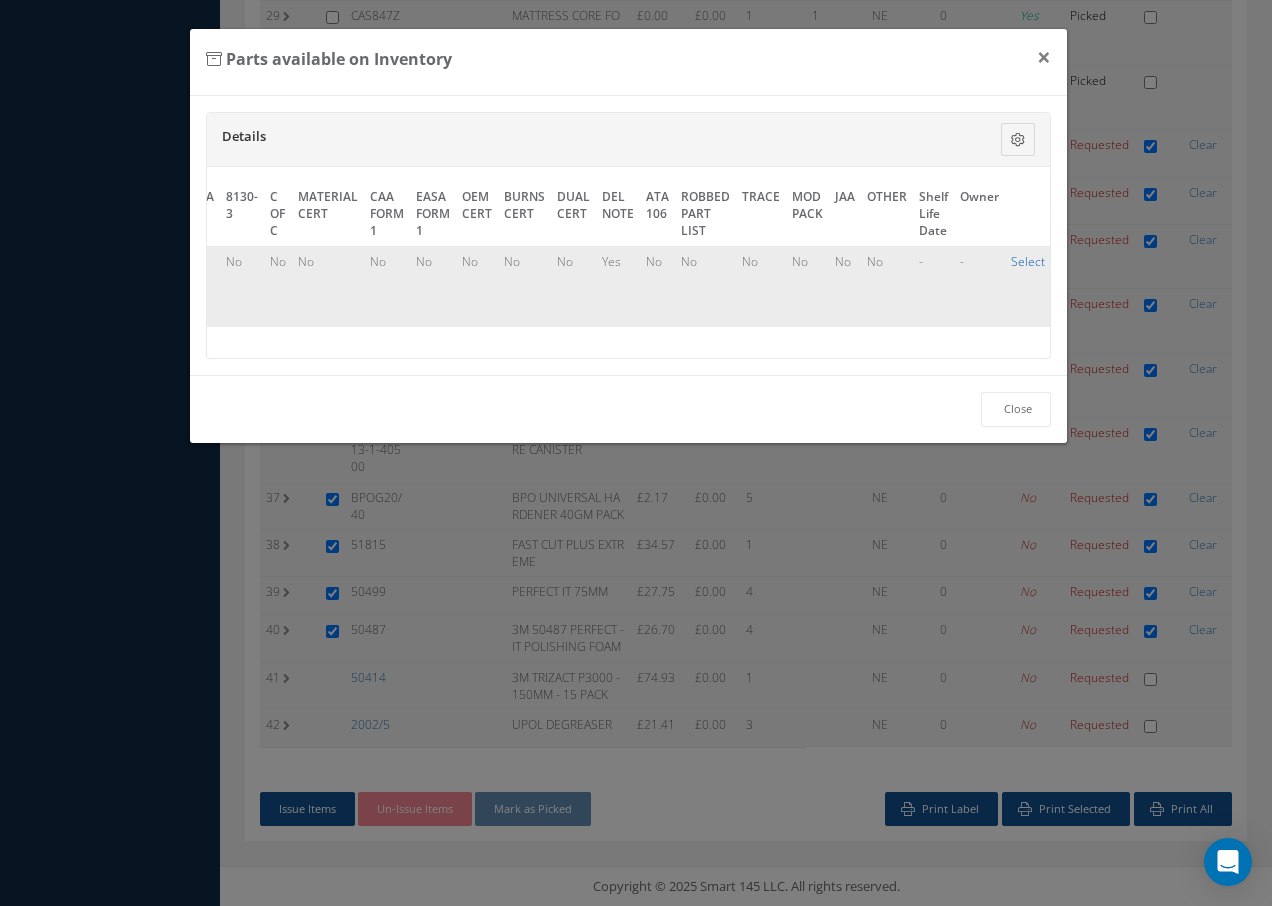 click on "Select" at bounding box center (1028, 261) 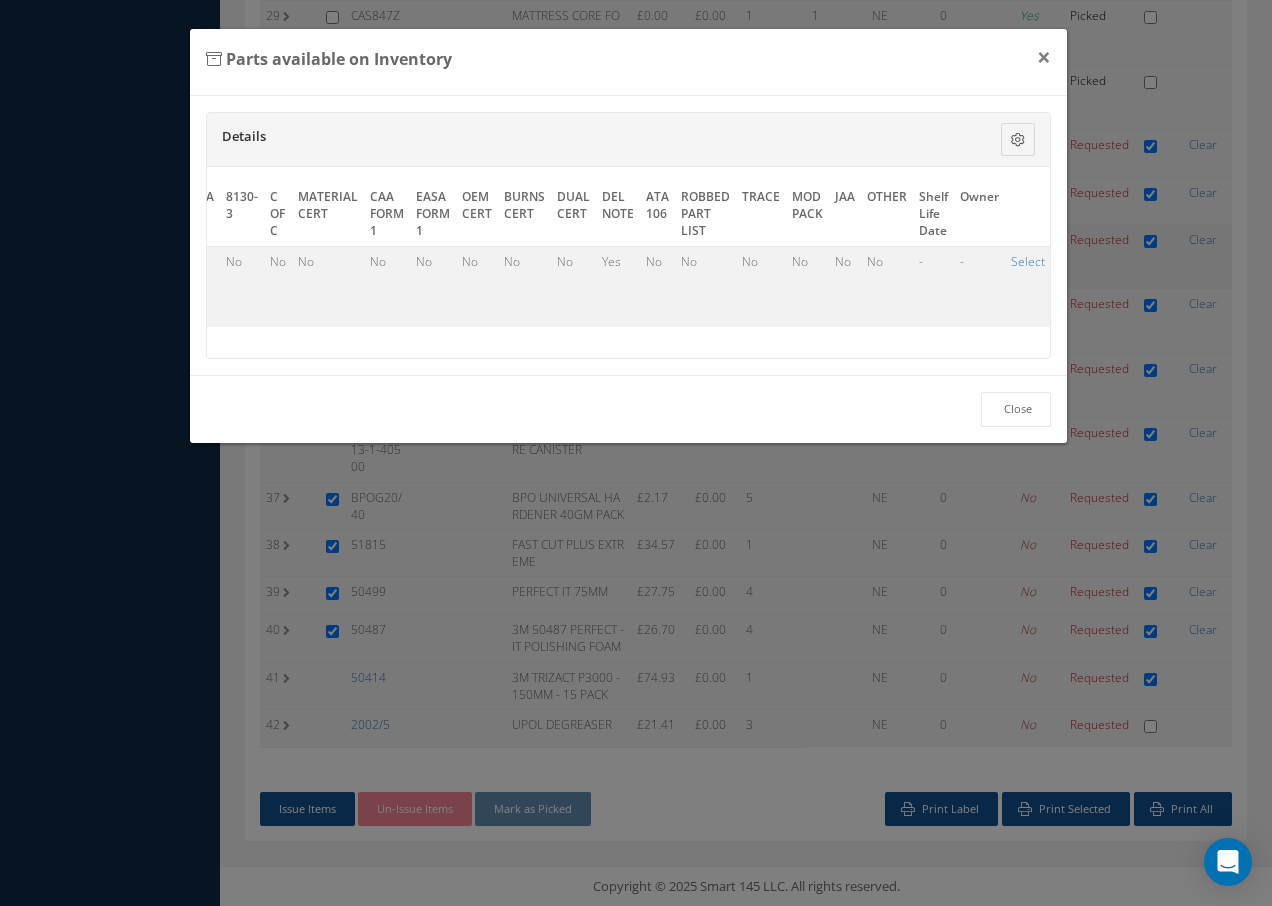 checkbox on "true" 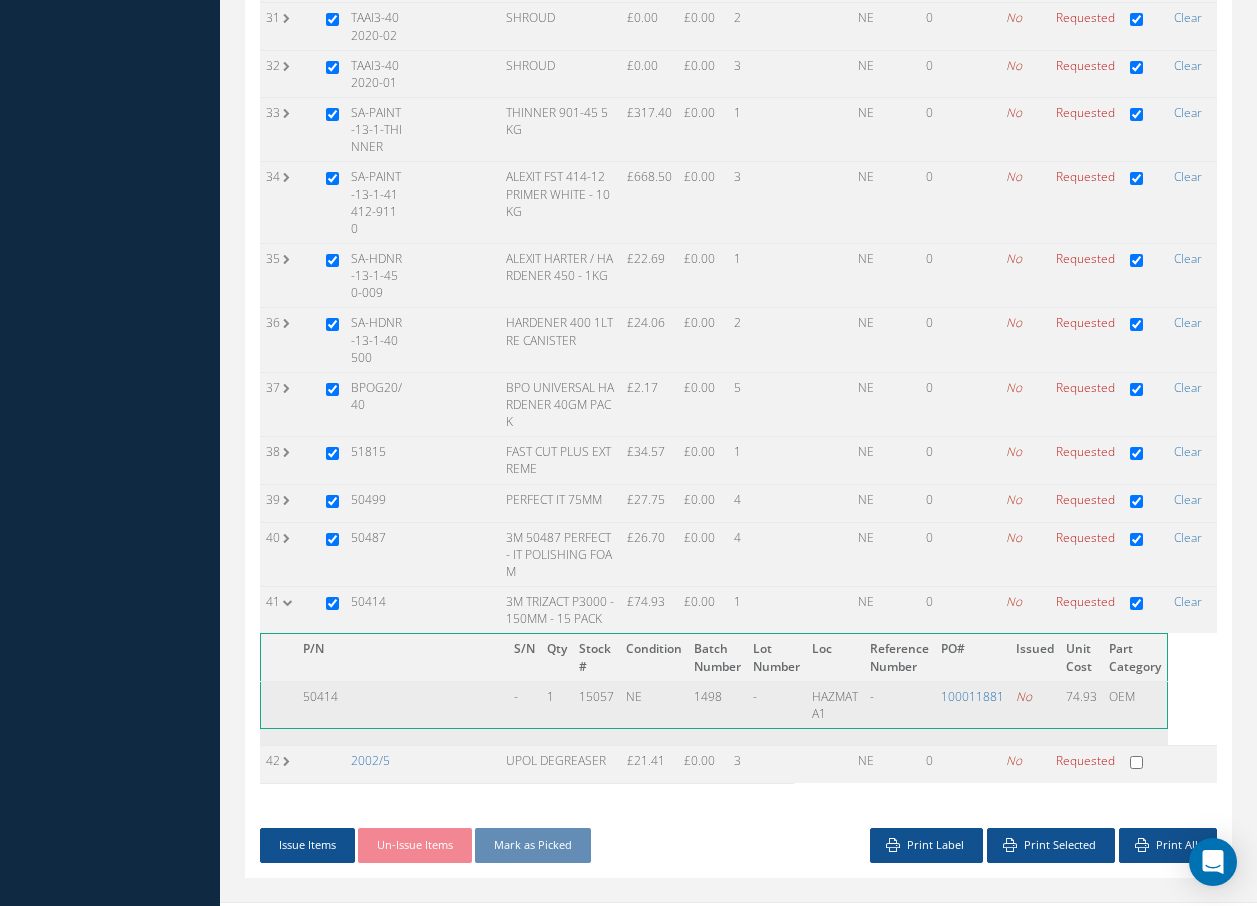 scroll, scrollTop: 1961, scrollLeft: 0, axis: vertical 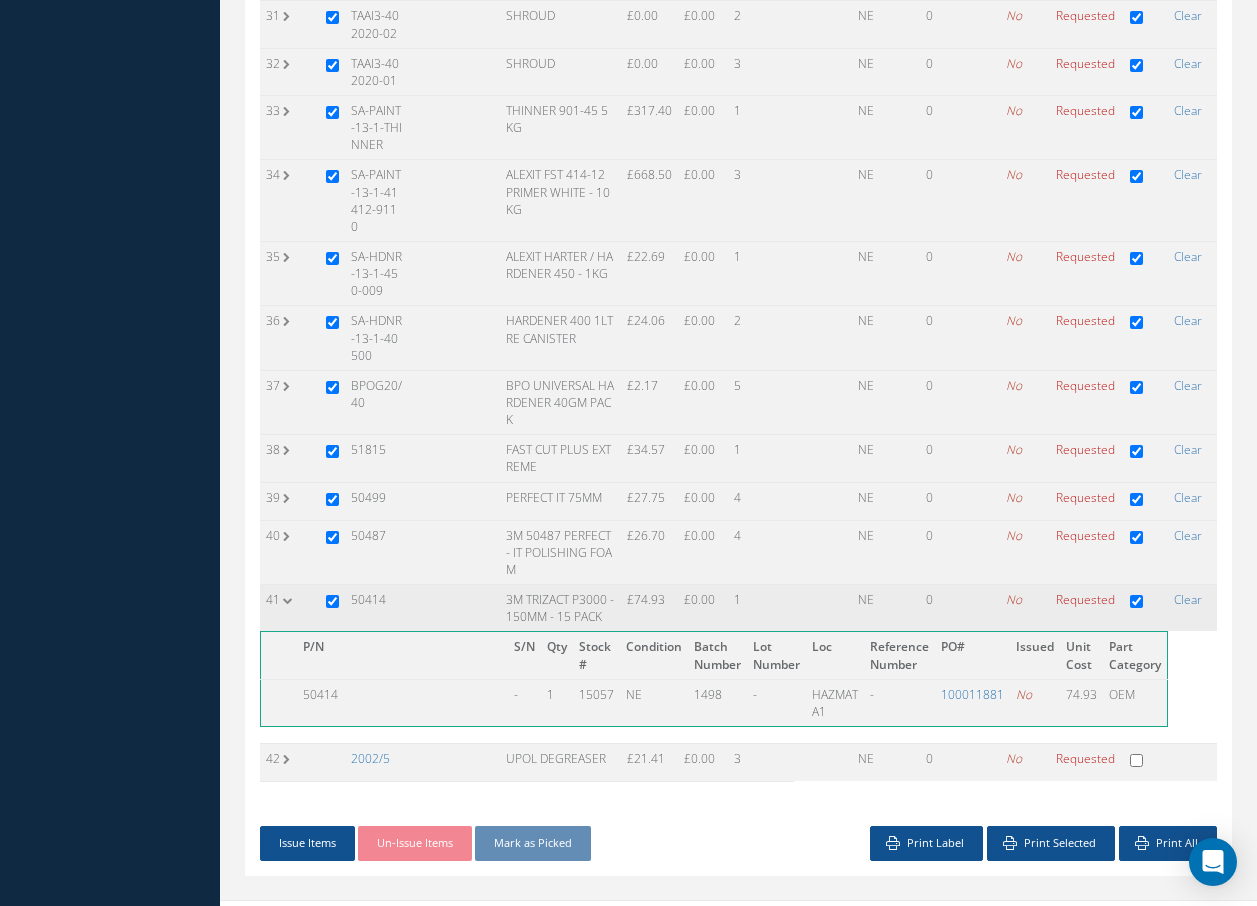 click on "41" at bounding box center (290, 608) 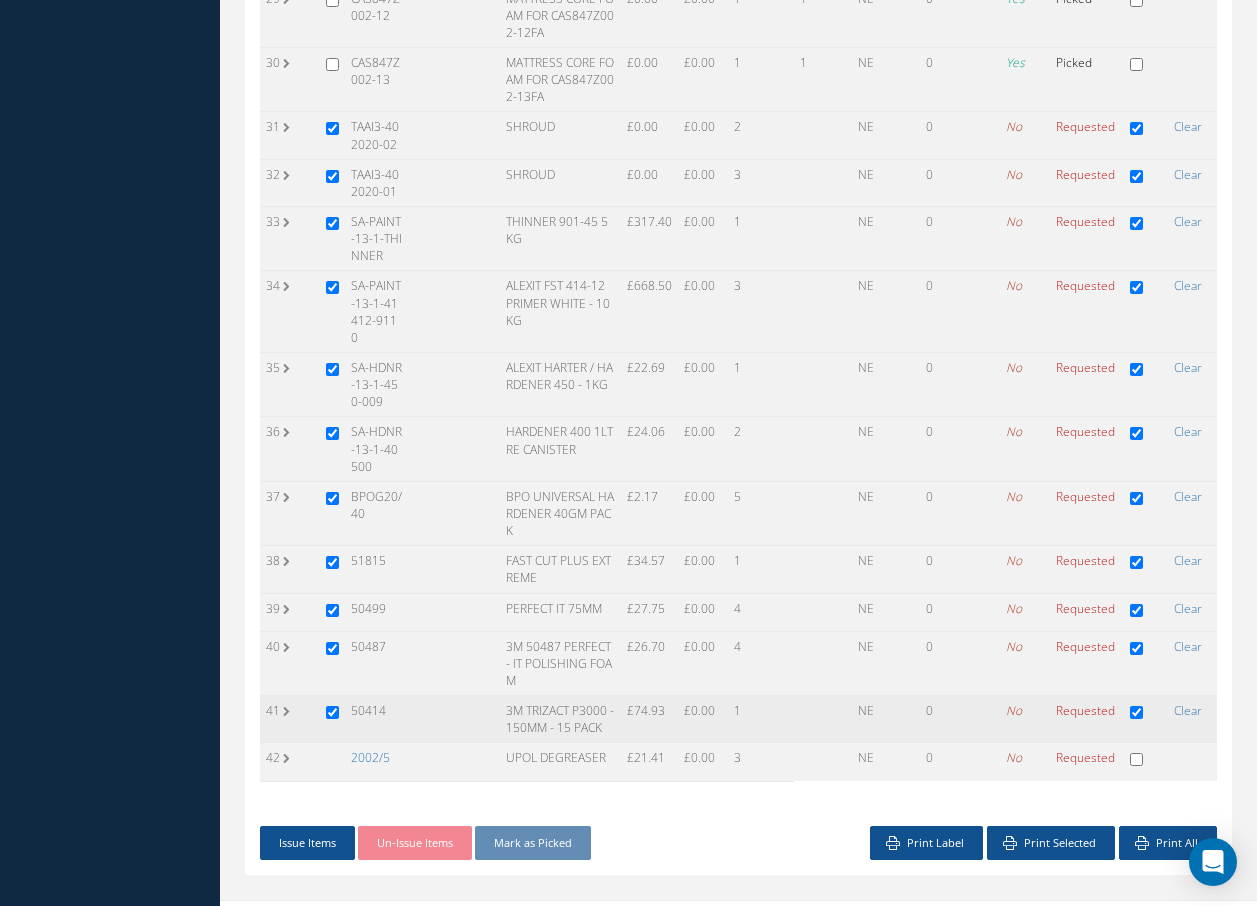 click on "39" at bounding box center [290, 612] 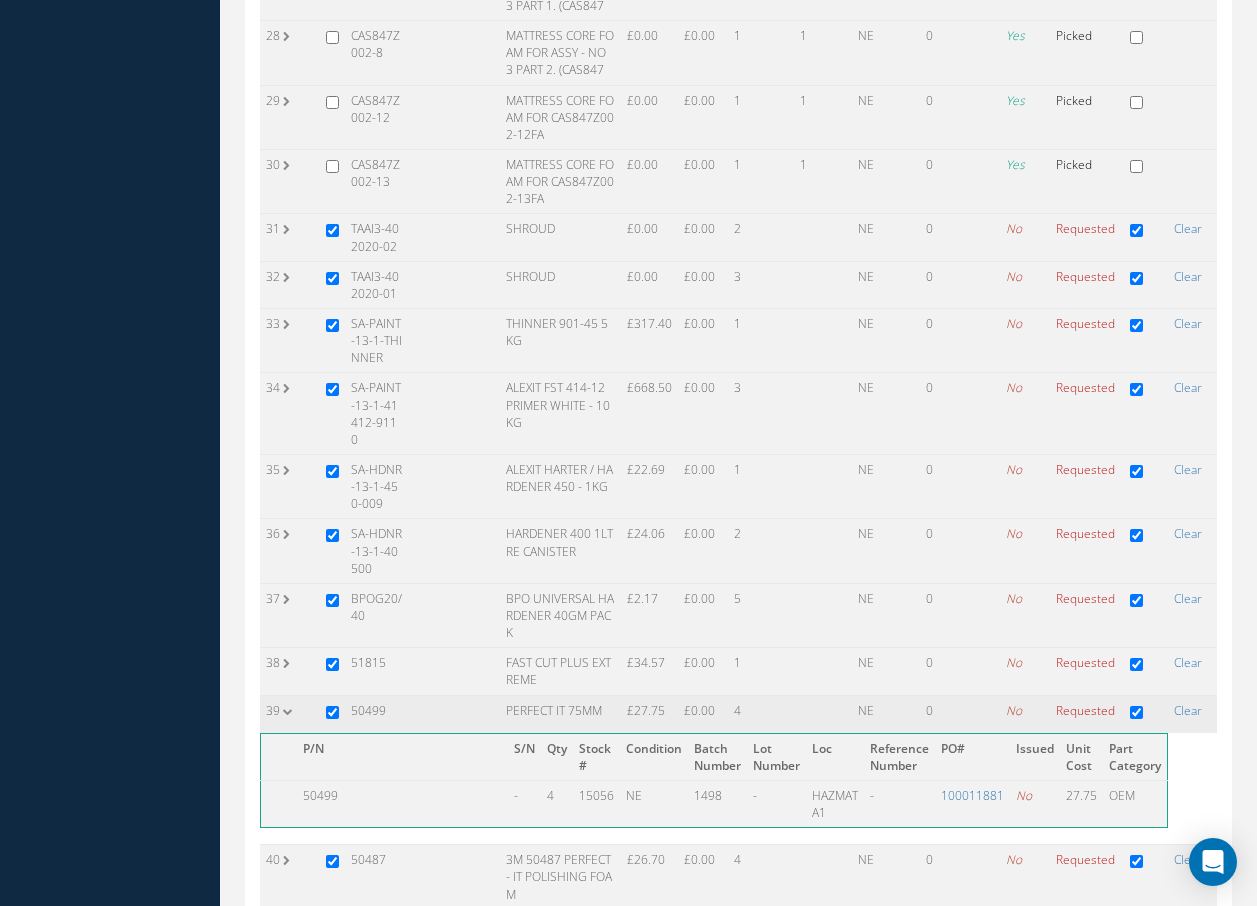 scroll, scrollTop: 1861, scrollLeft: 0, axis: vertical 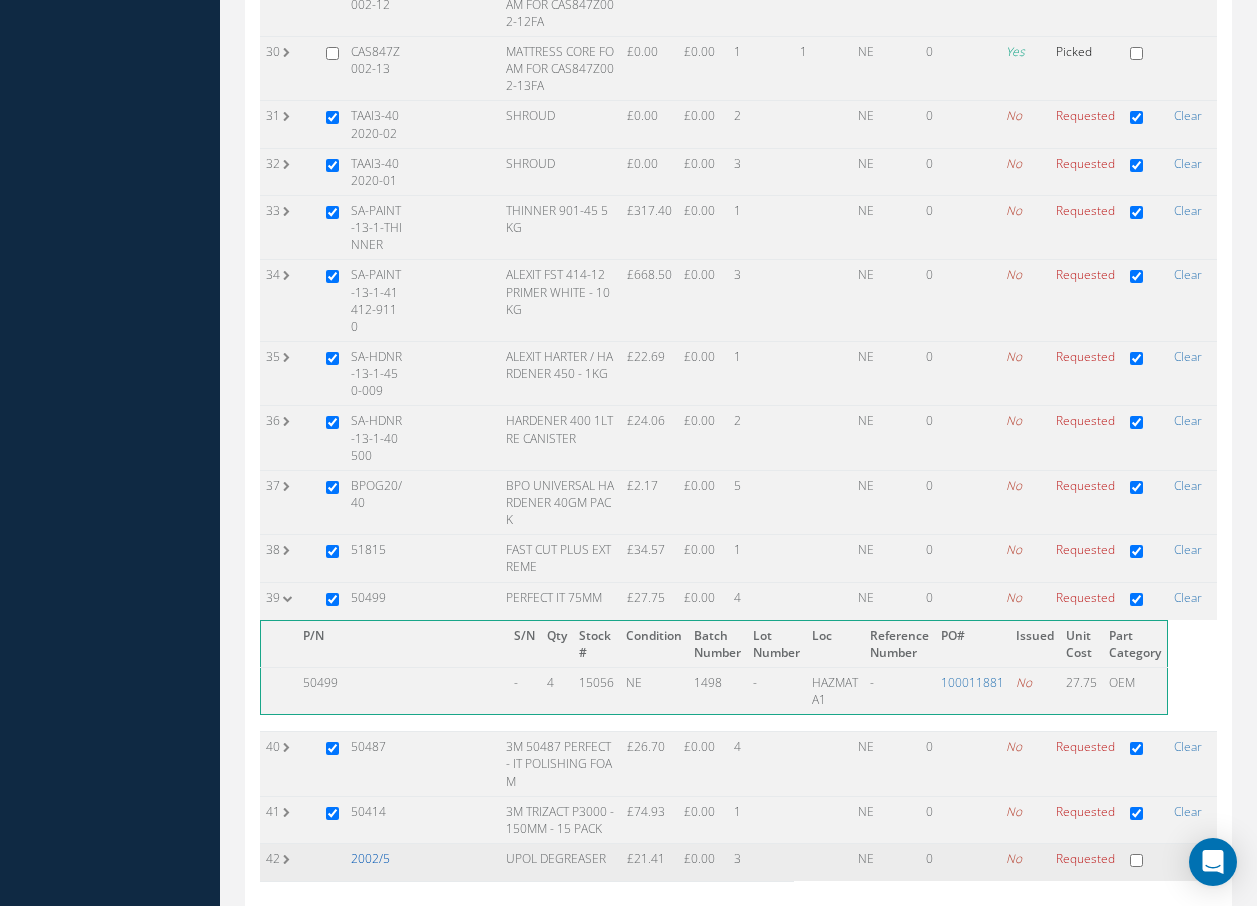 click on "2002/5" at bounding box center (370, 858) 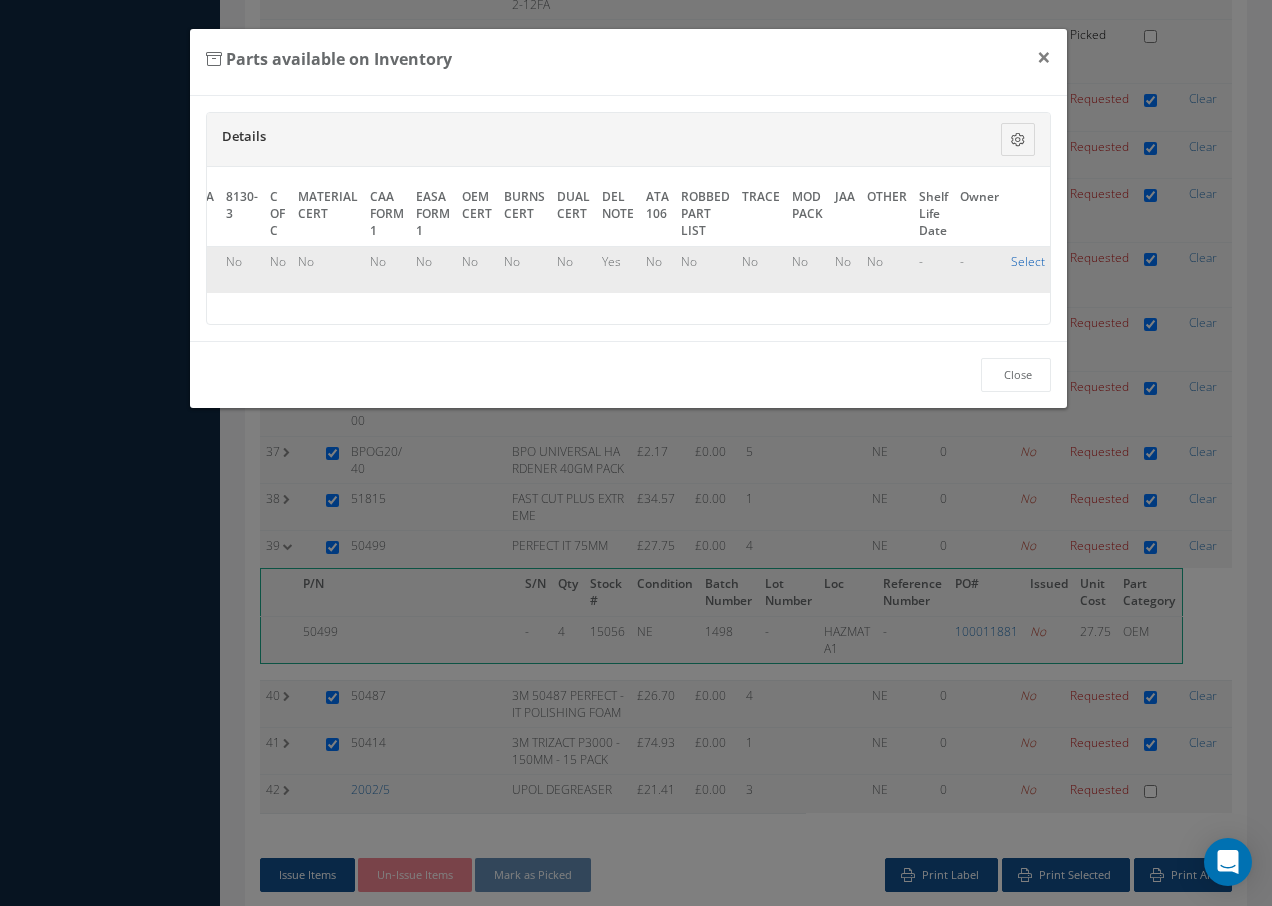 click on "Select" at bounding box center [1028, 261] 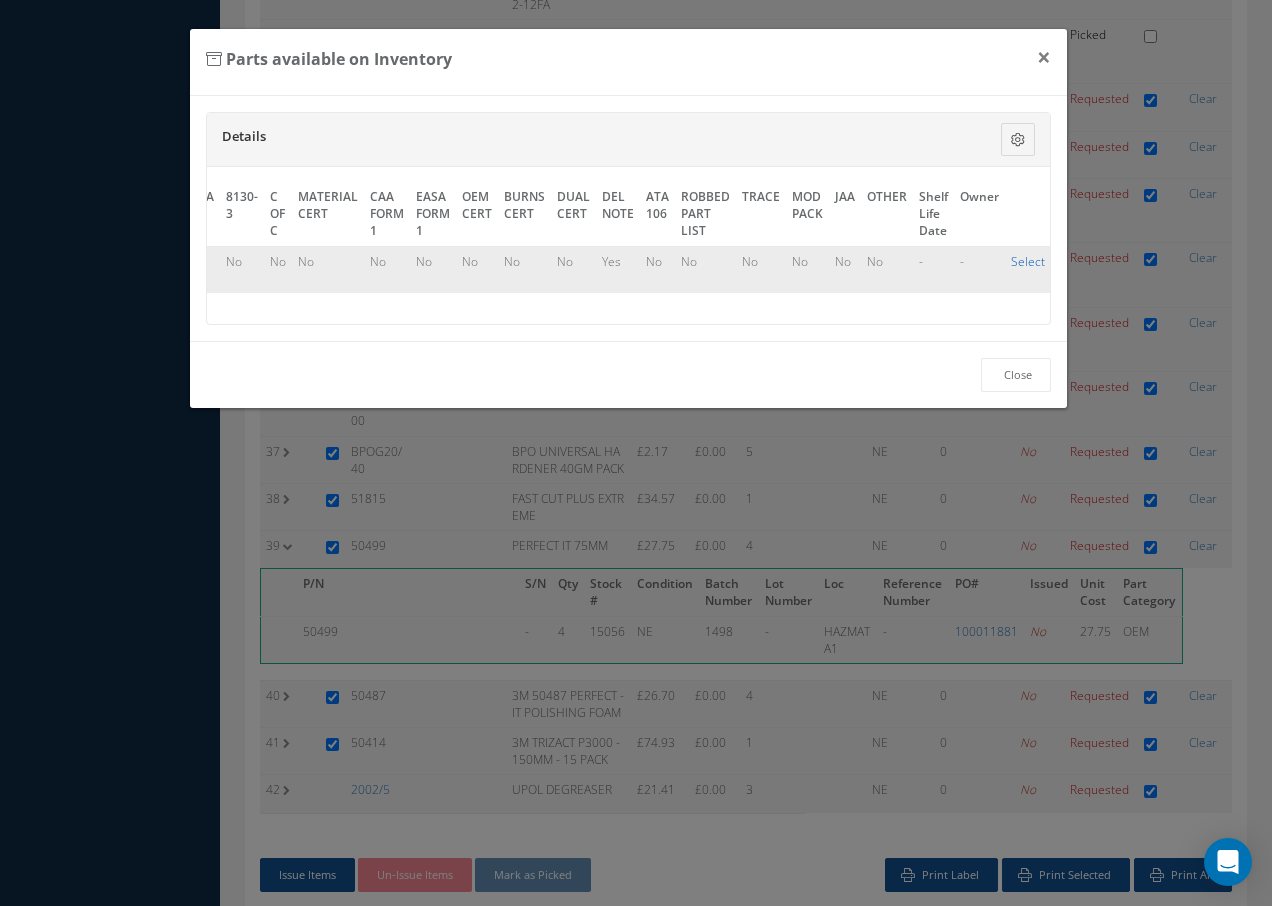 checkbox on "true" 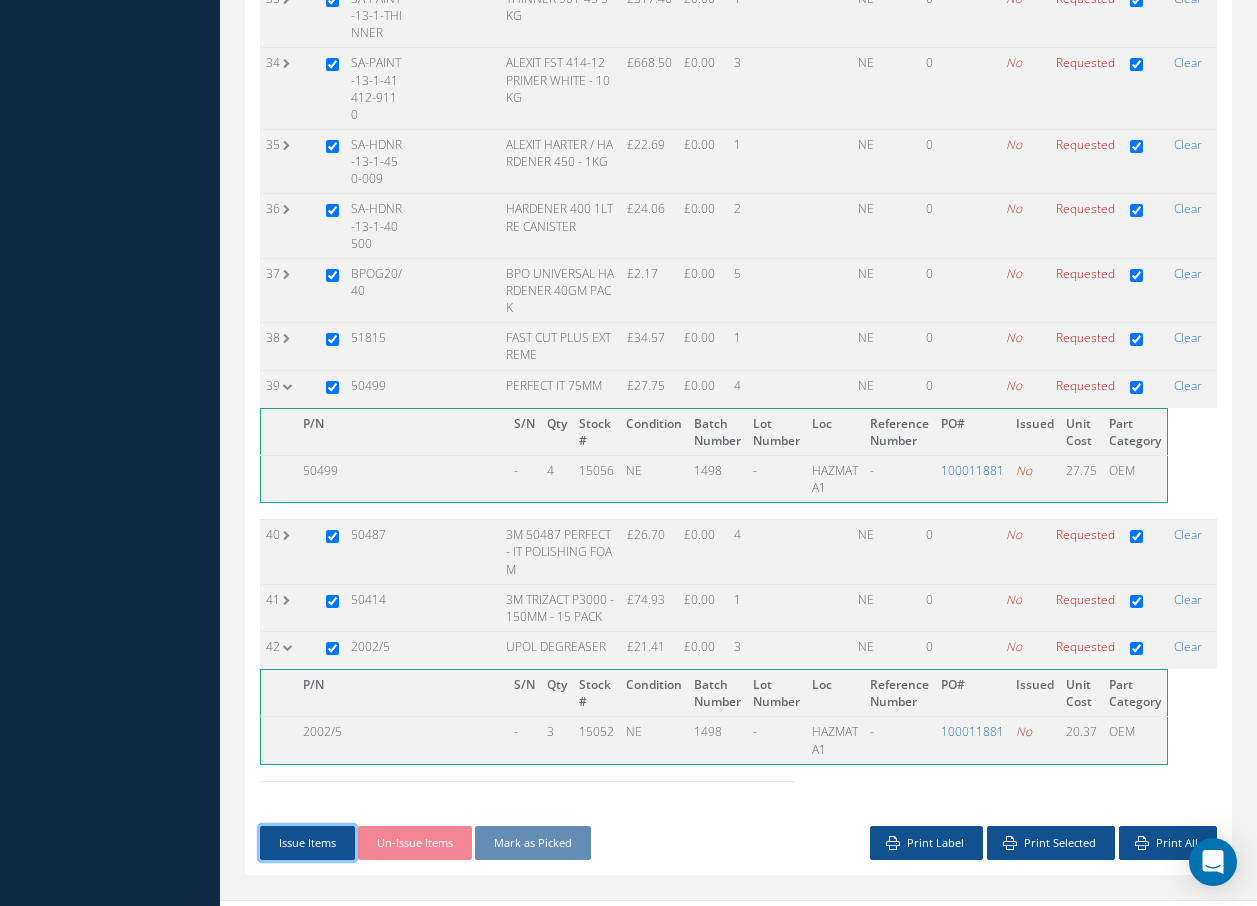 click on "Issue Items" at bounding box center (307, 843) 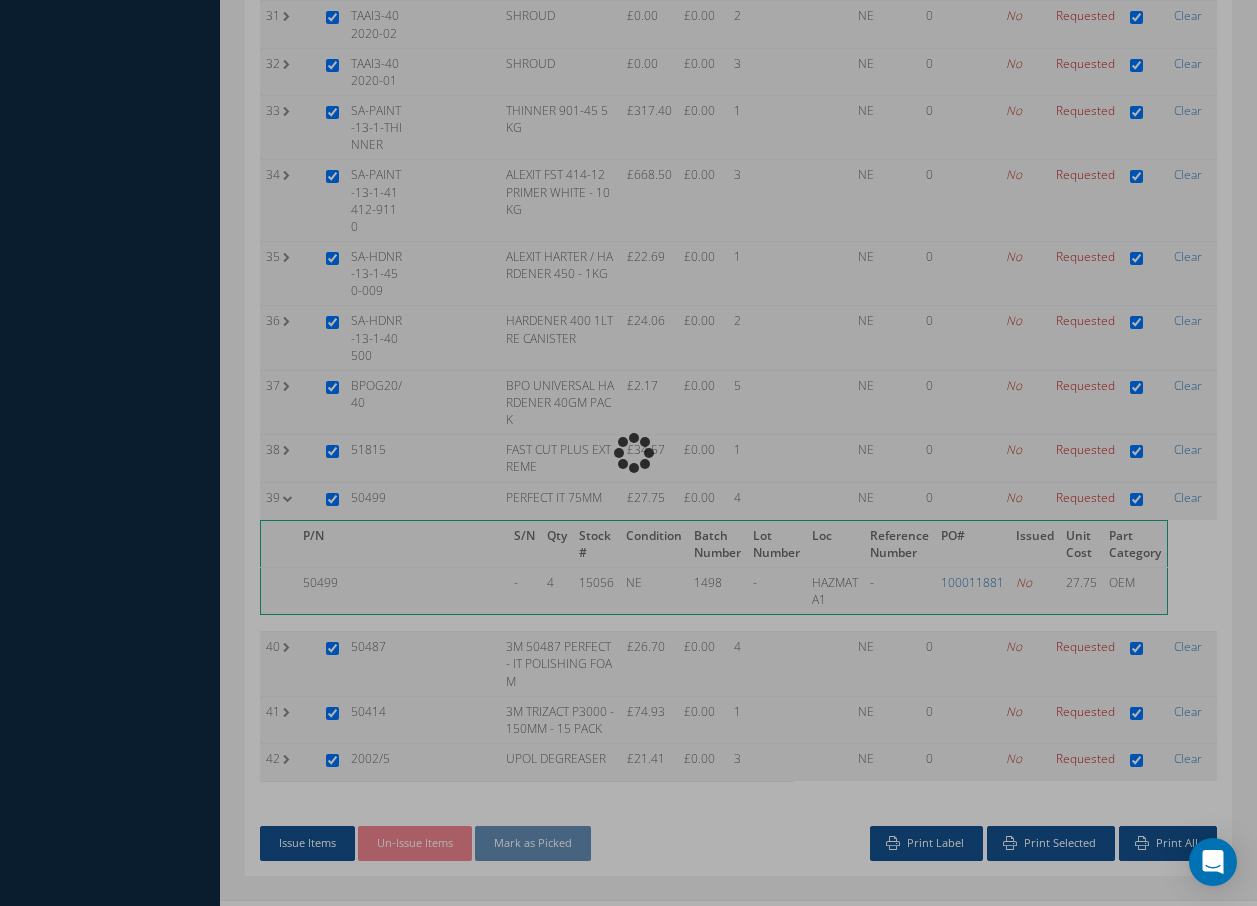 scroll, scrollTop: 1927, scrollLeft: 0, axis: vertical 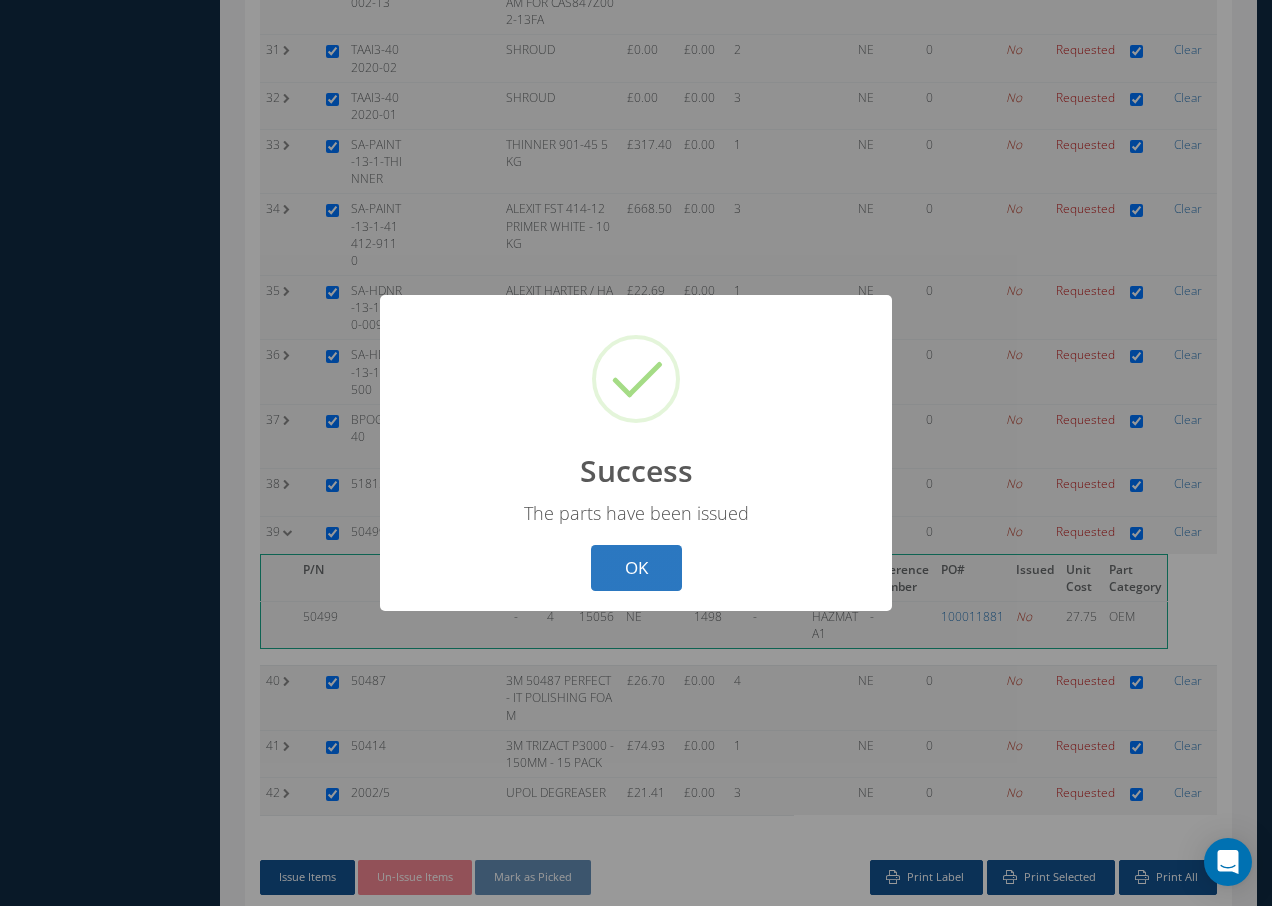 click on "OK" at bounding box center [636, 568] 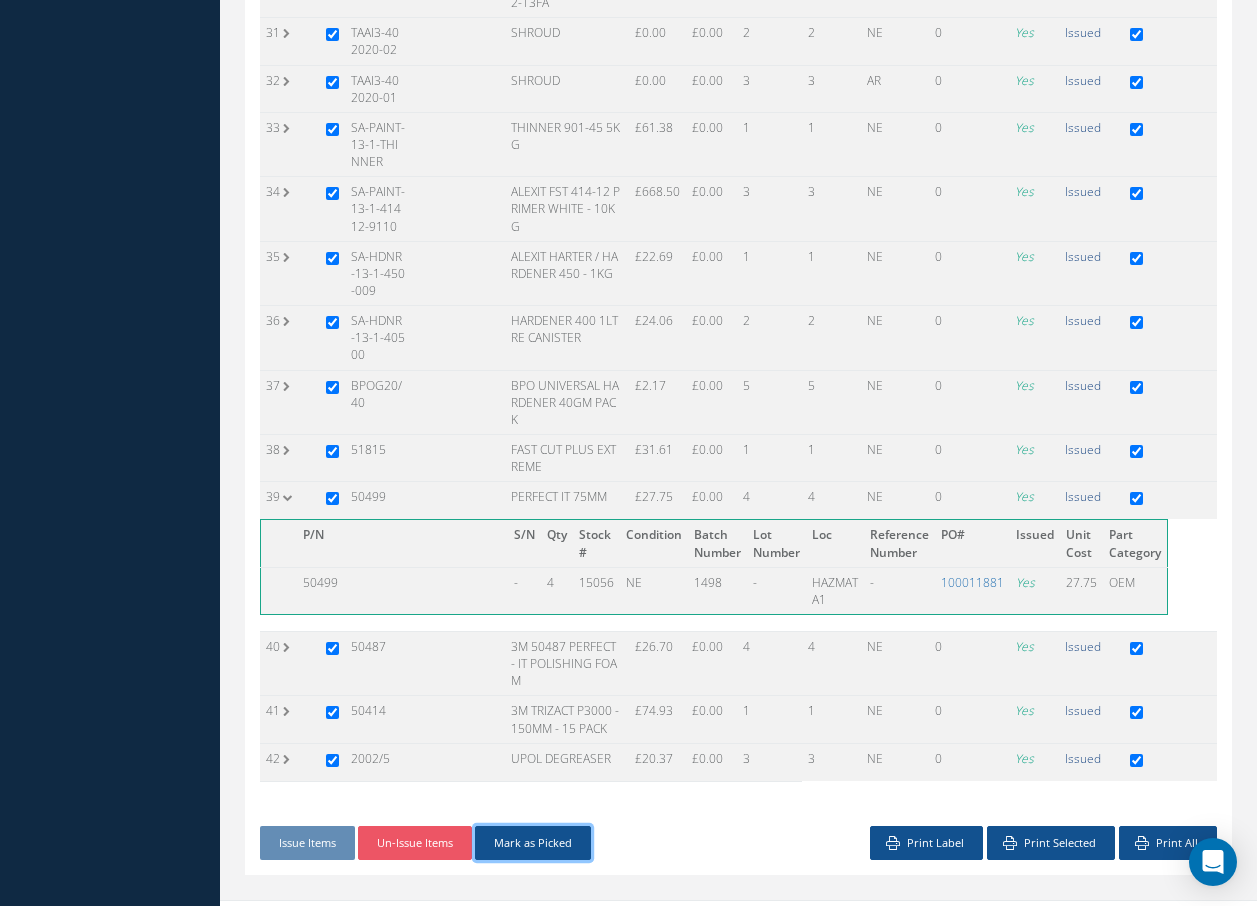click on "Mark as Picked" at bounding box center (533, 843) 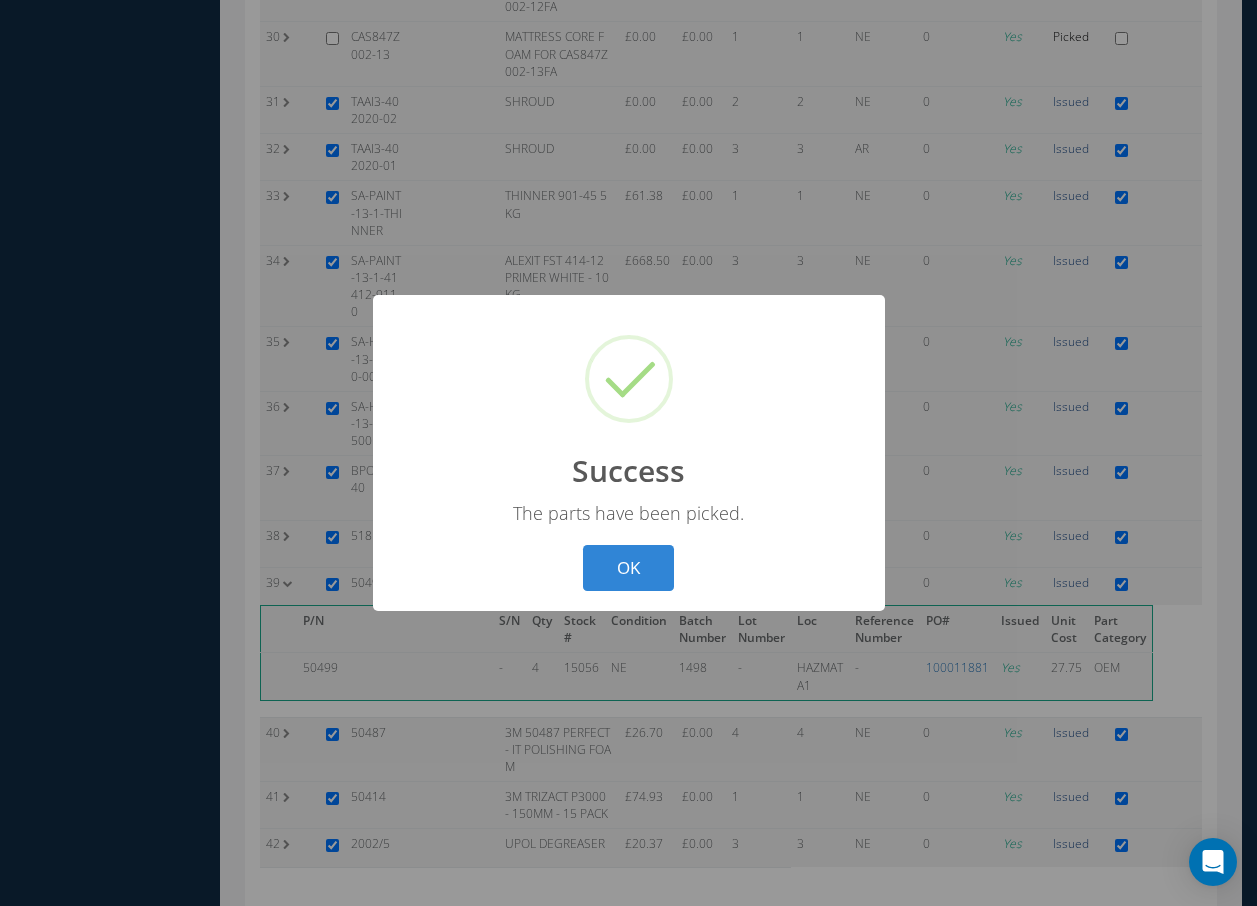 scroll, scrollTop: 1910, scrollLeft: 0, axis: vertical 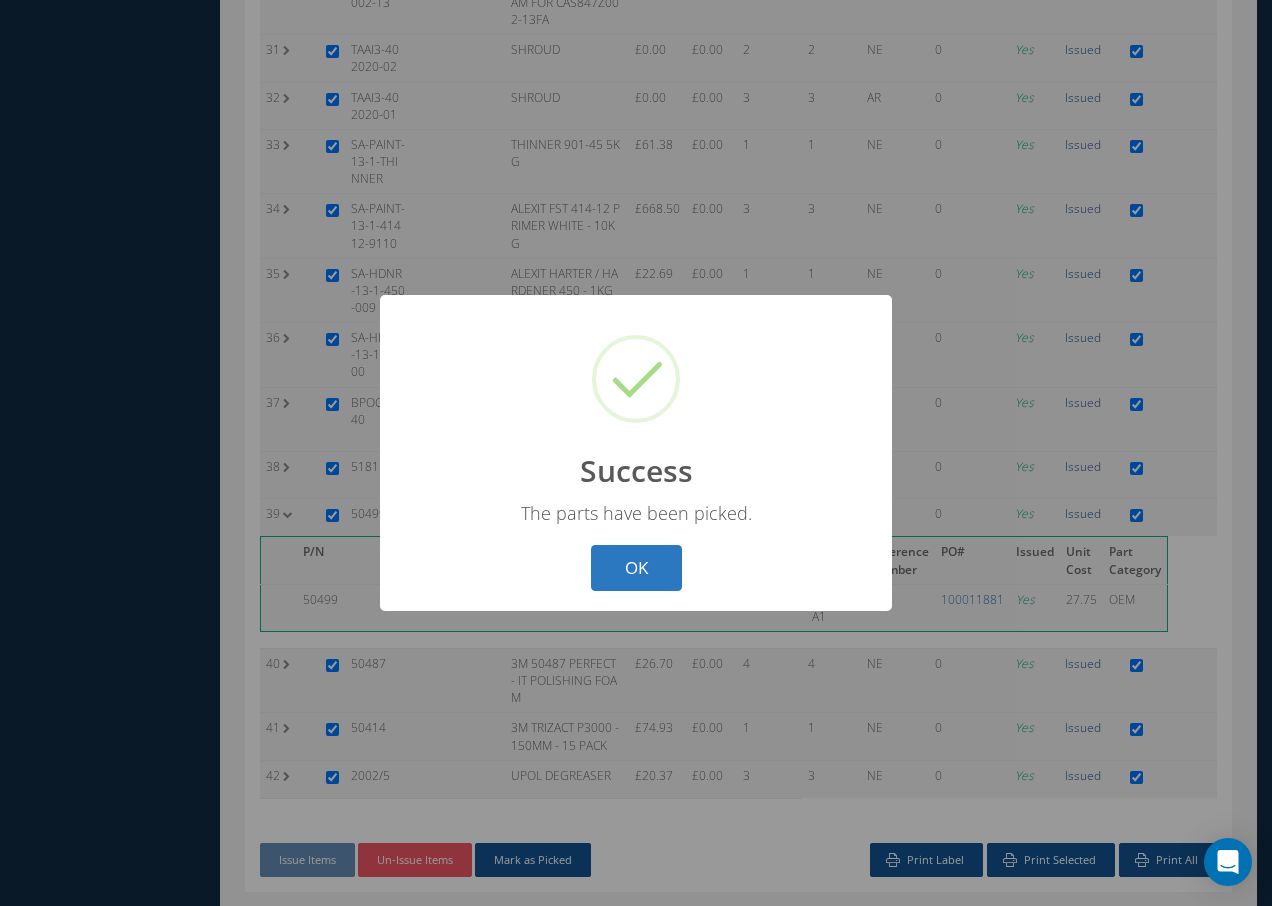 click on "OK" at bounding box center [636, 568] 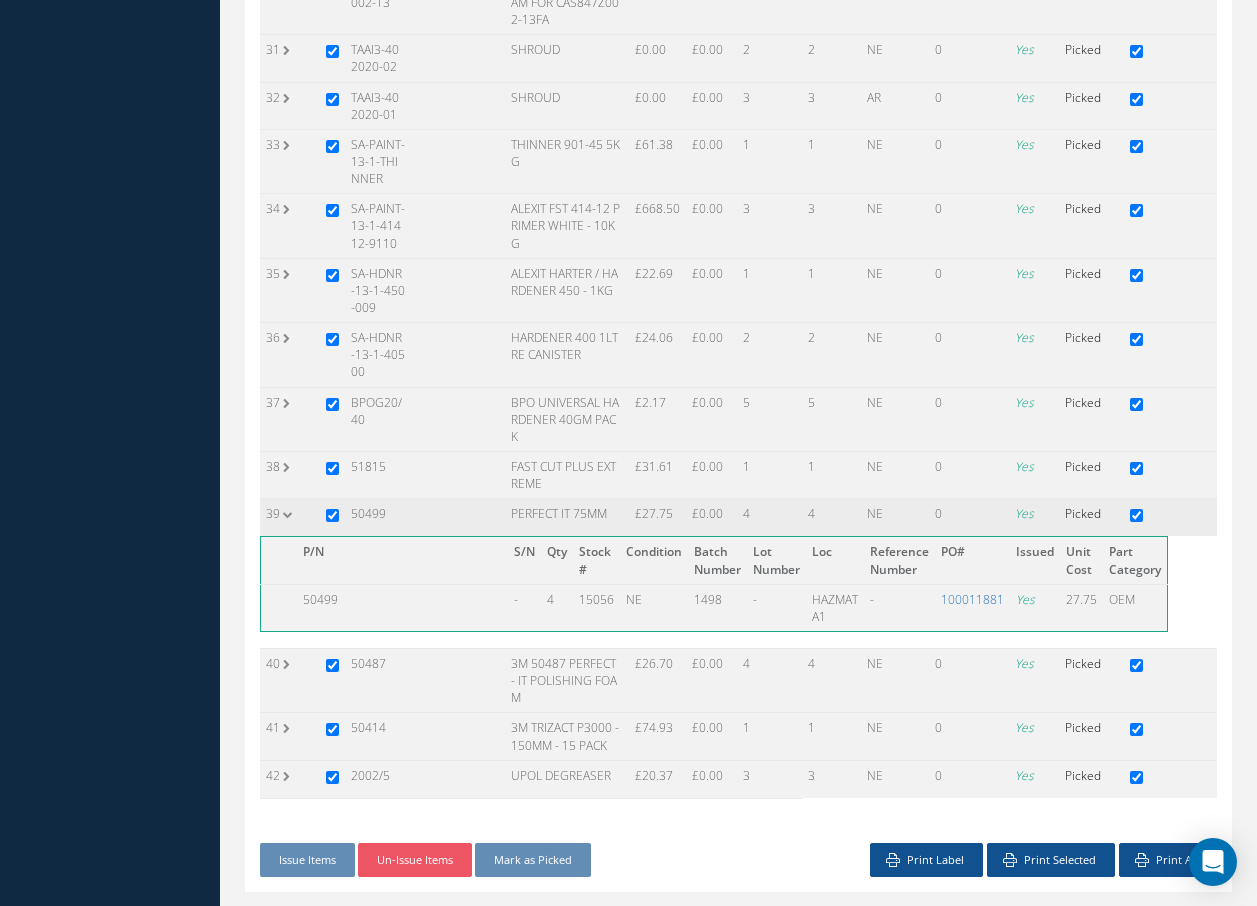 click on "39" at bounding box center (290, 518) 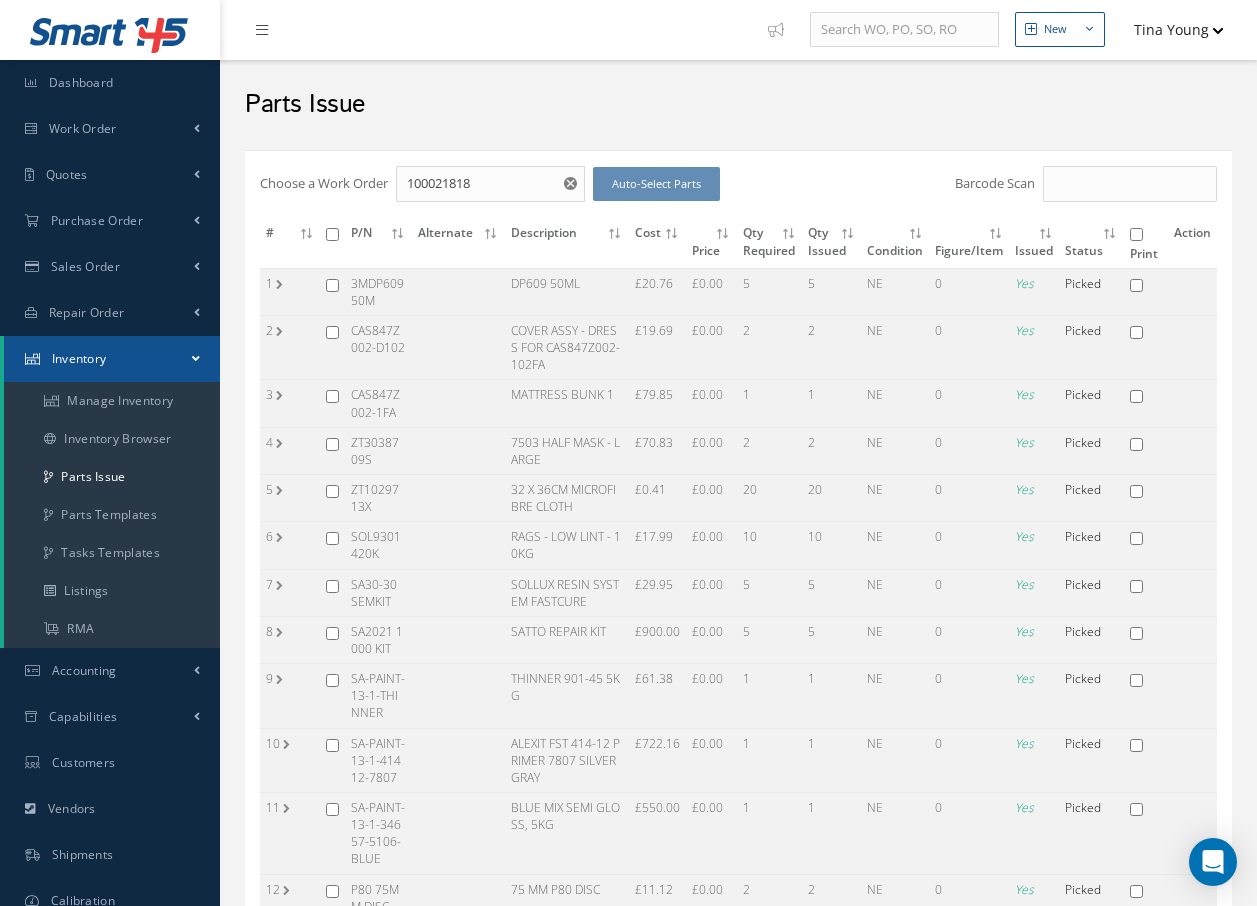 scroll, scrollTop: 0, scrollLeft: 0, axis: both 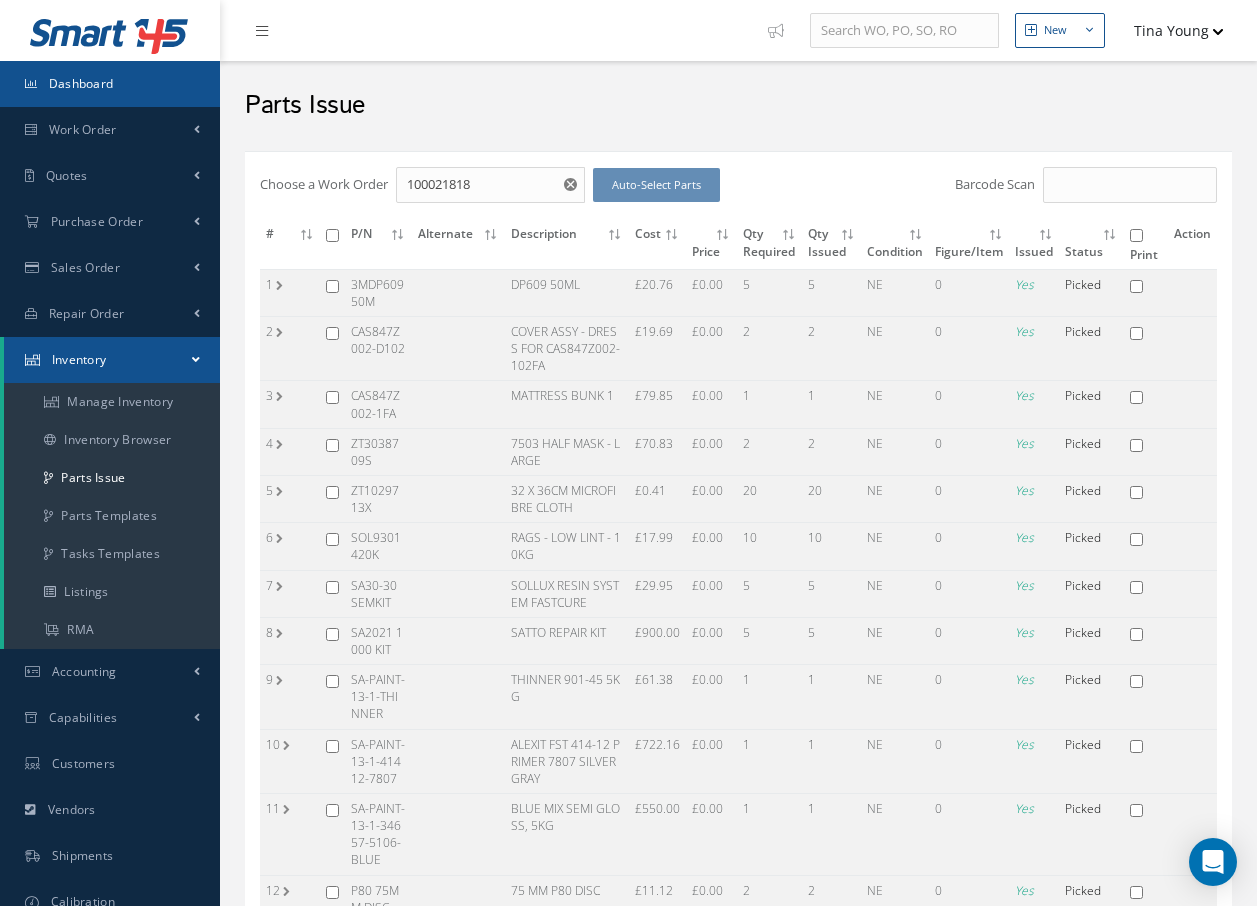 click on "Dashboard" at bounding box center [81, 83] 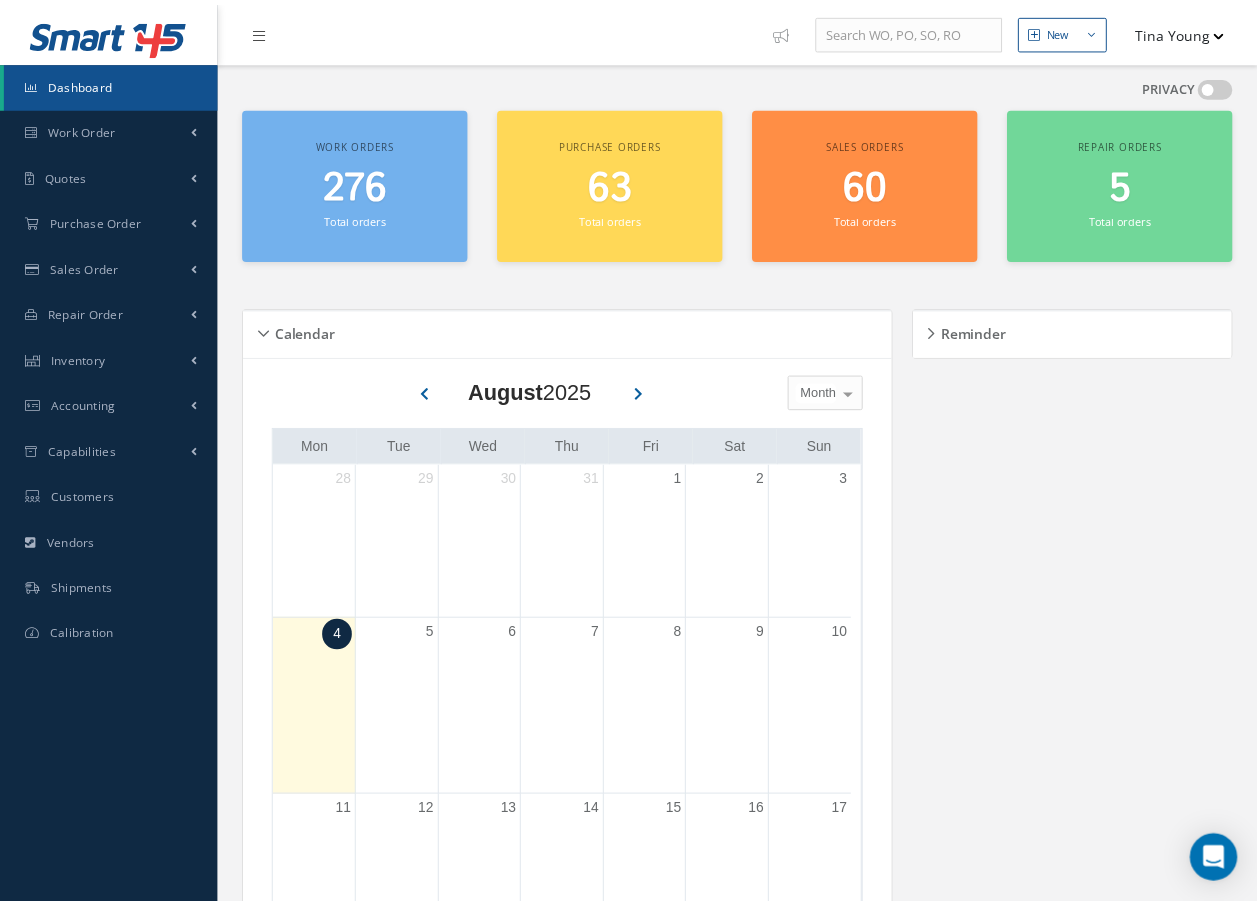 scroll, scrollTop: 0, scrollLeft: 0, axis: both 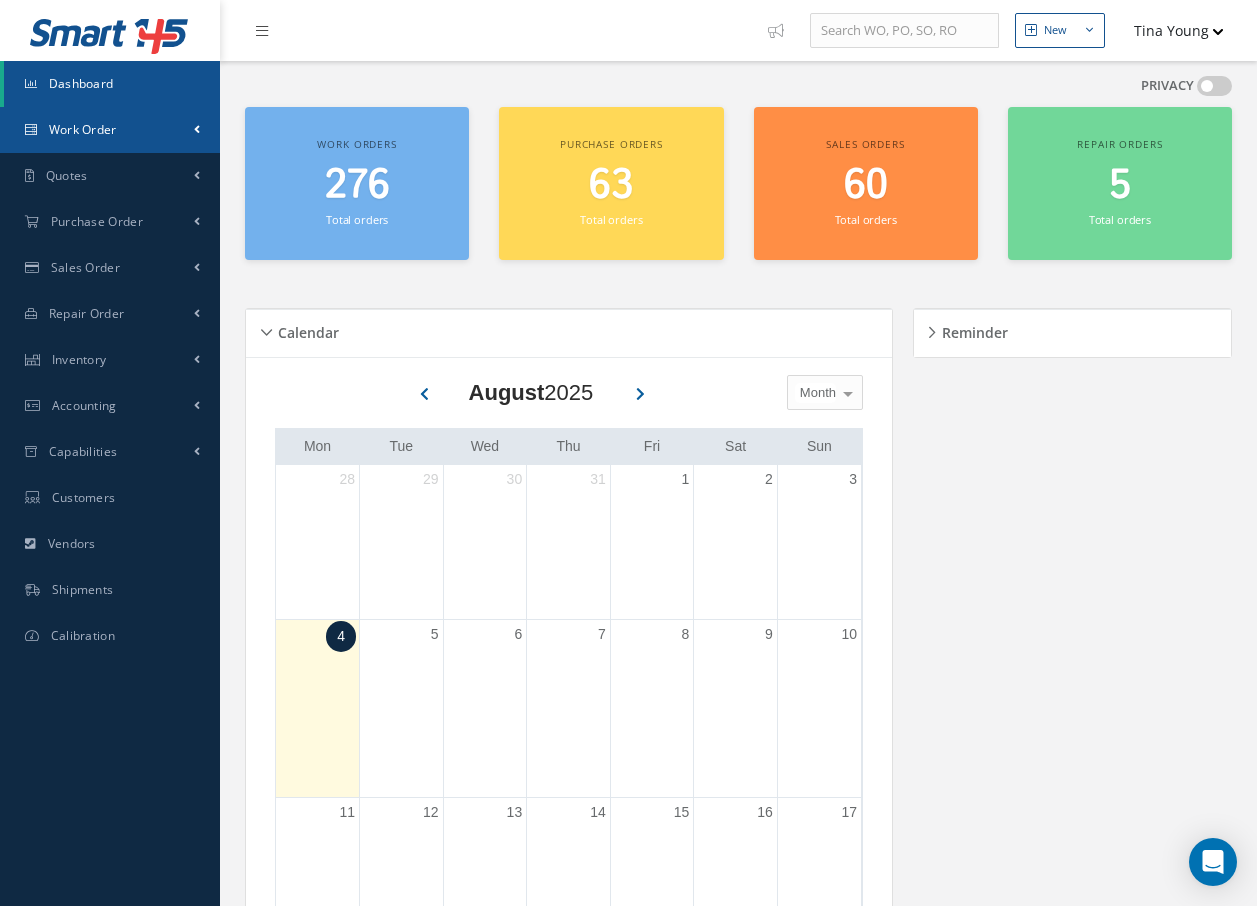 click on "Work Order" at bounding box center [83, 129] 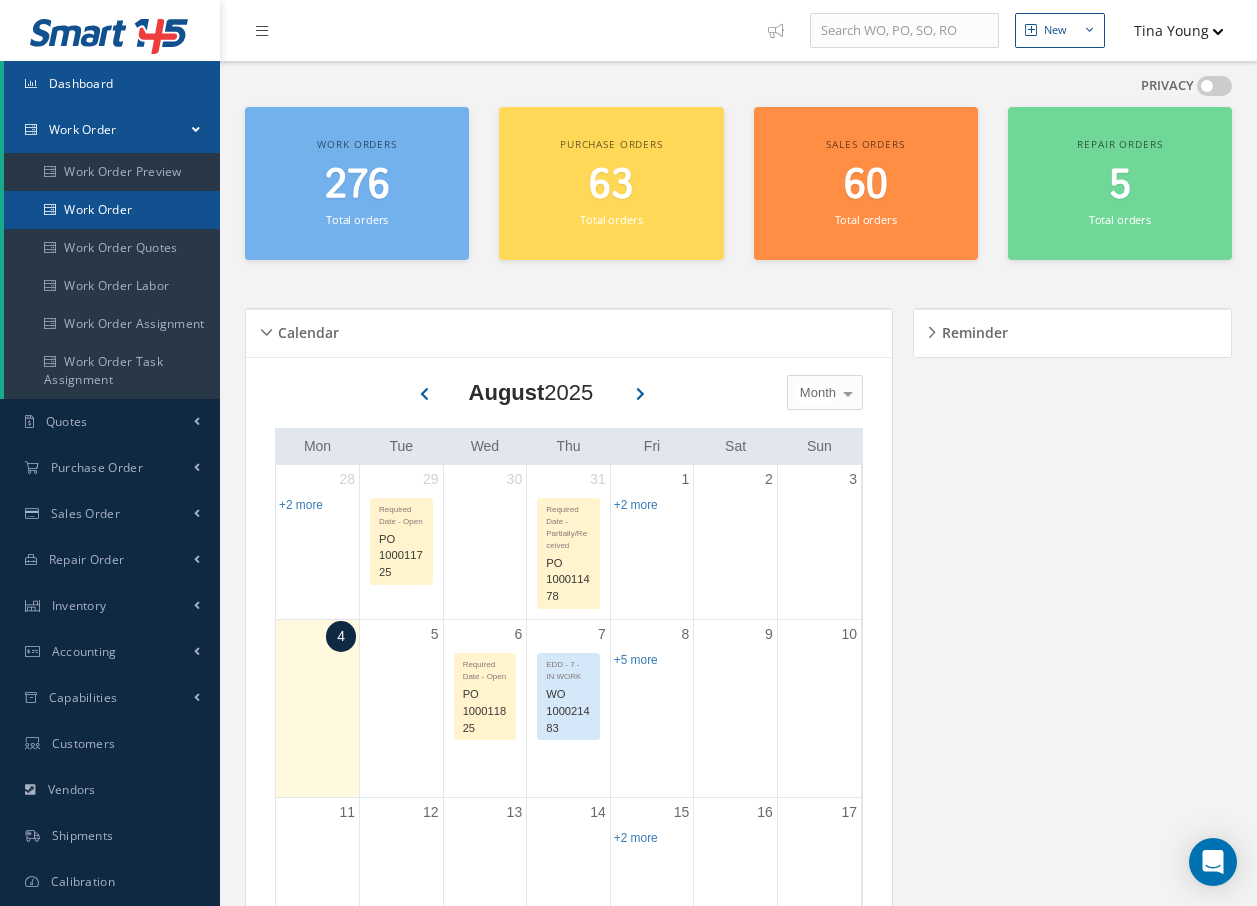 click on "Work Order" at bounding box center [112, 210] 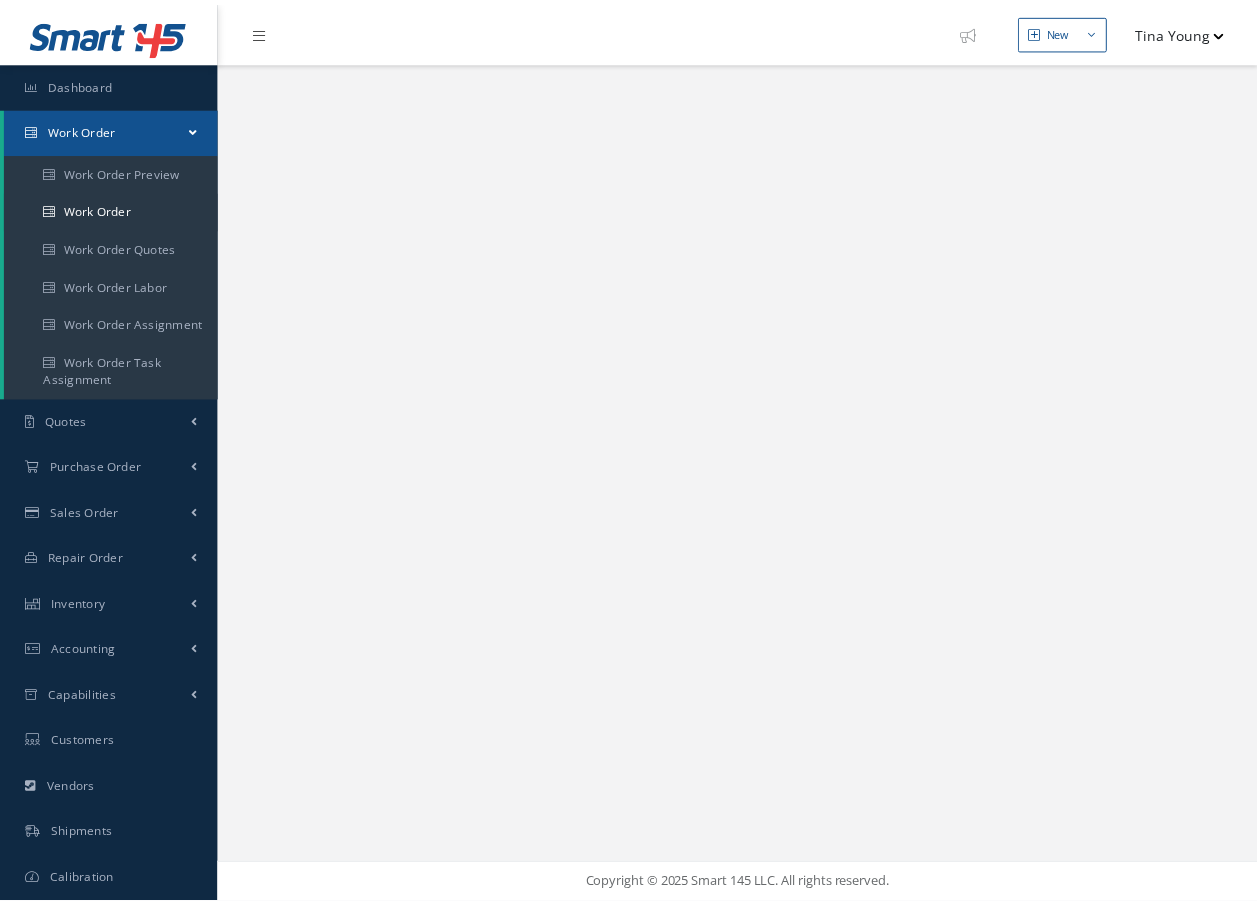 scroll, scrollTop: 0, scrollLeft: 0, axis: both 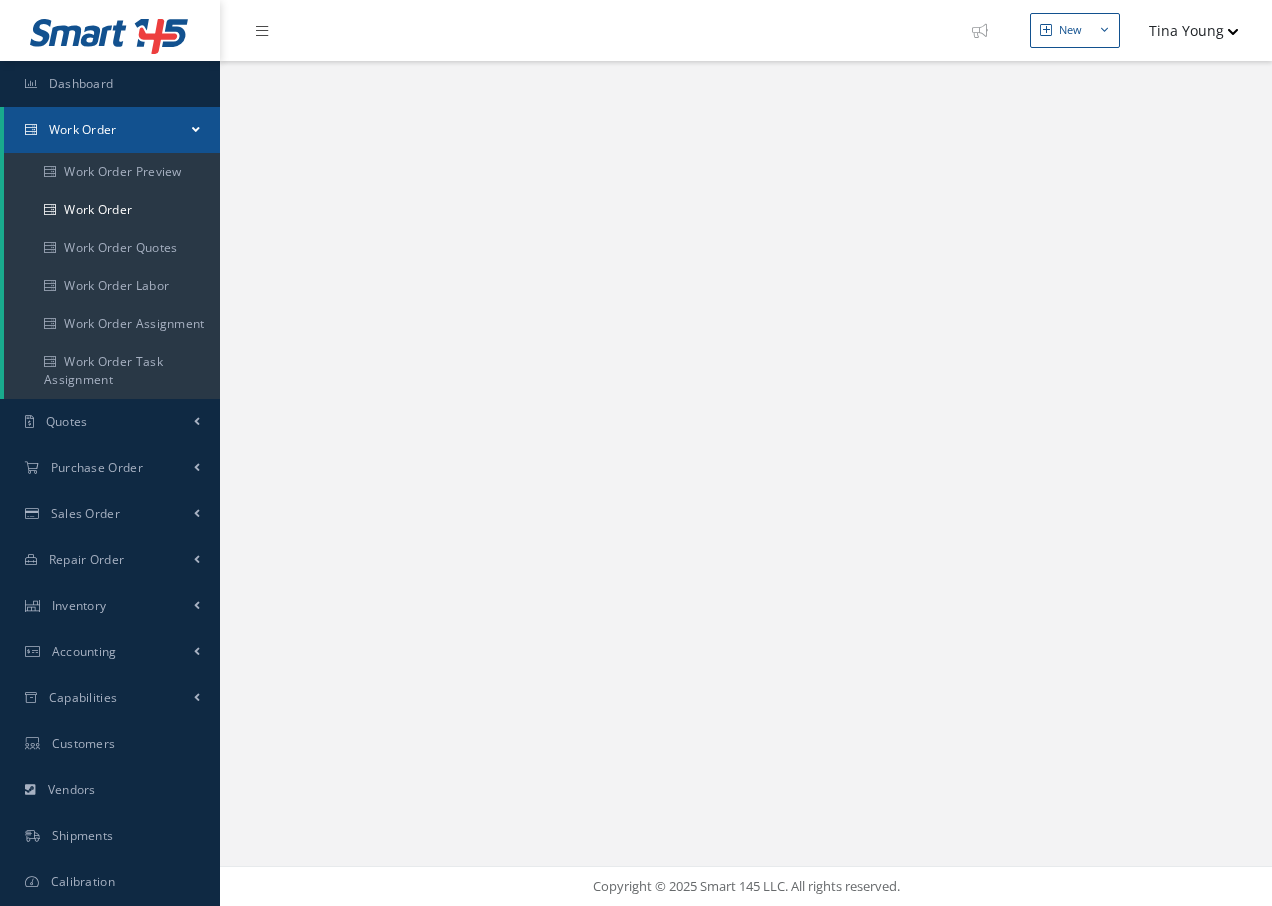 select on "25" 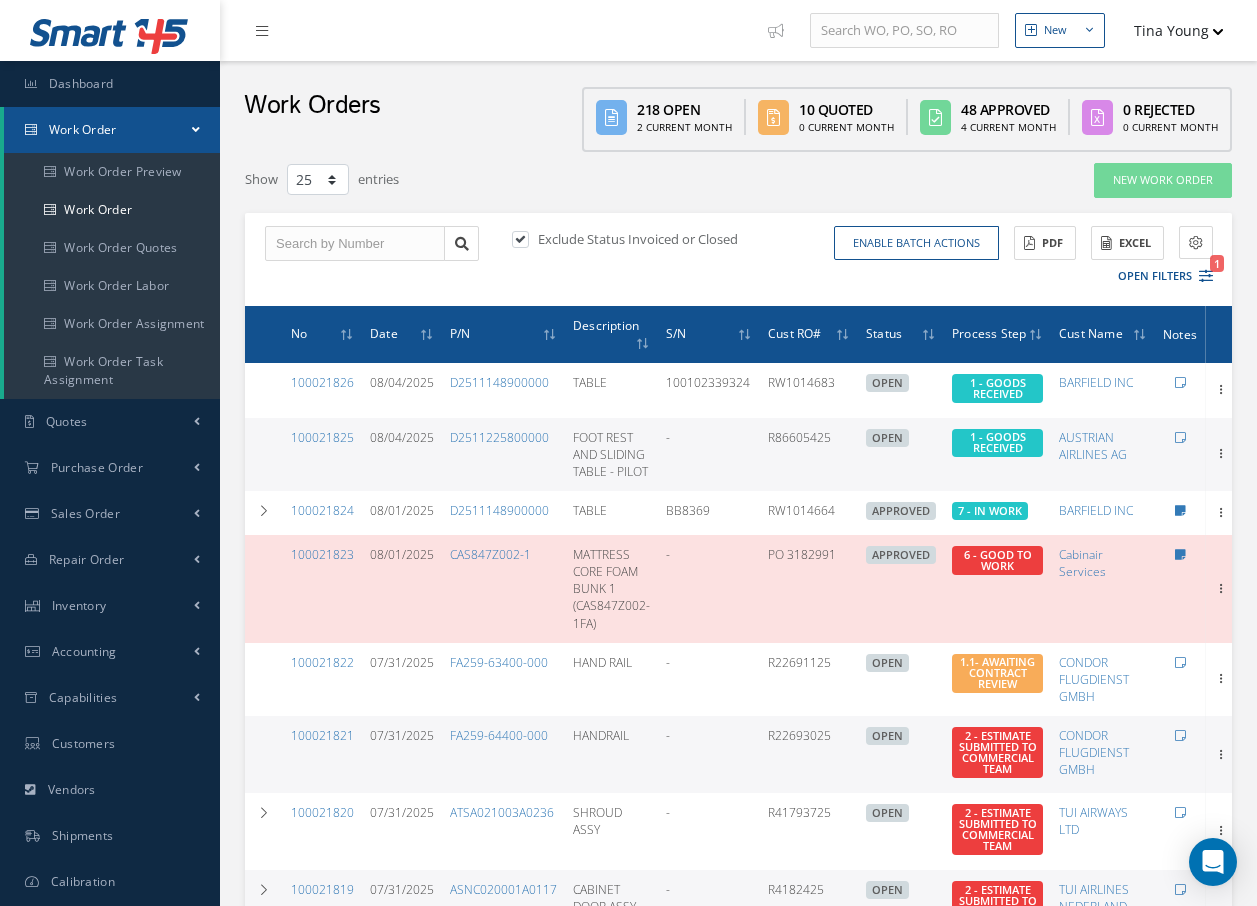 click on "Work Orders
218 Open
2 Current Month
10 Quoted
0 Current Month
48 Approved
4 Current Month
0 Rejected
0 Current Month" at bounding box center (738, 106) 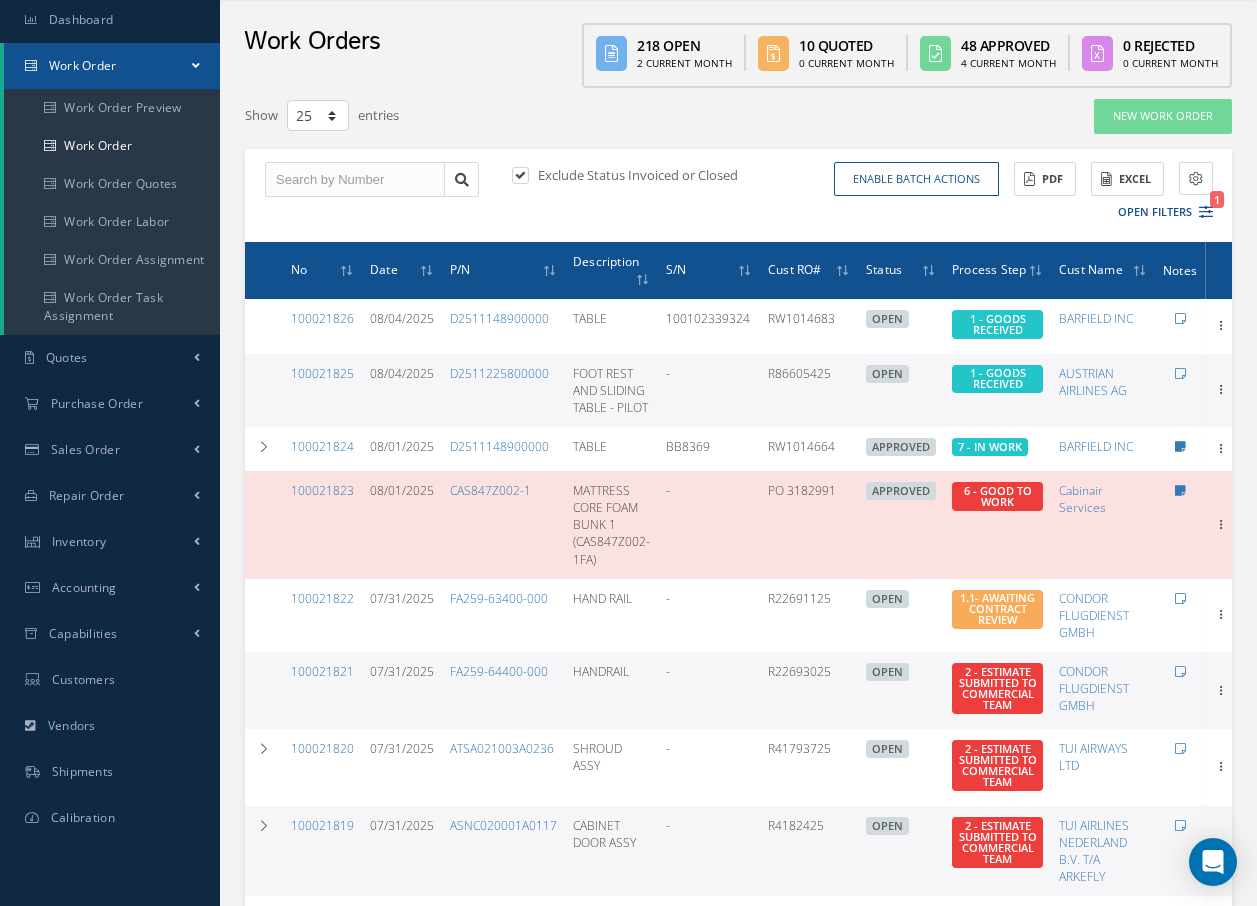 scroll, scrollTop: 0, scrollLeft: 0, axis: both 